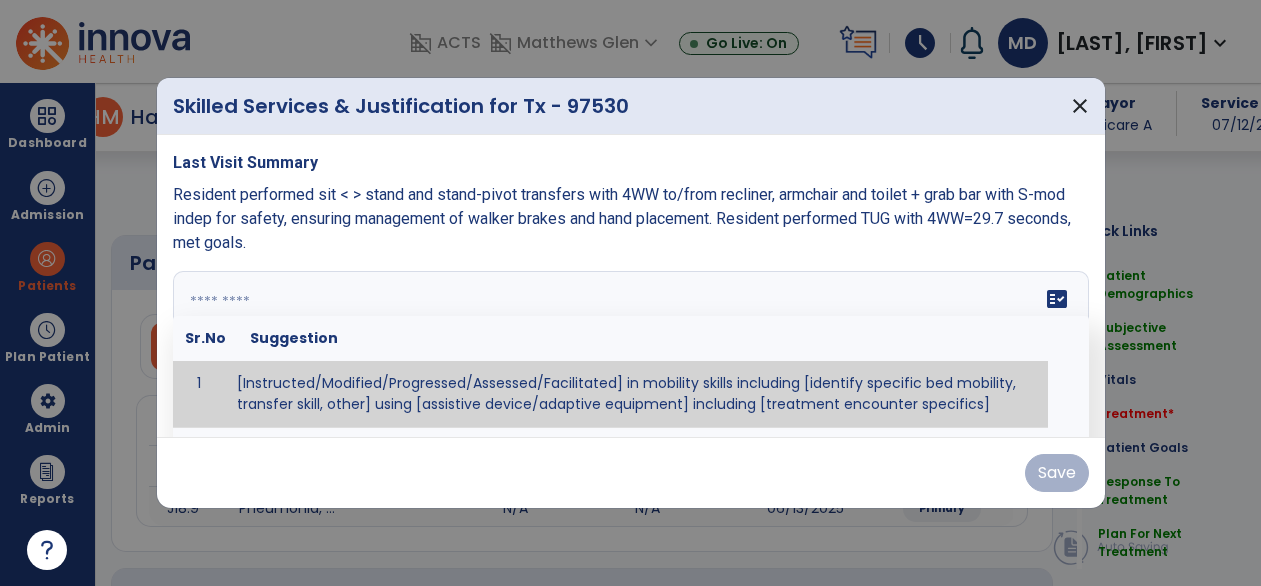 select on "*" 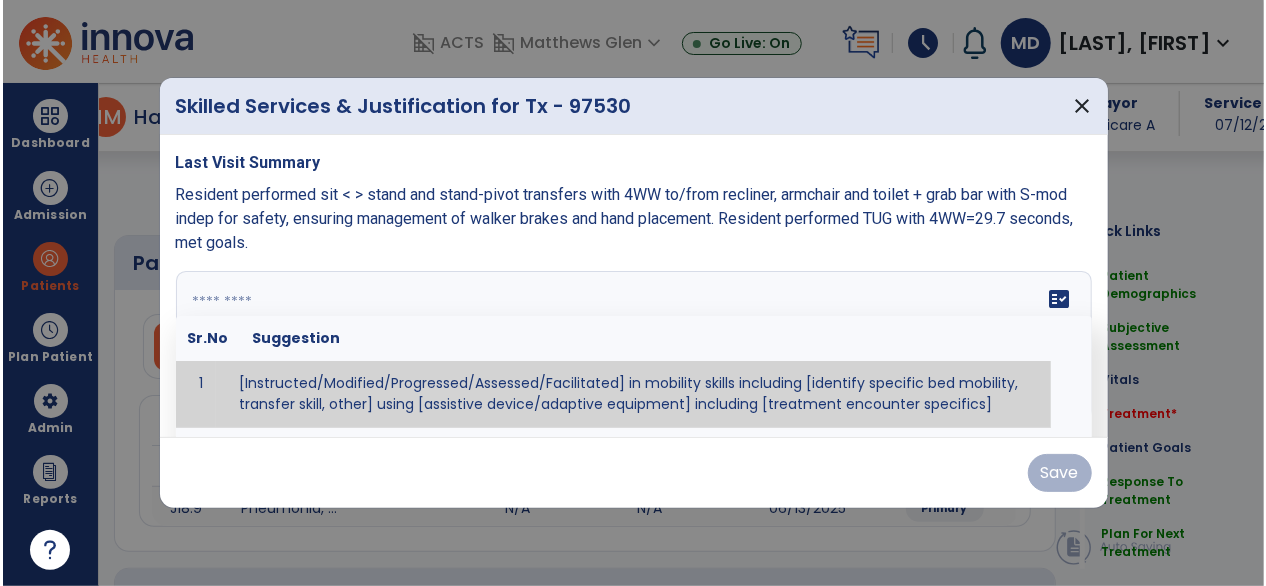 scroll, scrollTop: 1080, scrollLeft: 0, axis: vertical 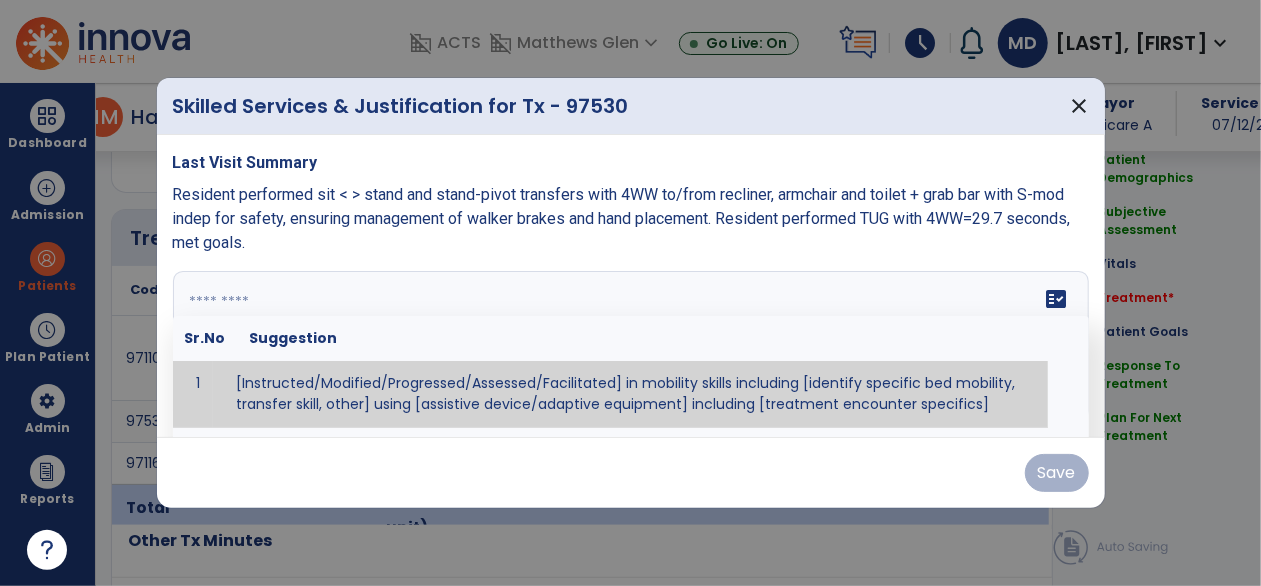click at bounding box center (629, 346) 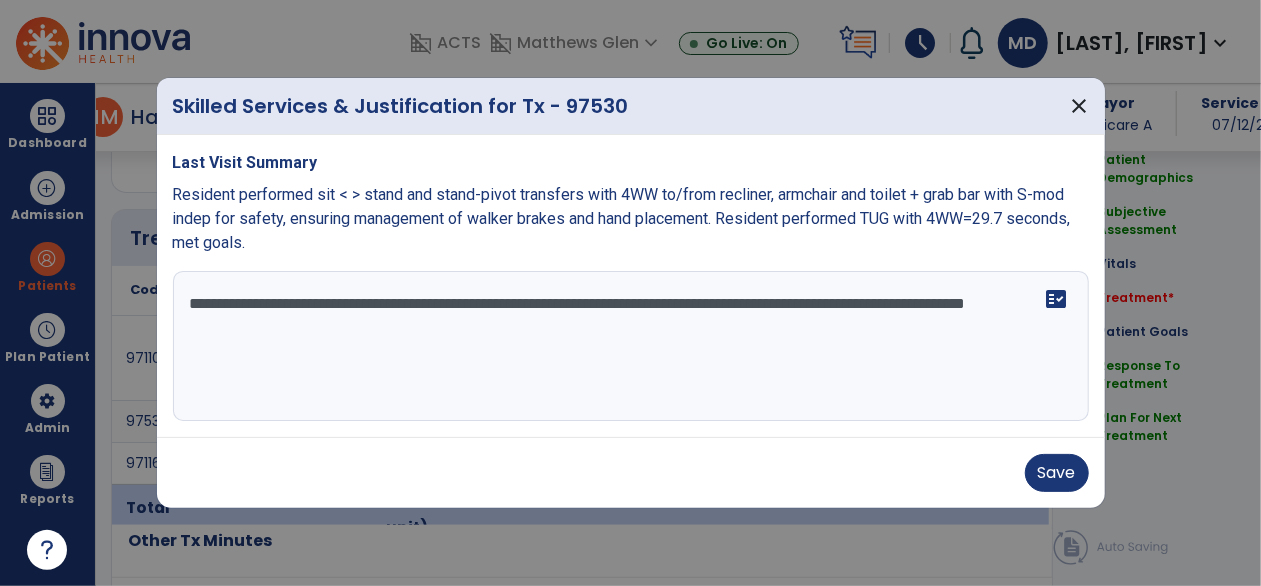 click on "**********" at bounding box center [631, 346] 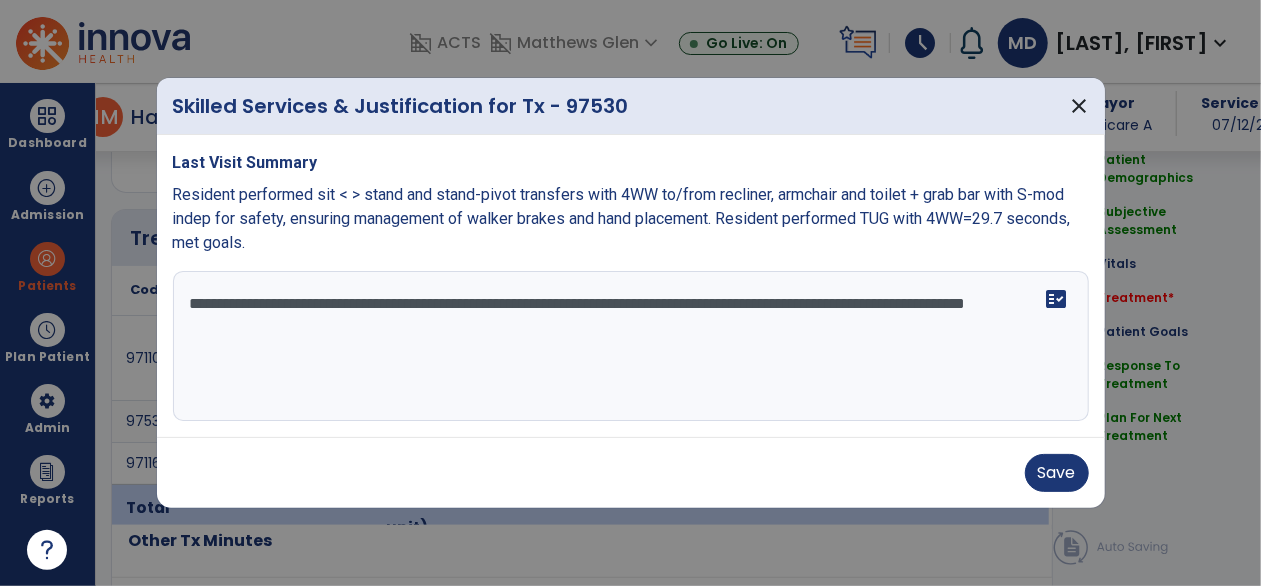 click on "**********" at bounding box center [631, 346] 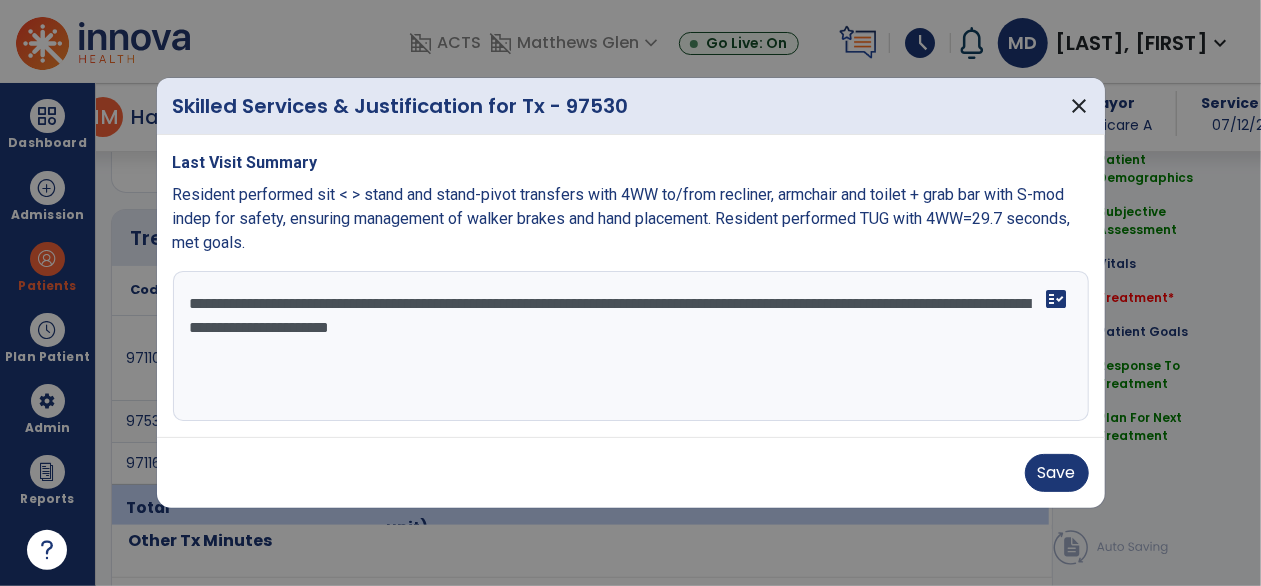 click on "**********" at bounding box center [631, 346] 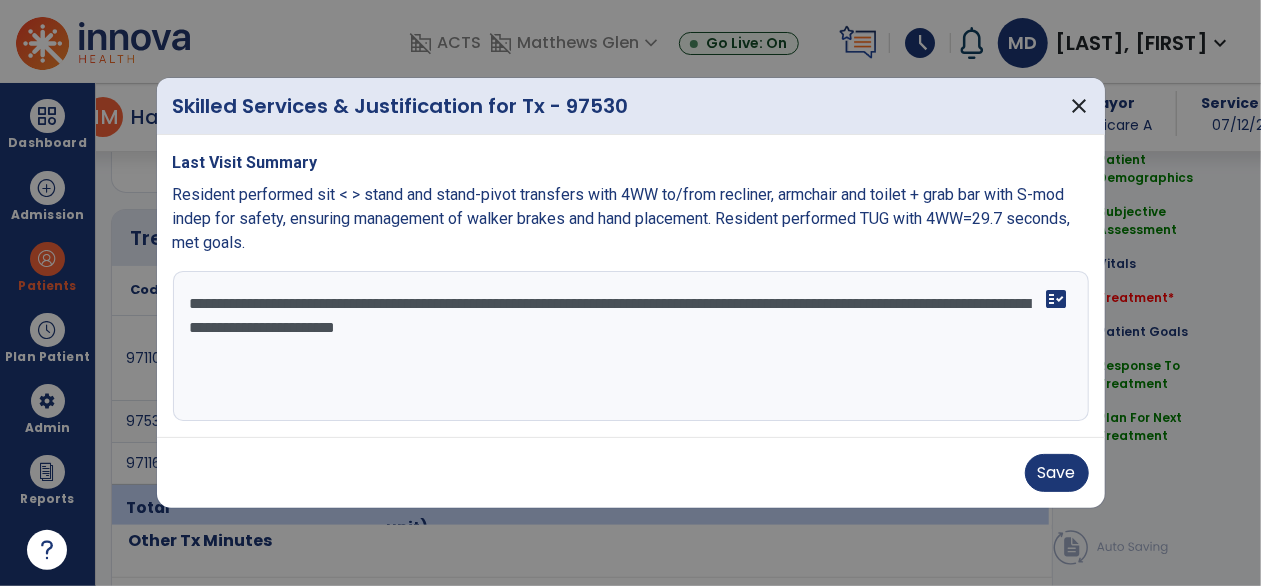 click on "**********" at bounding box center [631, 346] 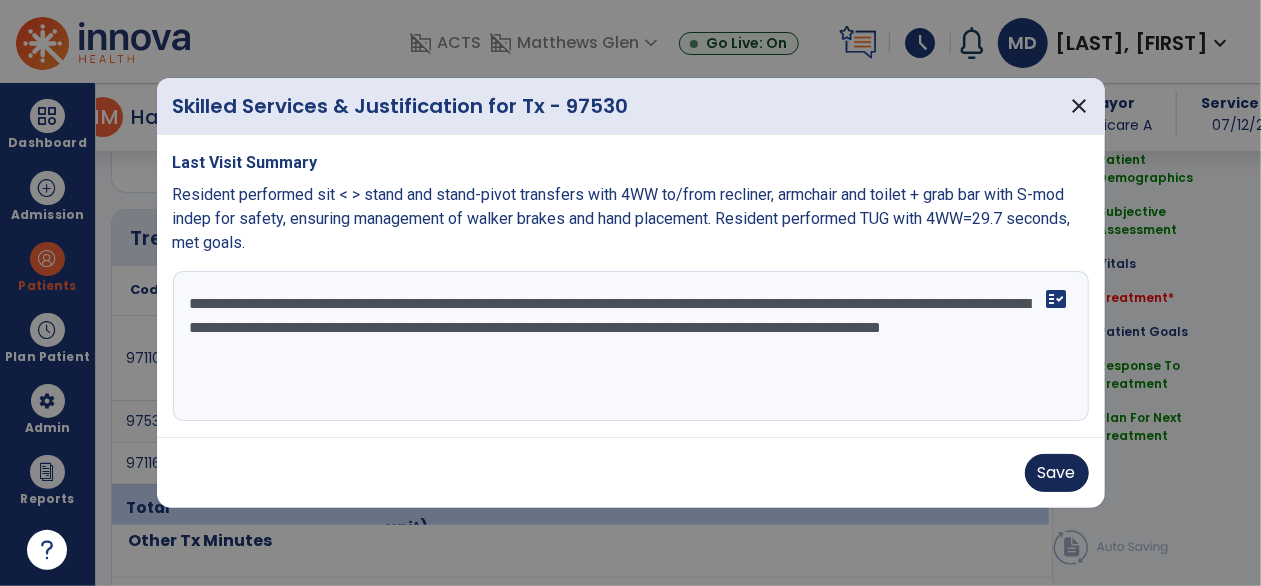 type on "**********" 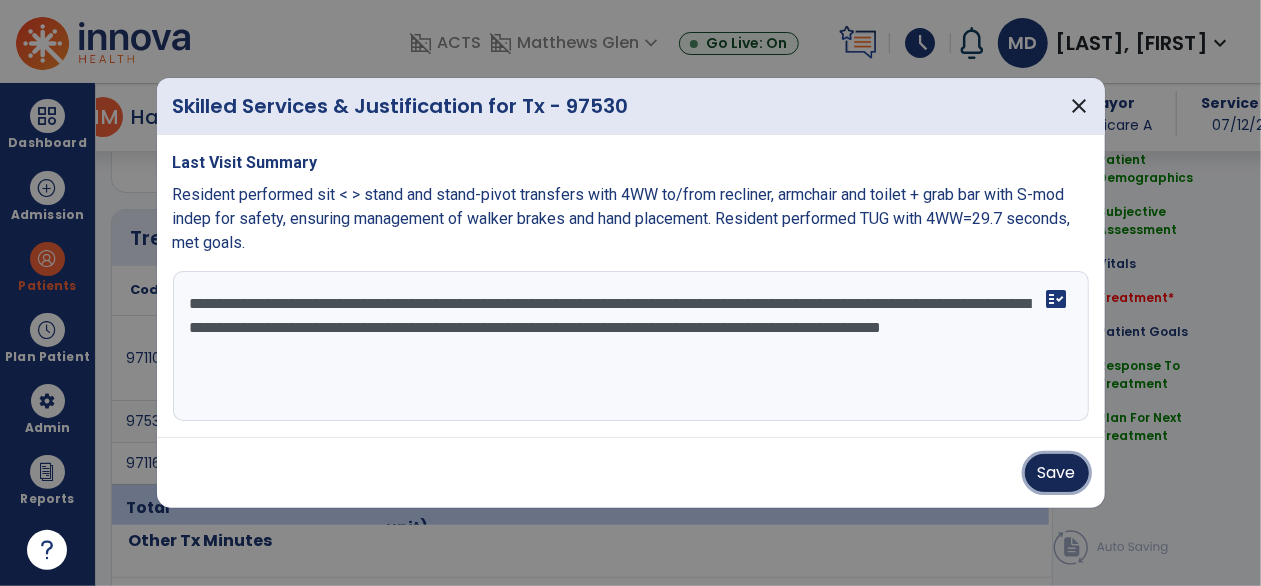 click on "Save" at bounding box center (1057, 473) 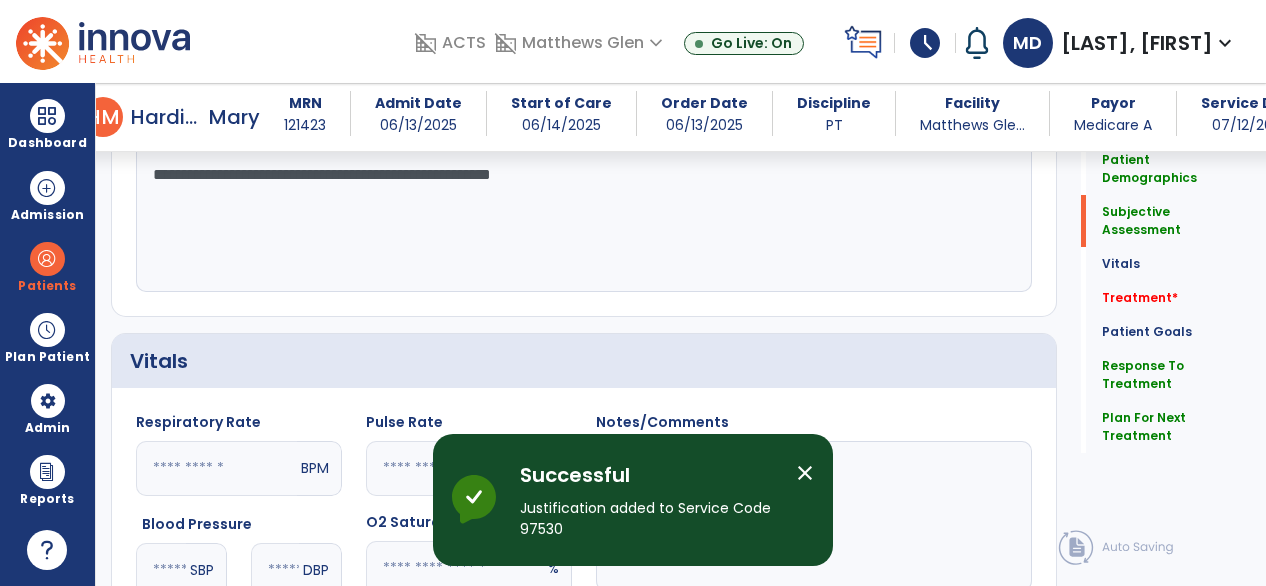 scroll, scrollTop: 453, scrollLeft: 0, axis: vertical 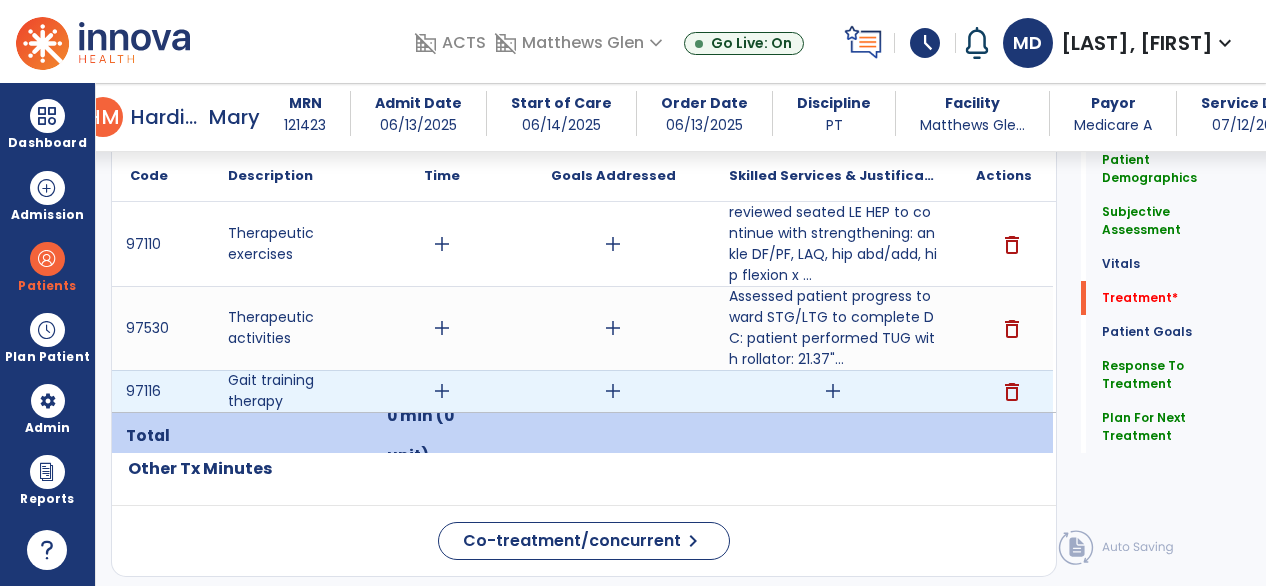 click on "add" at bounding box center [833, 391] 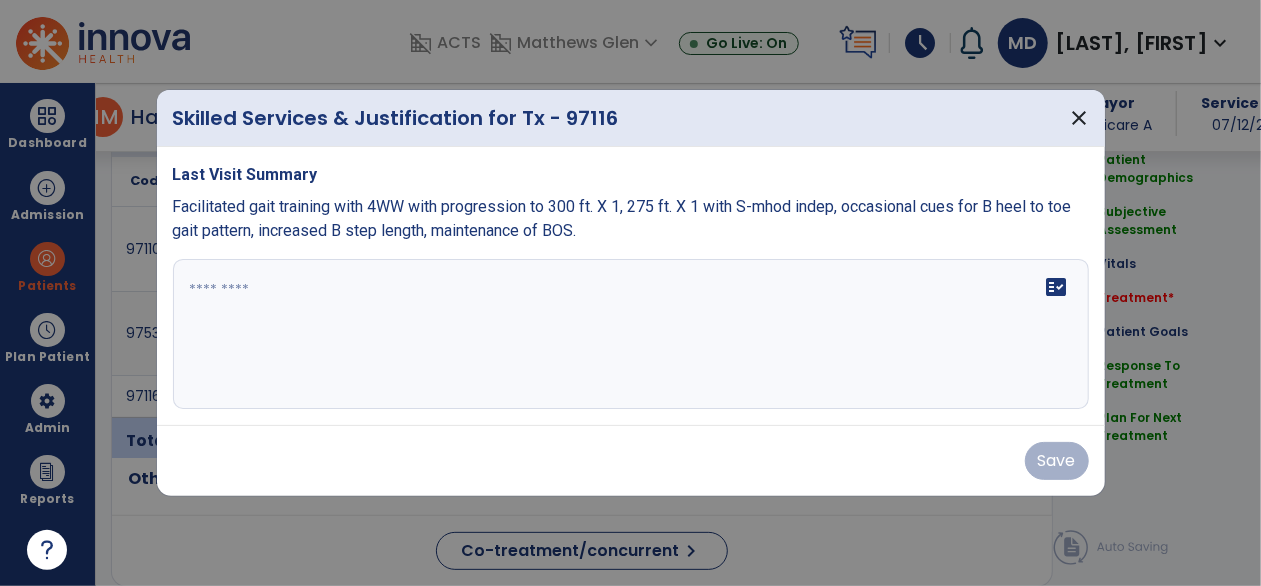 scroll, scrollTop: 1194, scrollLeft: 0, axis: vertical 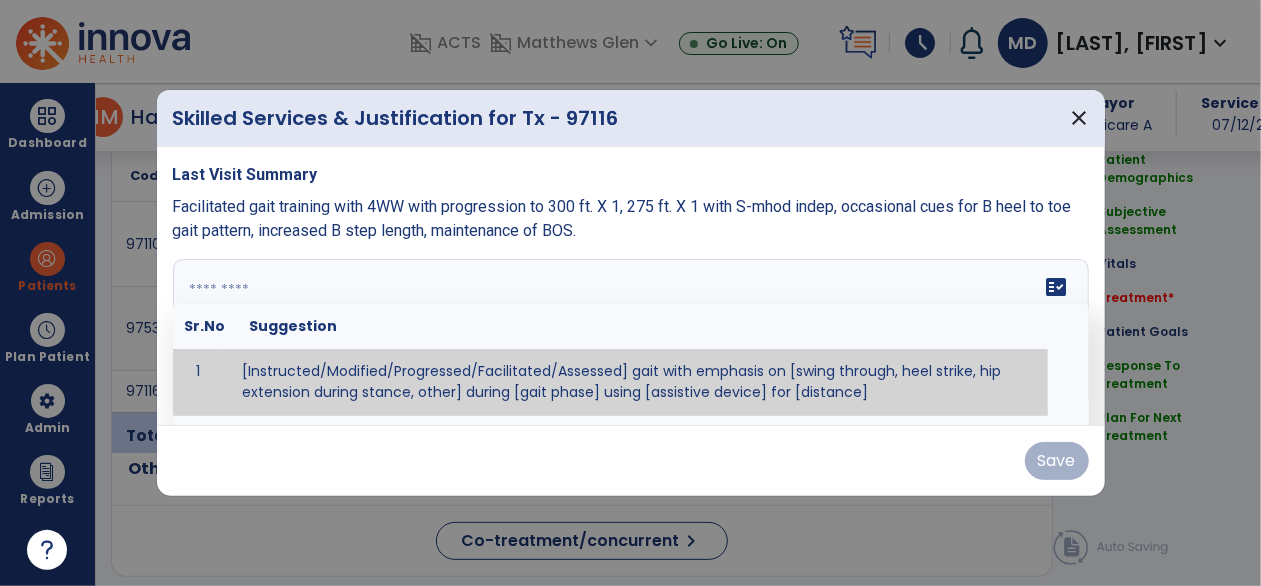 click at bounding box center [629, 334] 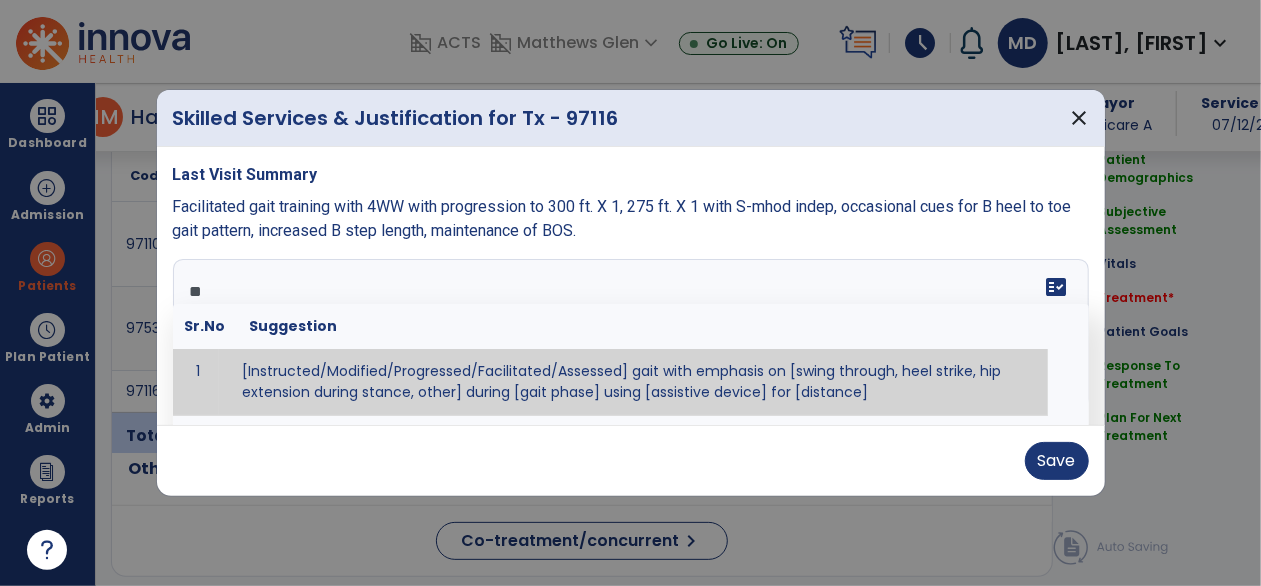type on "*" 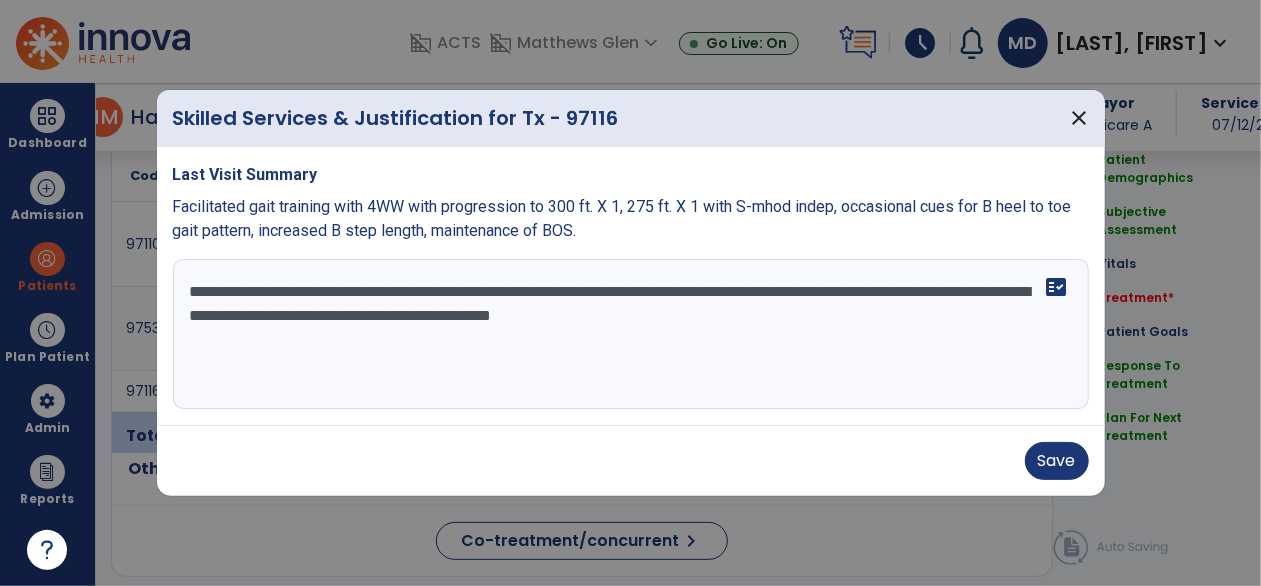 click on "**********" at bounding box center (631, 334) 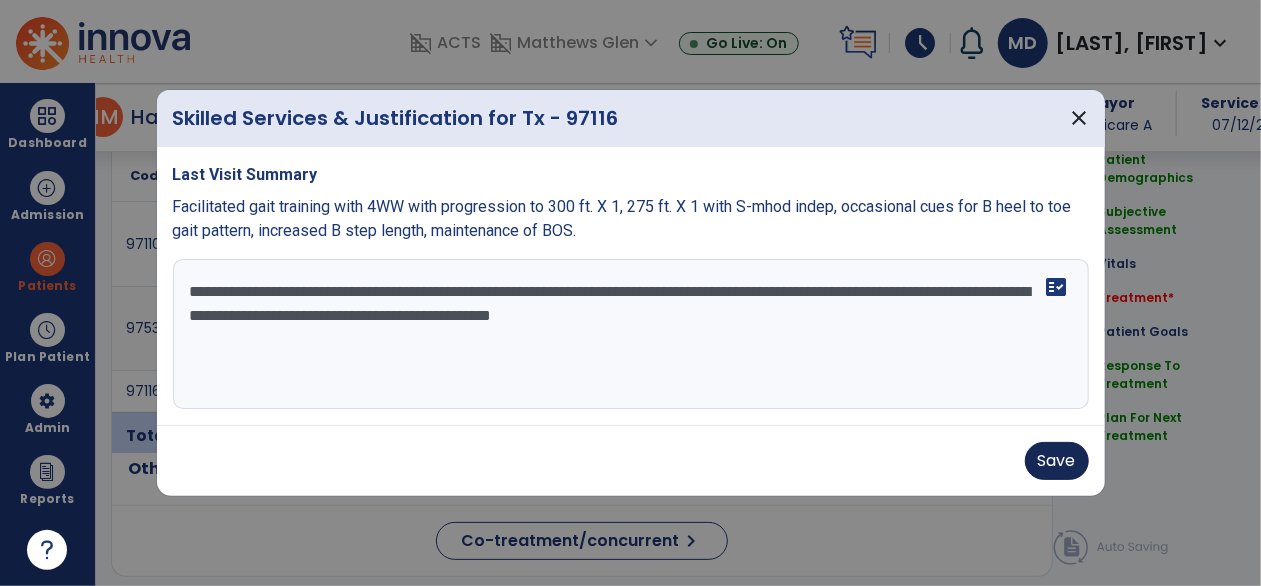 type on "**********" 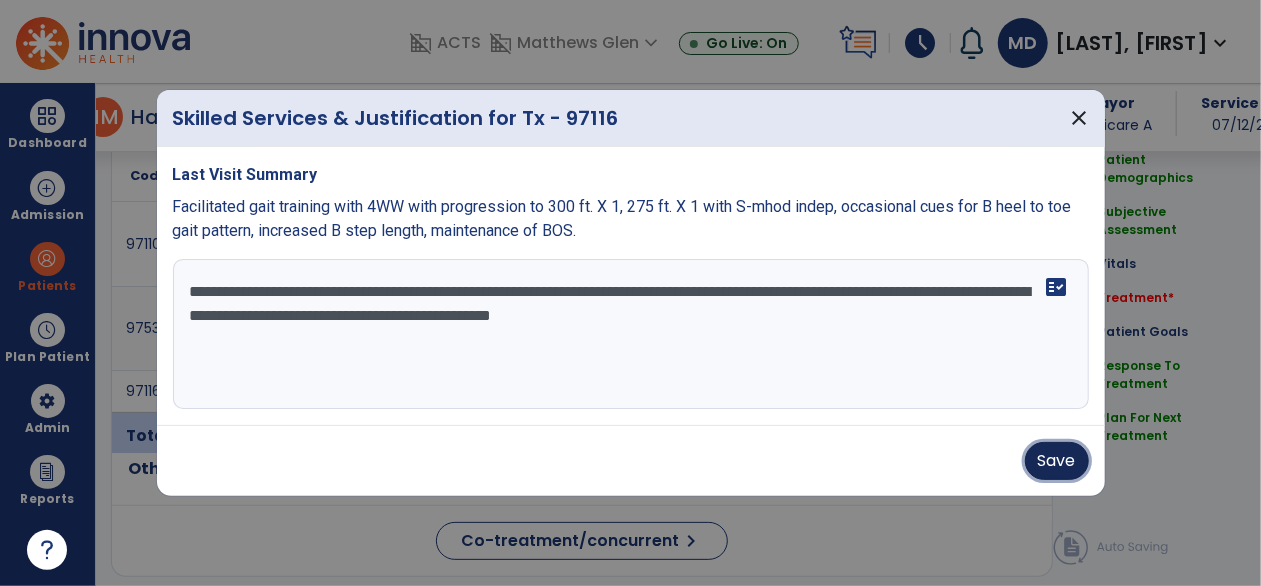 click on "Save" at bounding box center (1057, 461) 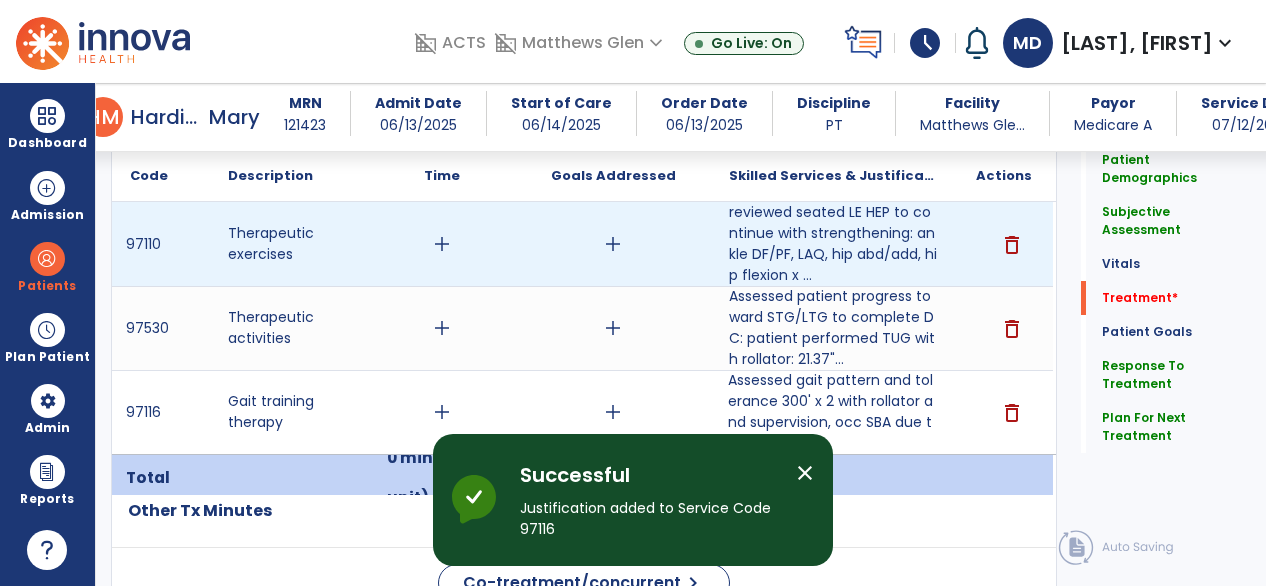 click on "add" at bounding box center [613, 244] 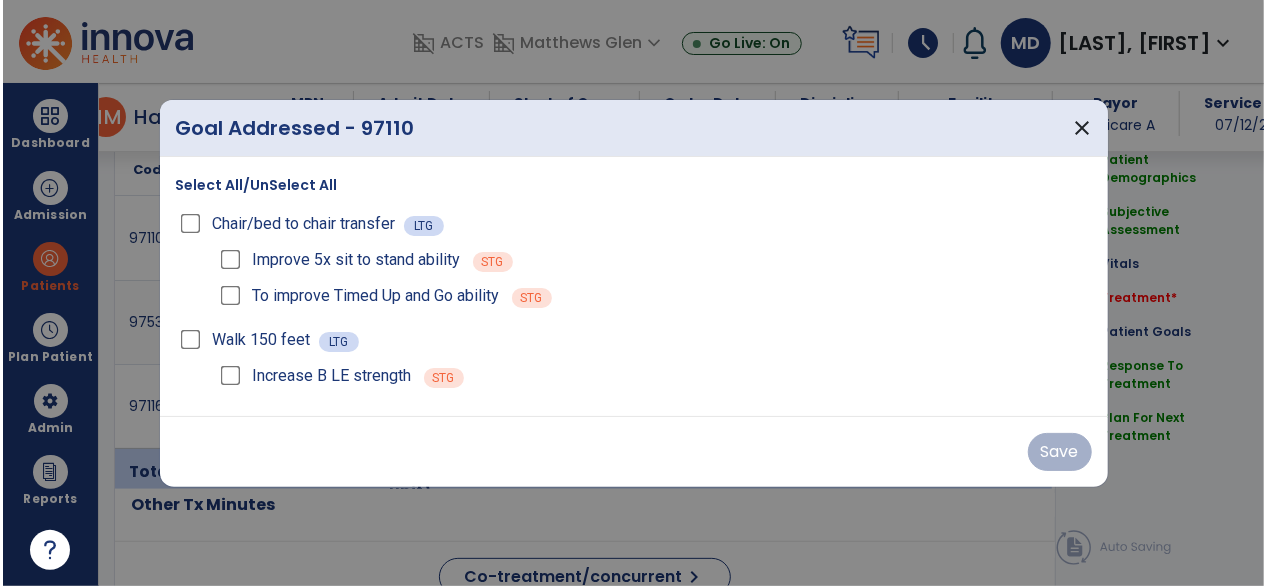 scroll, scrollTop: 1194, scrollLeft: 0, axis: vertical 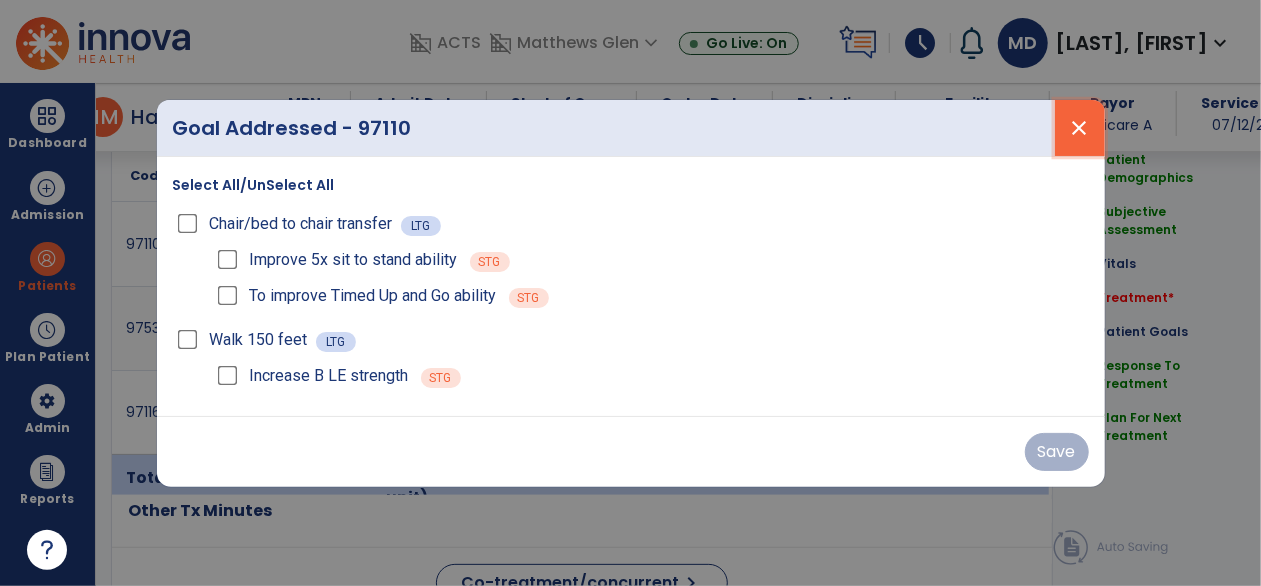 click on "close" at bounding box center [1080, 128] 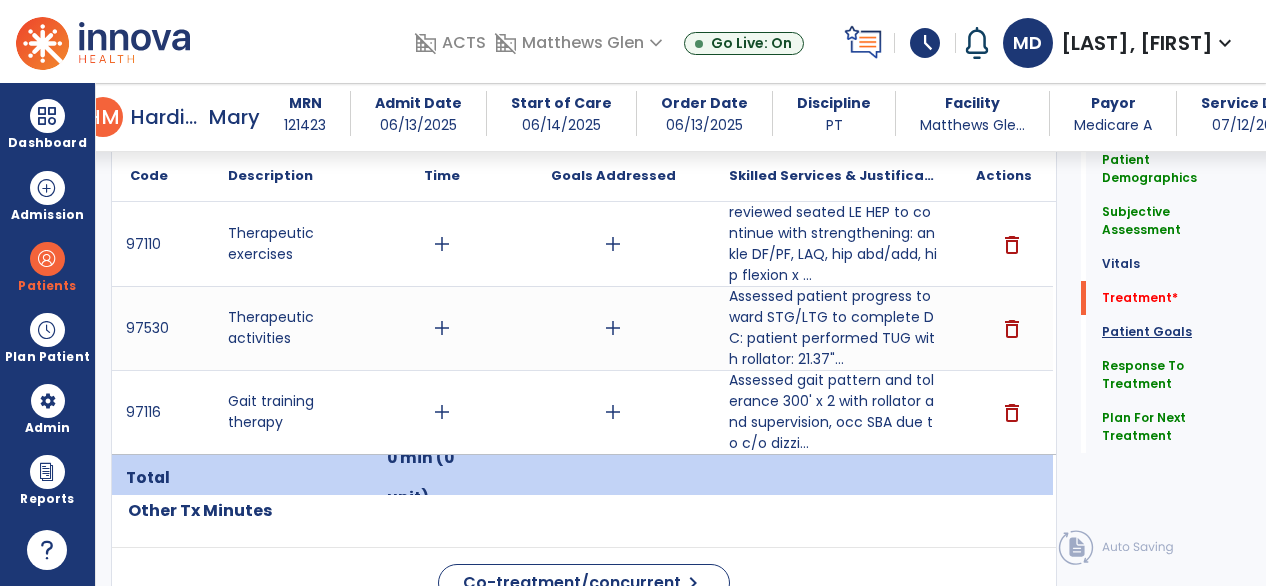 click on "Patient Goals" 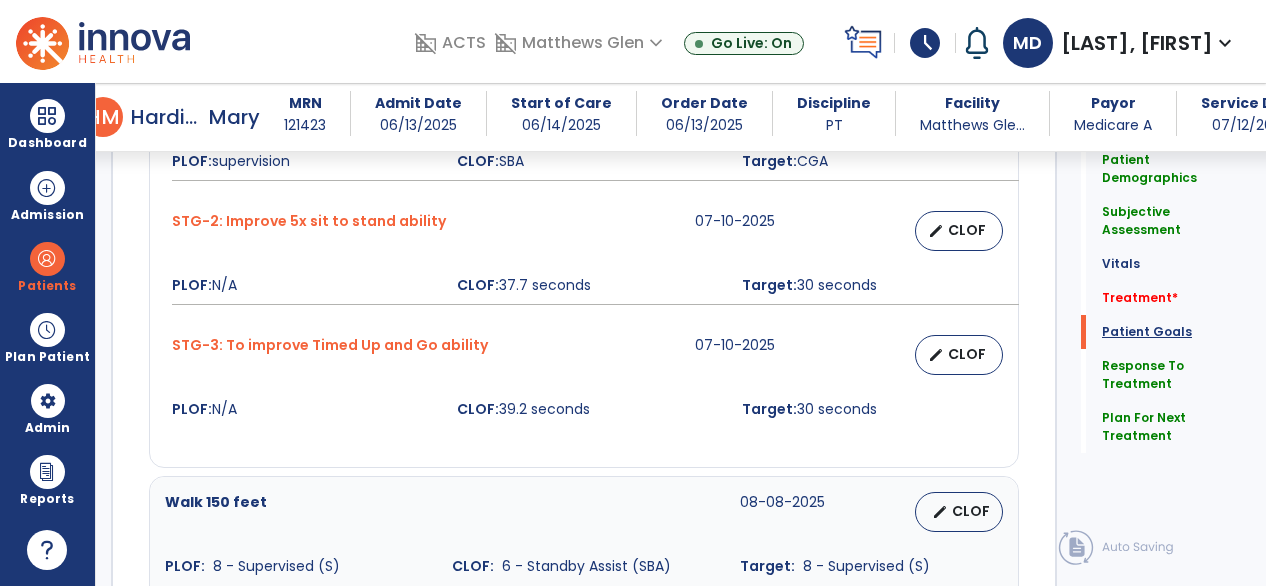 scroll, scrollTop: 2034, scrollLeft: 0, axis: vertical 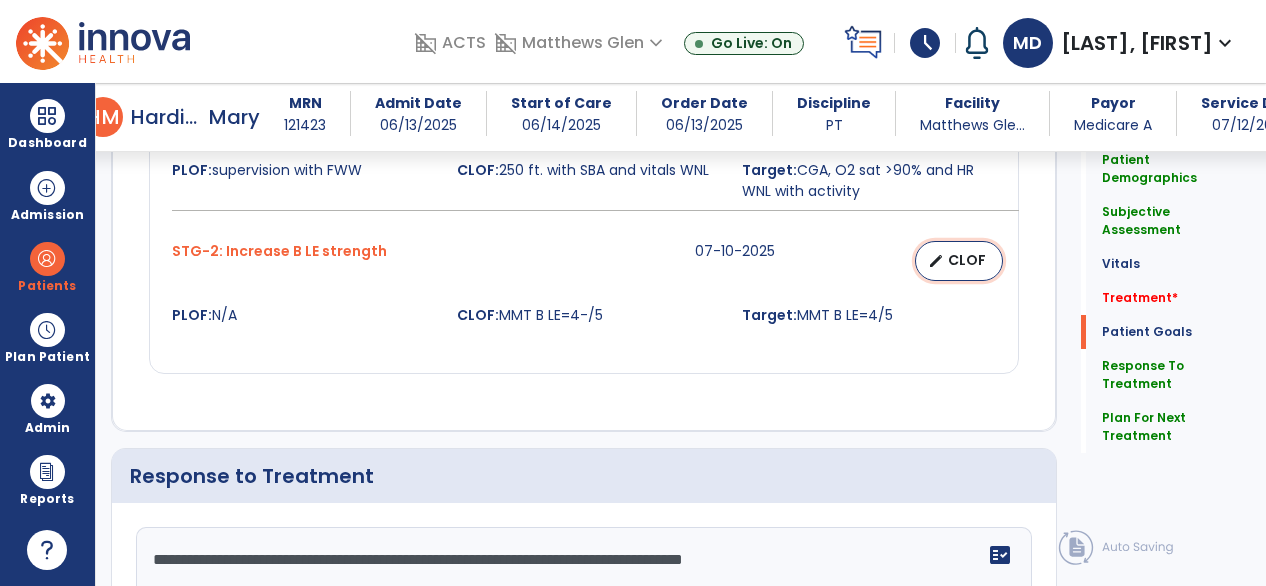 click on "edit   CLOF" at bounding box center [959, 261] 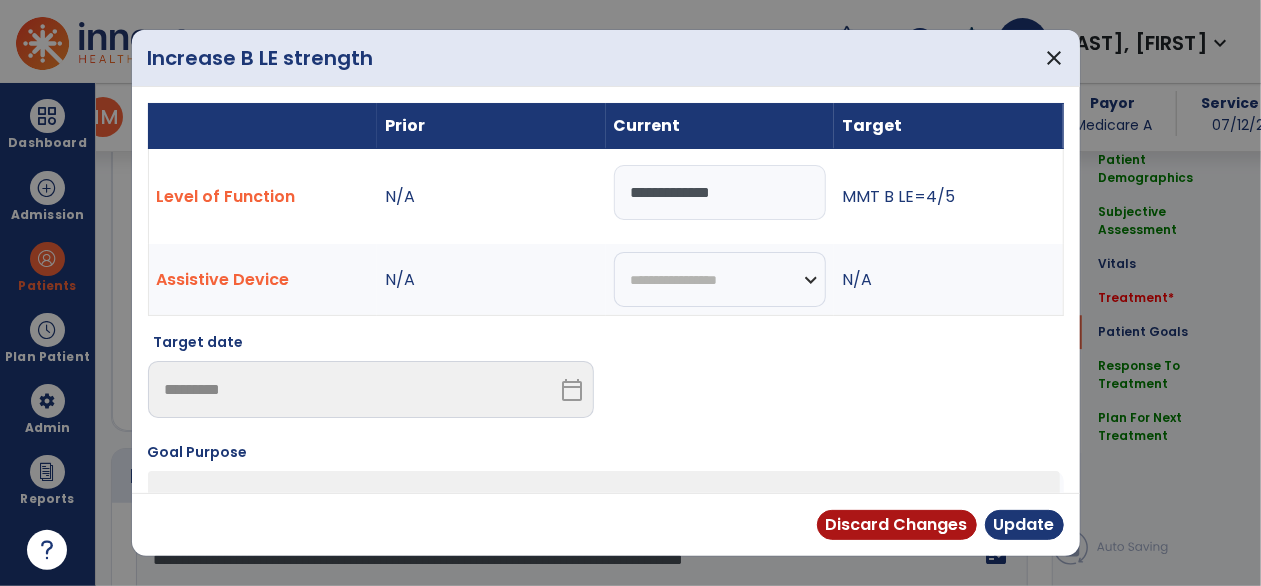 scroll, scrollTop: 2488, scrollLeft: 0, axis: vertical 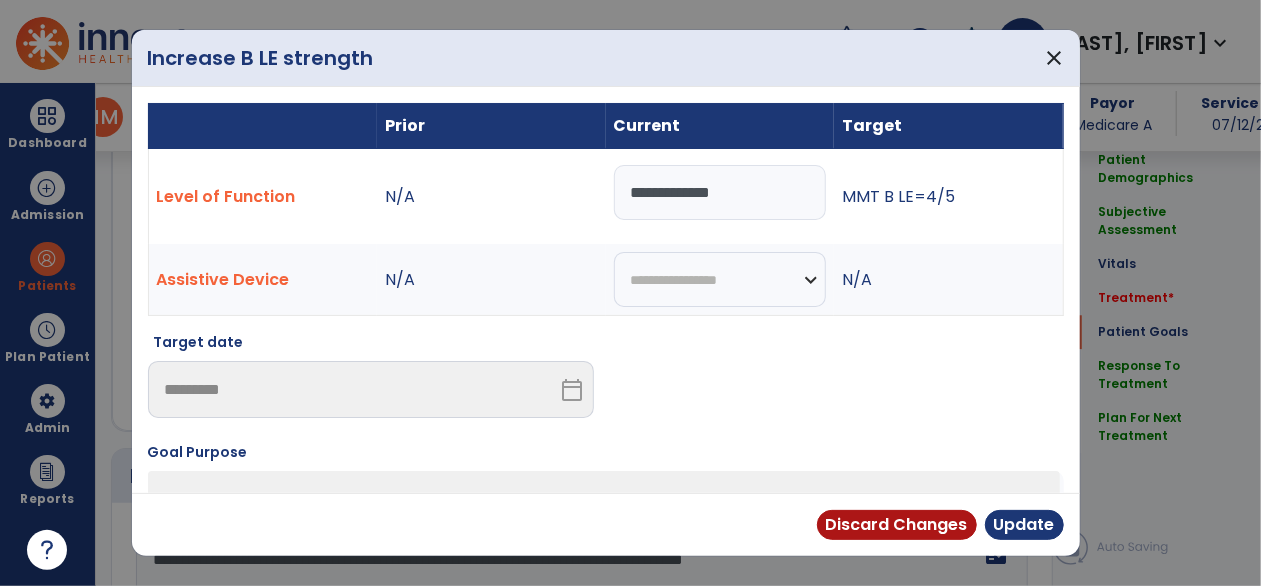click on "**********" at bounding box center (720, 192) 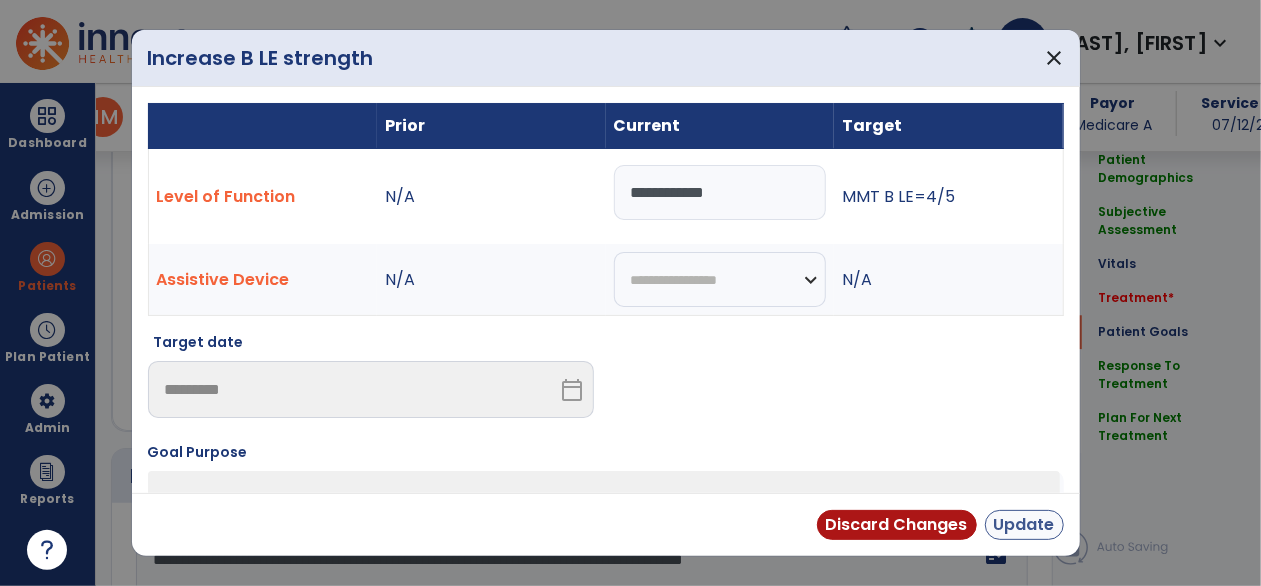 type on "**********" 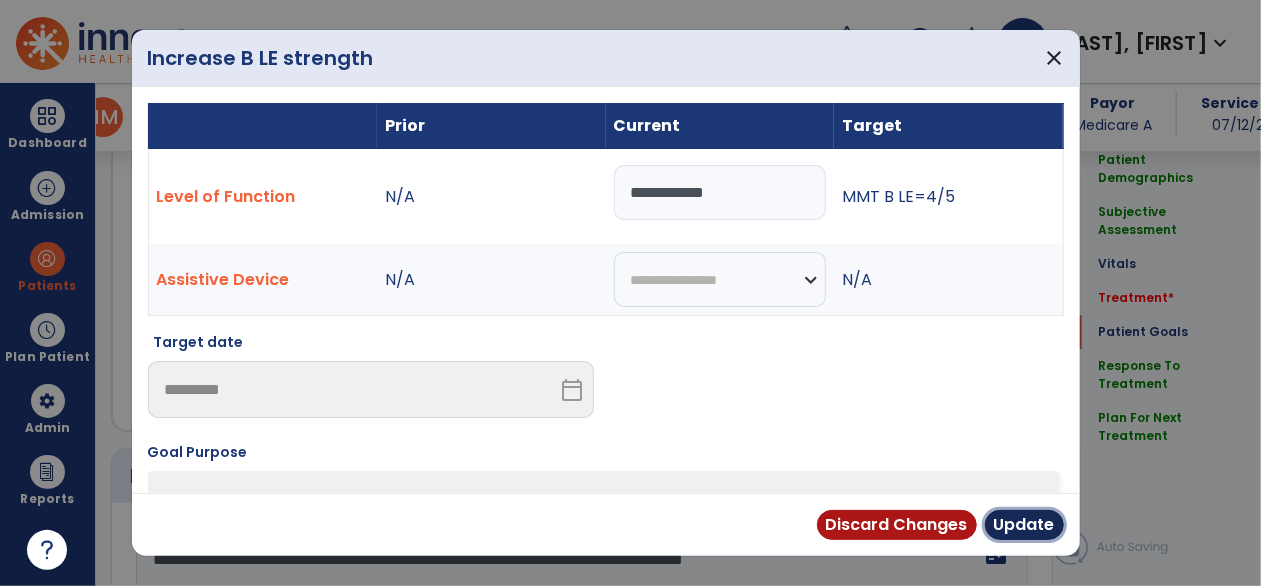 click on "Update" at bounding box center [1024, 525] 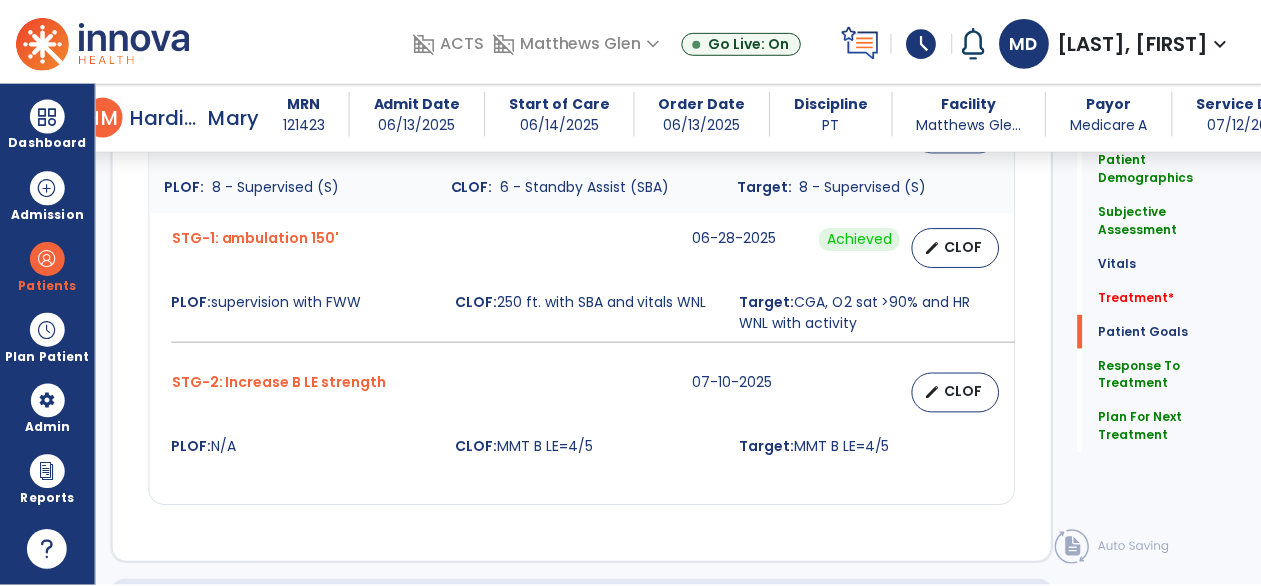 scroll, scrollTop: 2488, scrollLeft: 0, axis: vertical 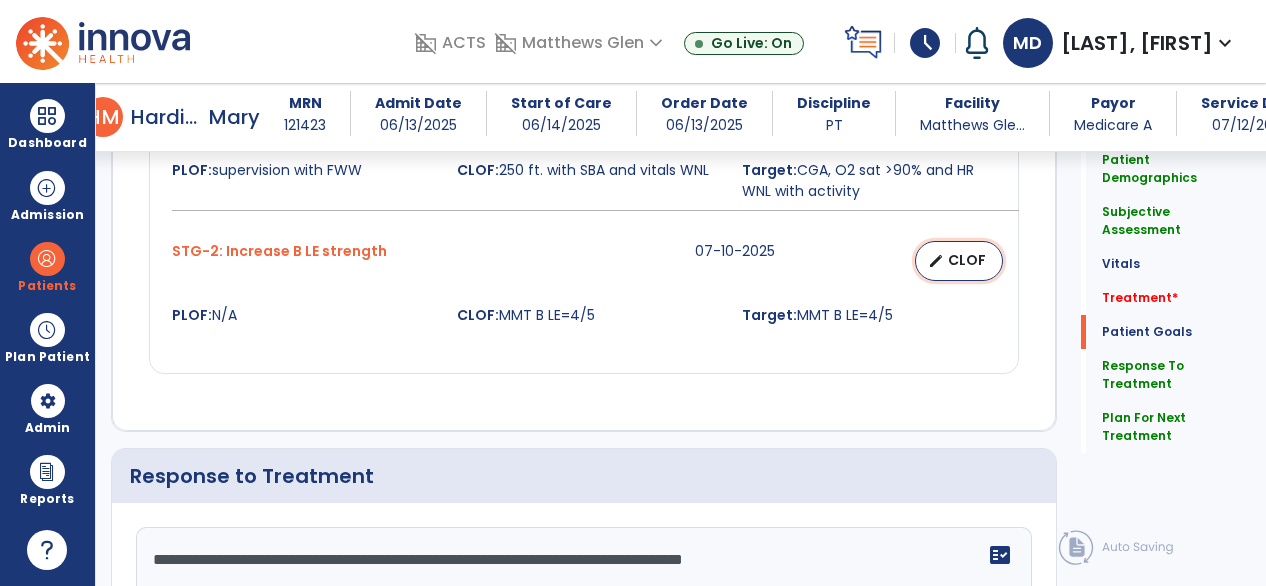 click on "CLOF" at bounding box center [967, 260] 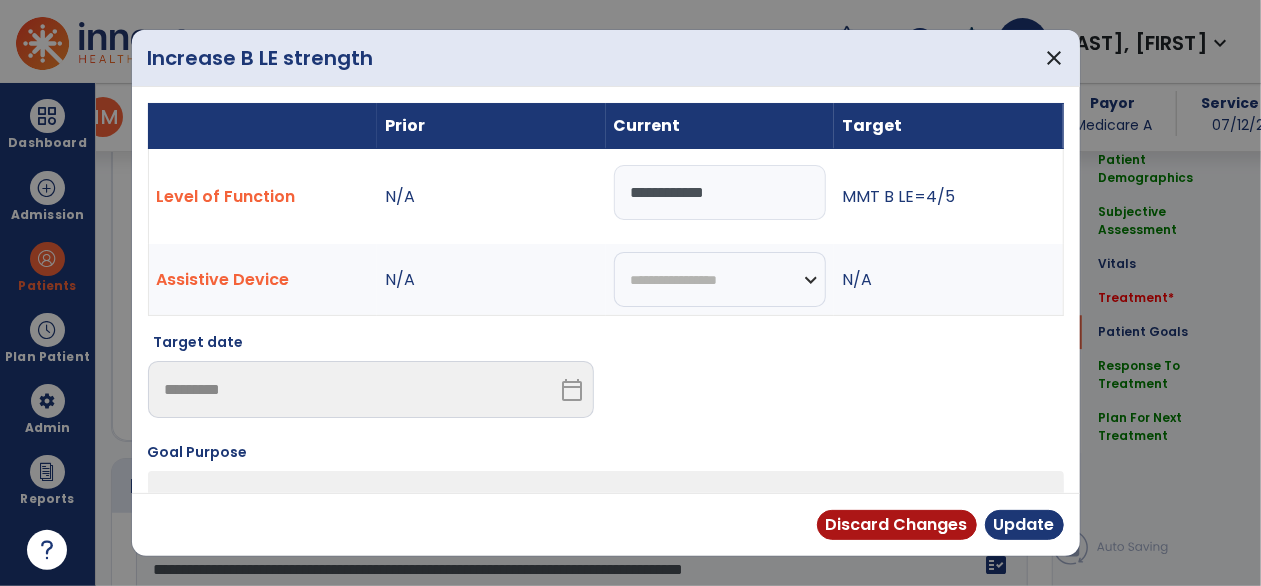scroll, scrollTop: 2488, scrollLeft: 0, axis: vertical 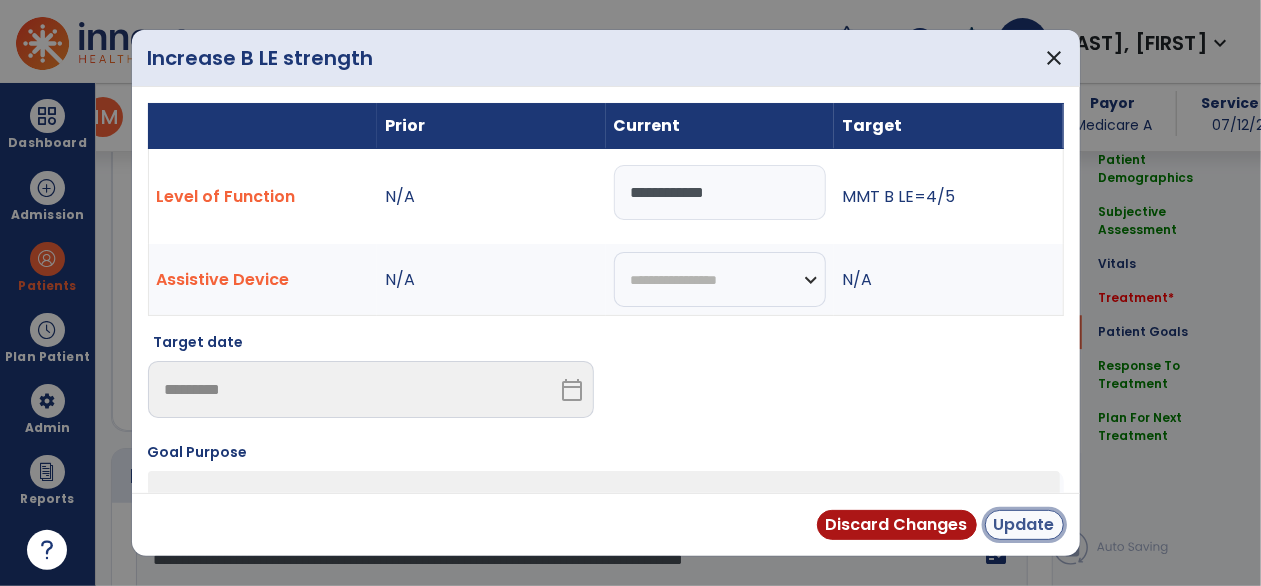 click on "Update" at bounding box center [1024, 525] 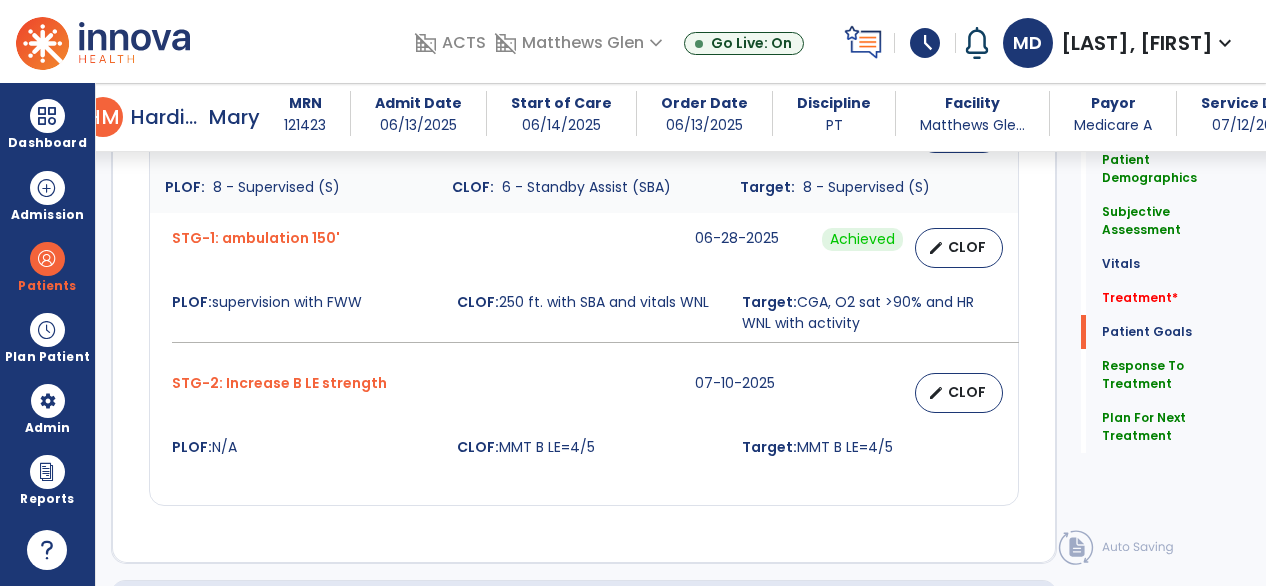scroll, scrollTop: 2488, scrollLeft: 0, axis: vertical 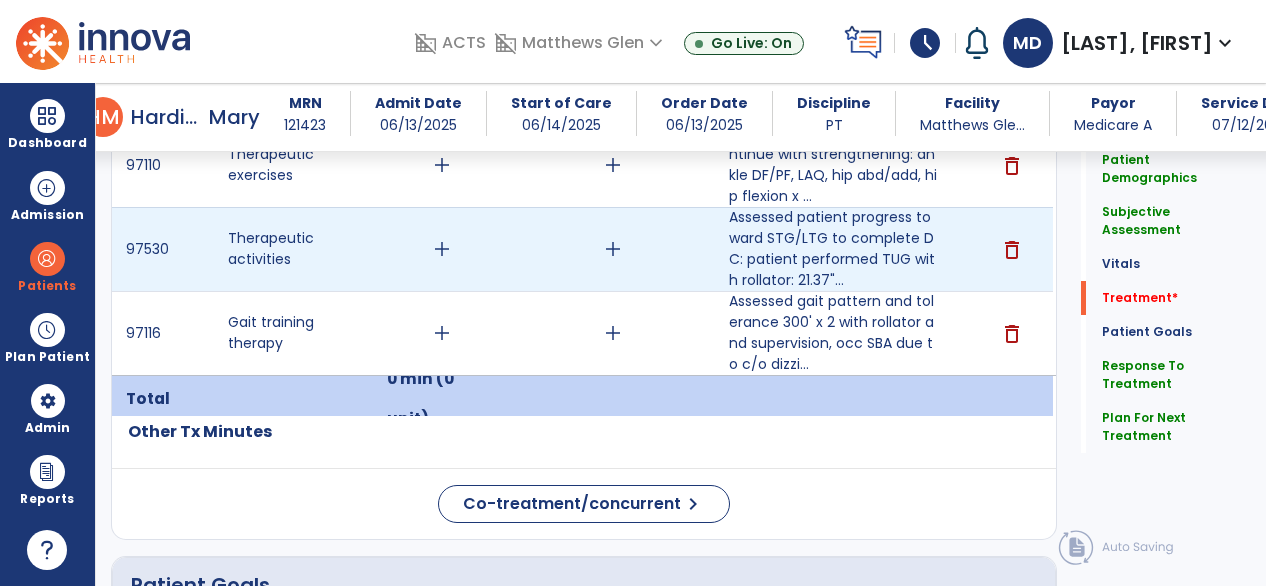 click on "add" at bounding box center (442, 249) 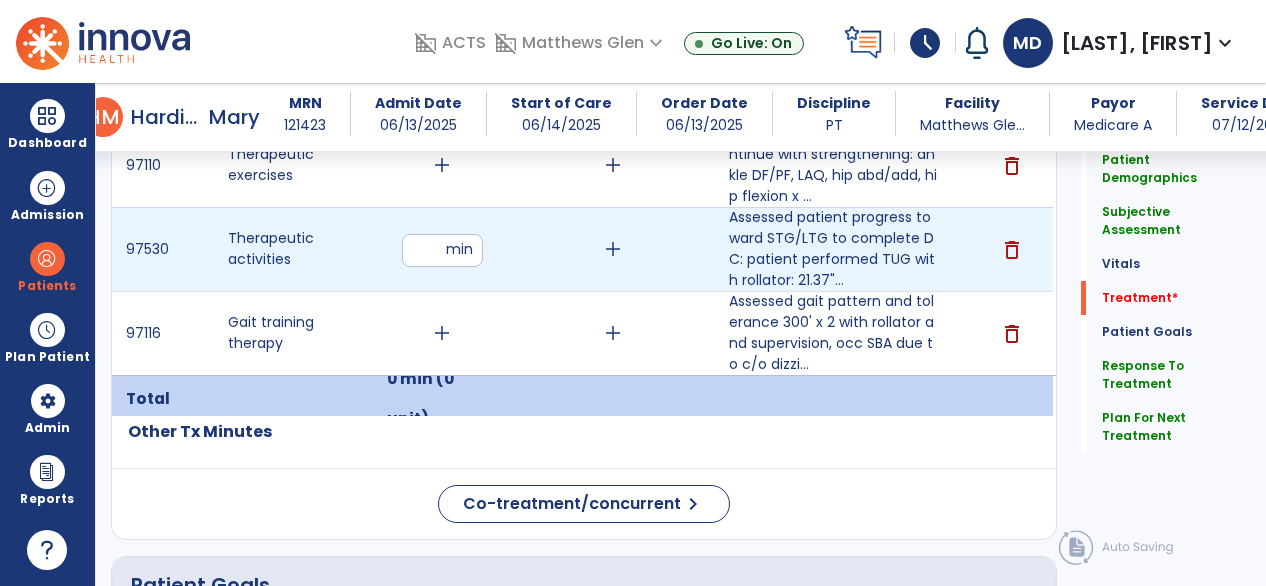 type on "**" 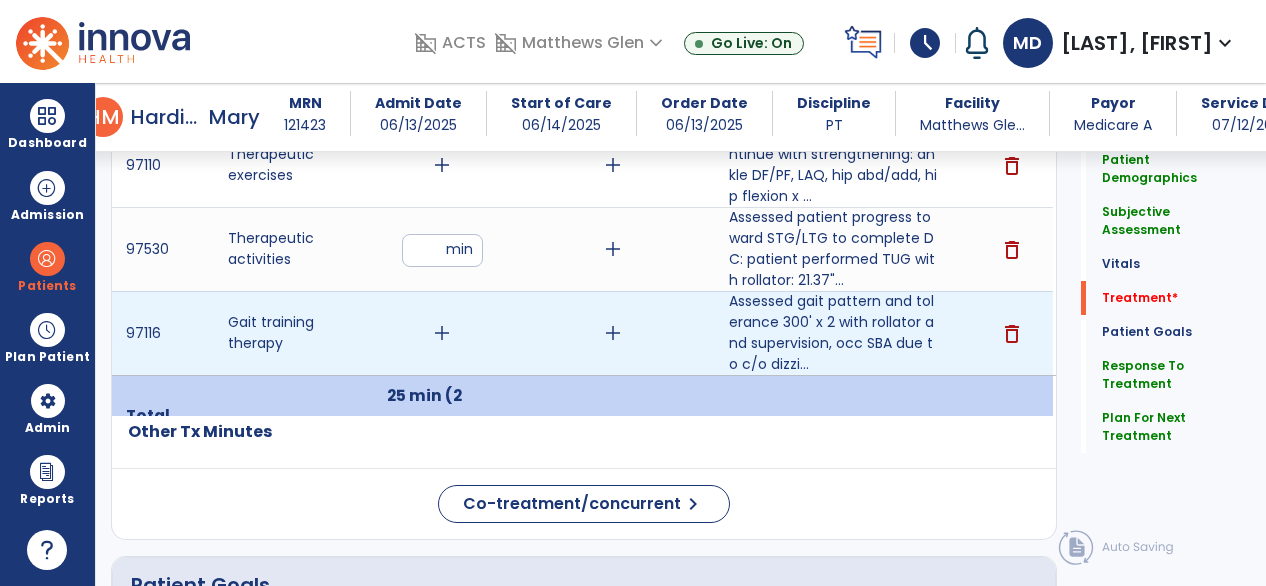 click on "add" at bounding box center (442, 333) 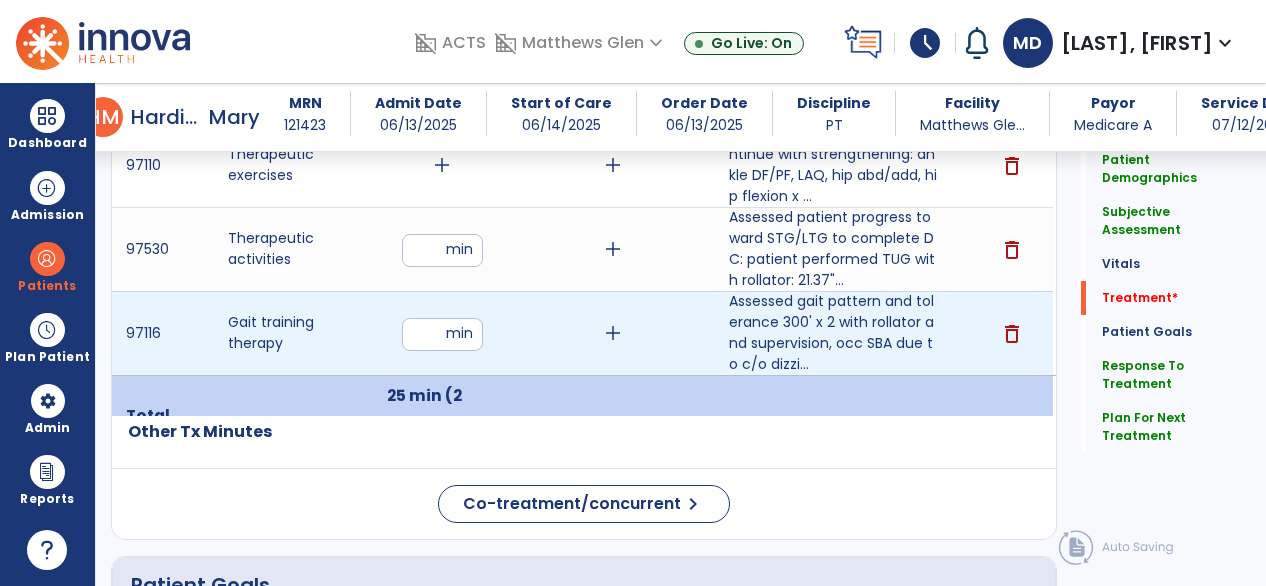 type on "**" 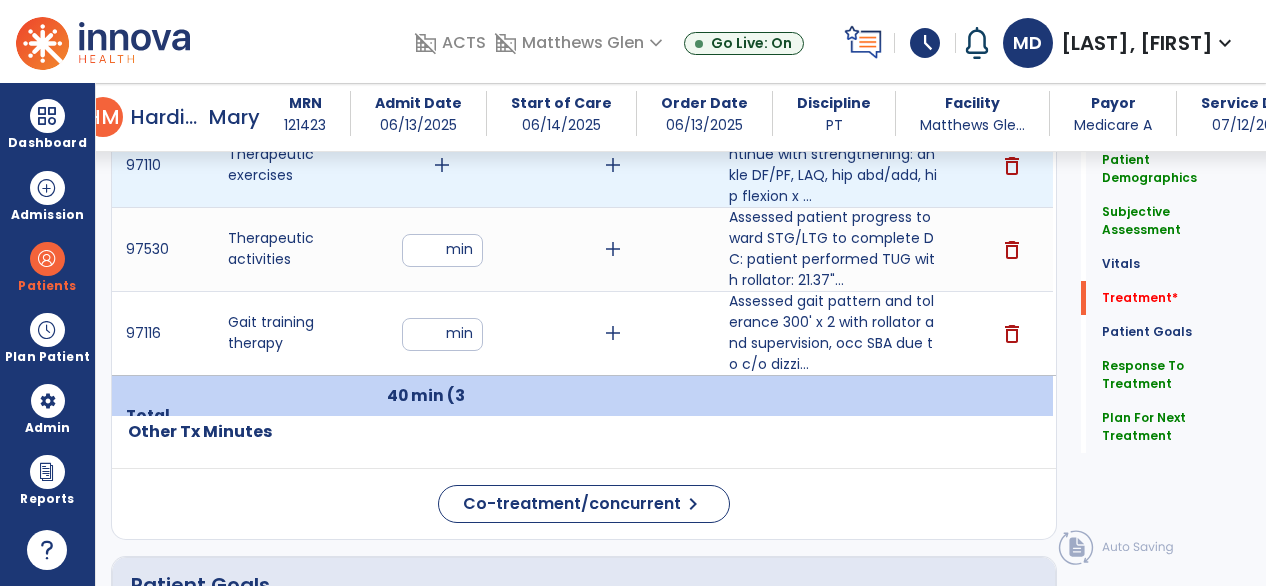 click on "add" at bounding box center (442, 165) 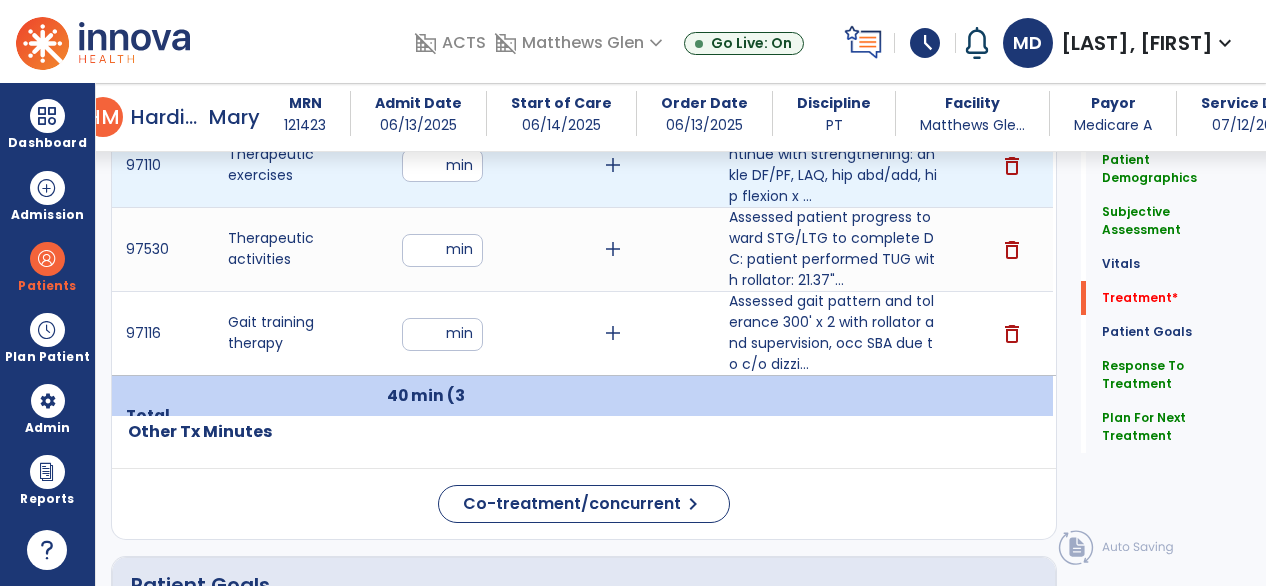 type on "**" 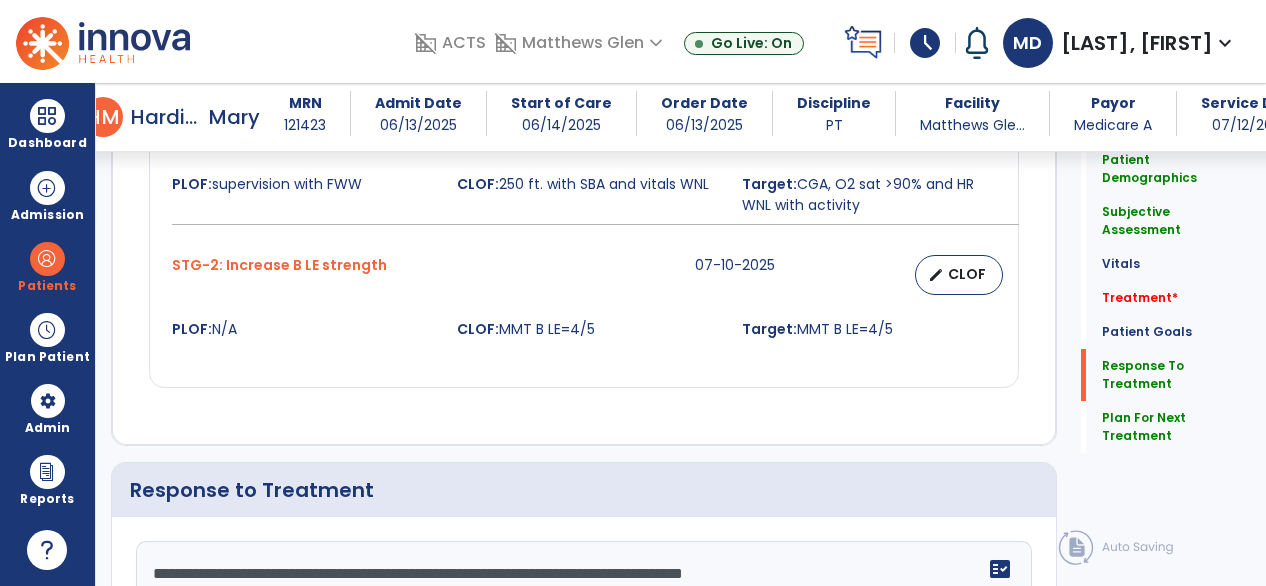 scroll, scrollTop: 2929, scrollLeft: 0, axis: vertical 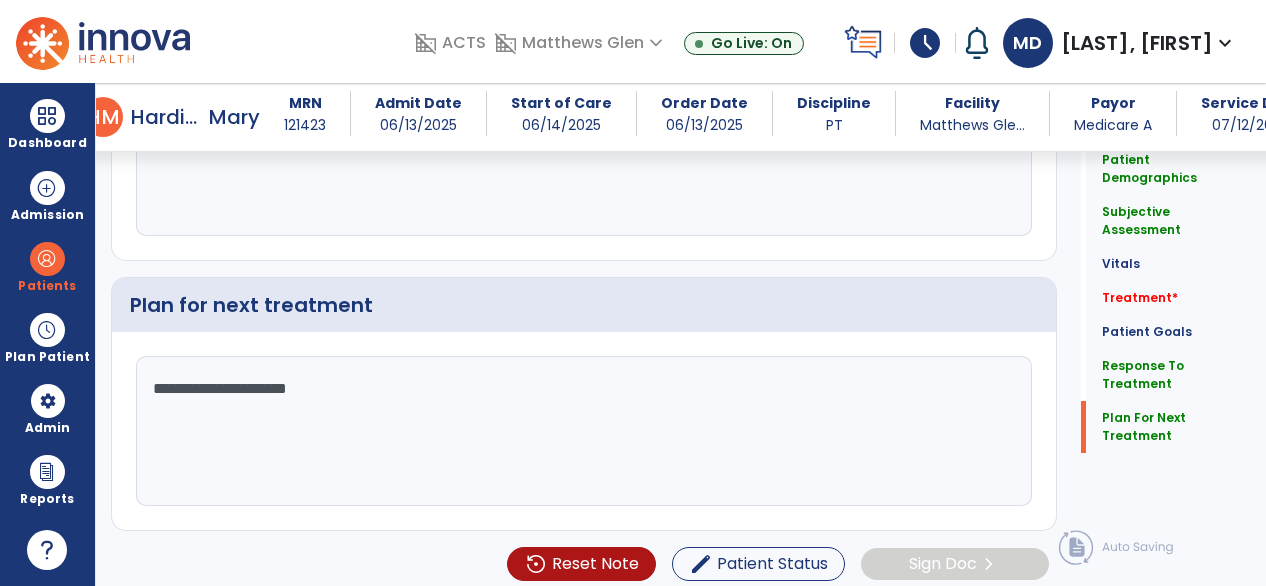 click on "**********" 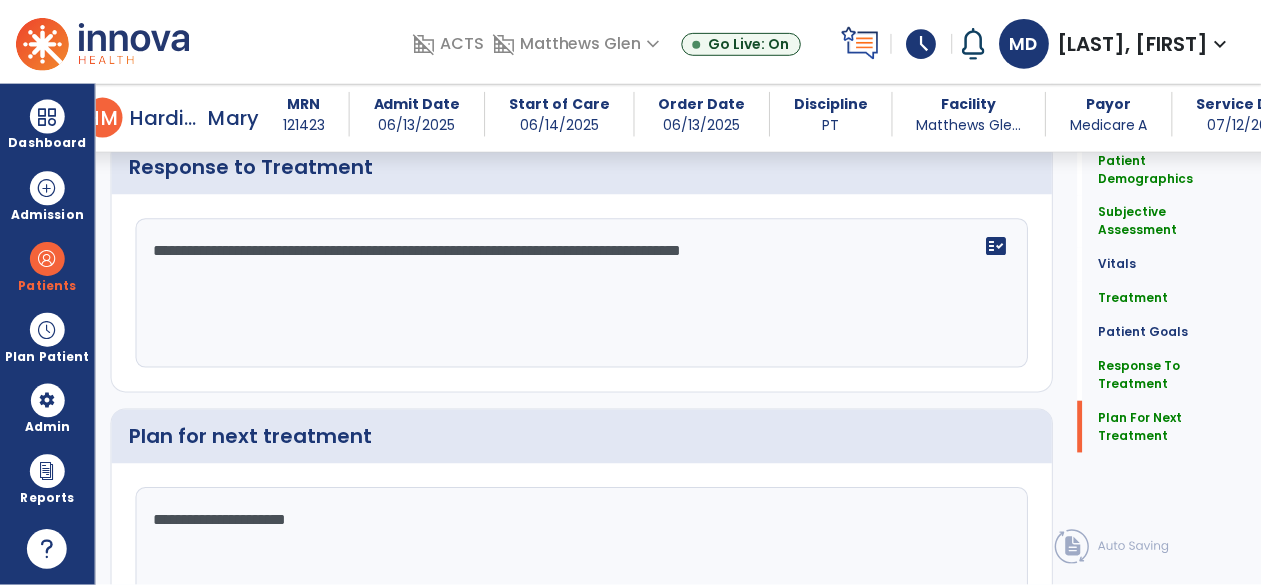scroll, scrollTop: 2929, scrollLeft: 0, axis: vertical 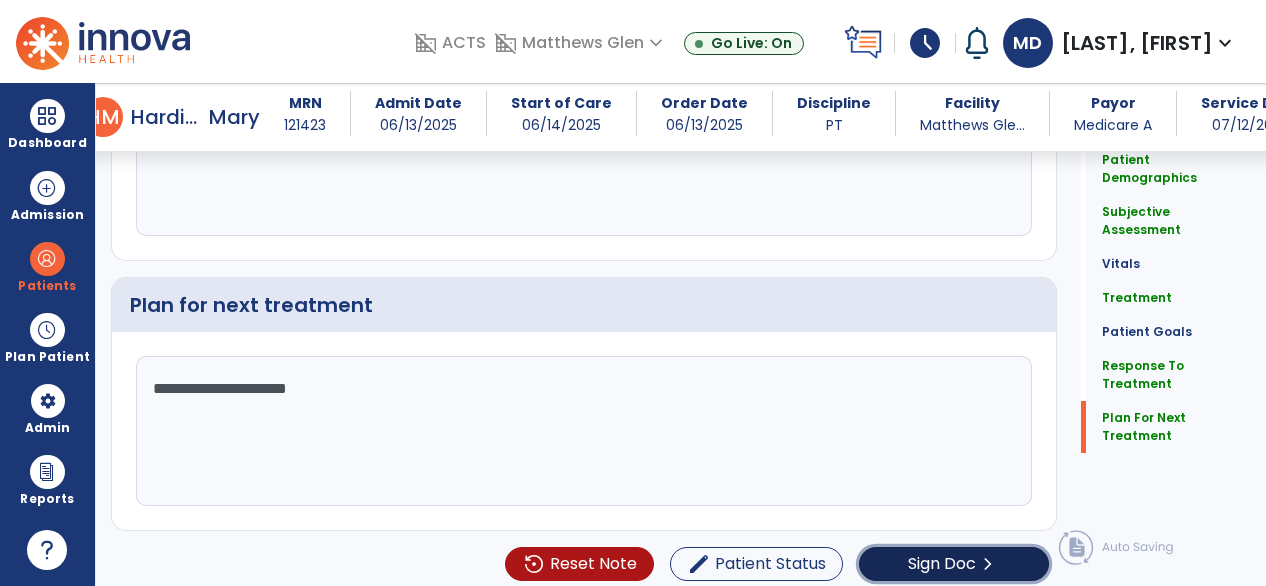 click on "Sign Doc" 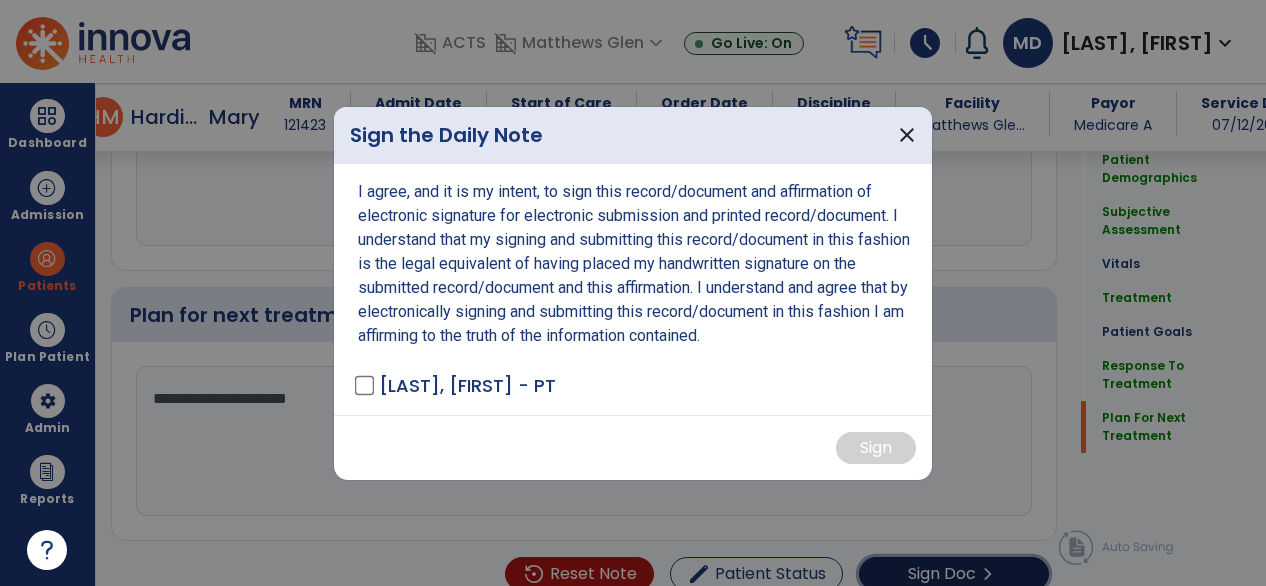 scroll, scrollTop: 2929, scrollLeft: 0, axis: vertical 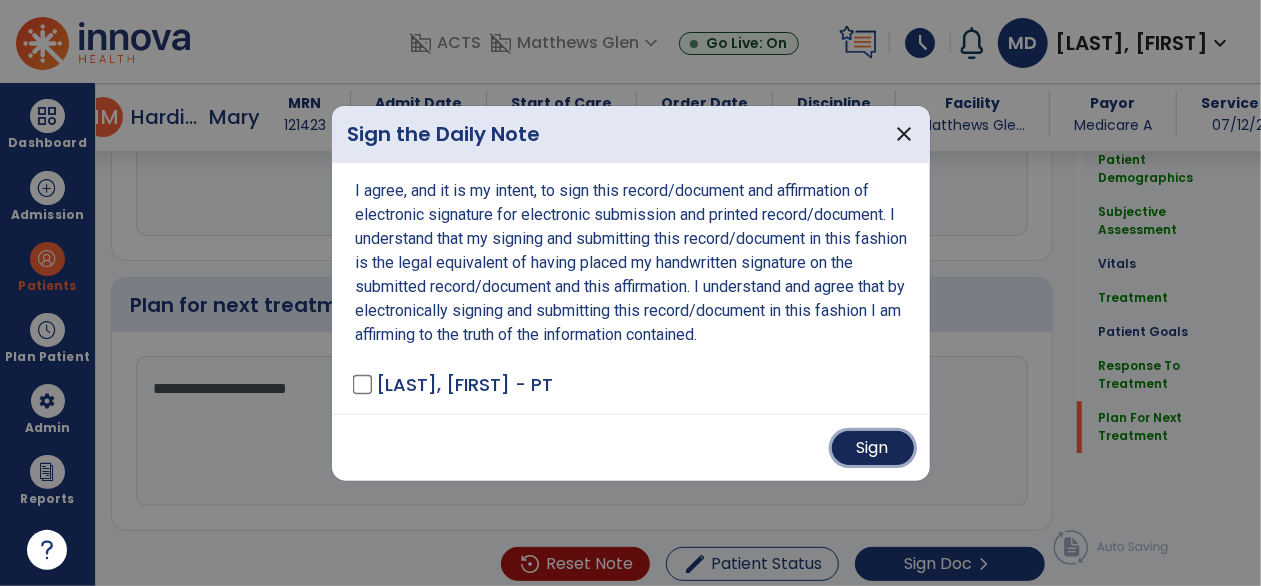 click on "Sign" at bounding box center [873, 448] 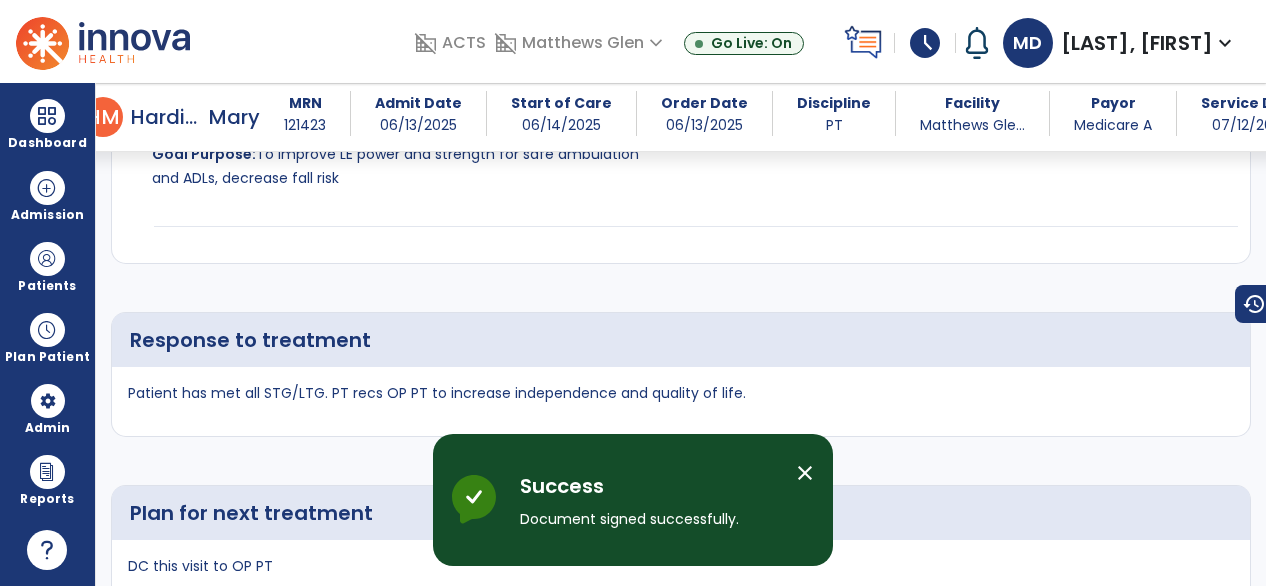 scroll, scrollTop: 4636, scrollLeft: 0, axis: vertical 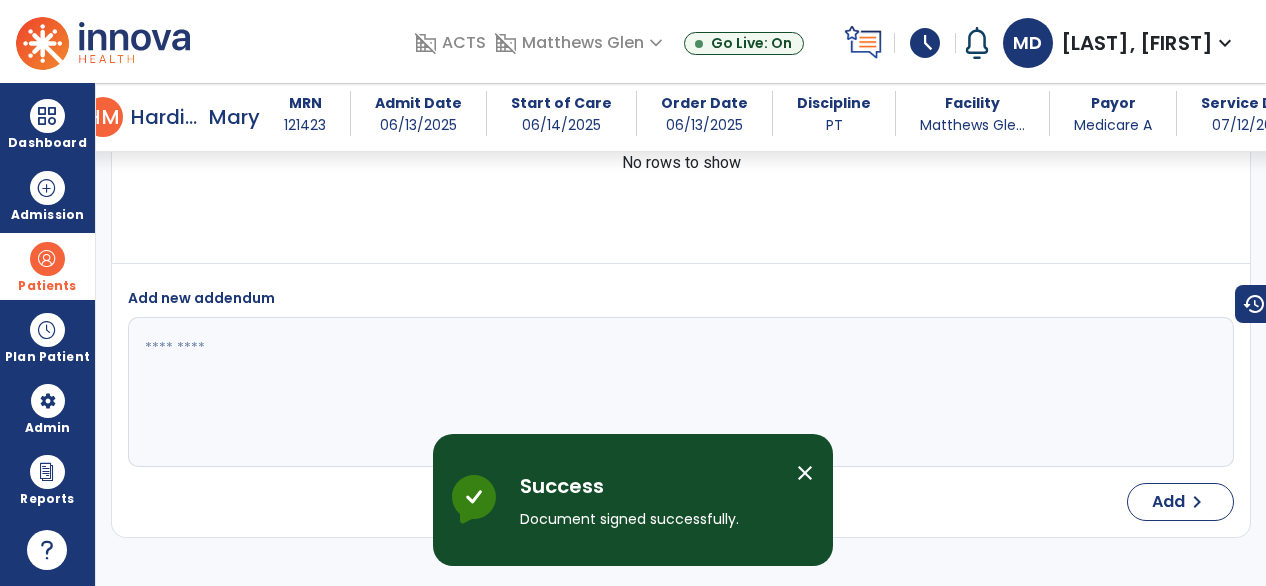 click at bounding box center (47, 259) 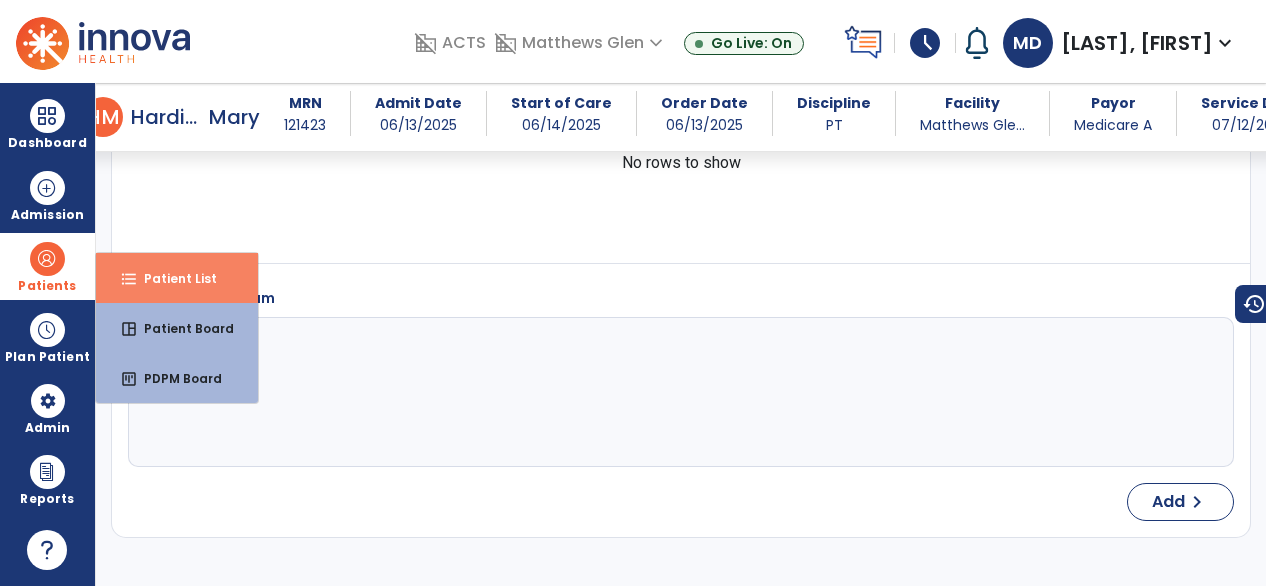 click on "Patient List" at bounding box center (172, 278) 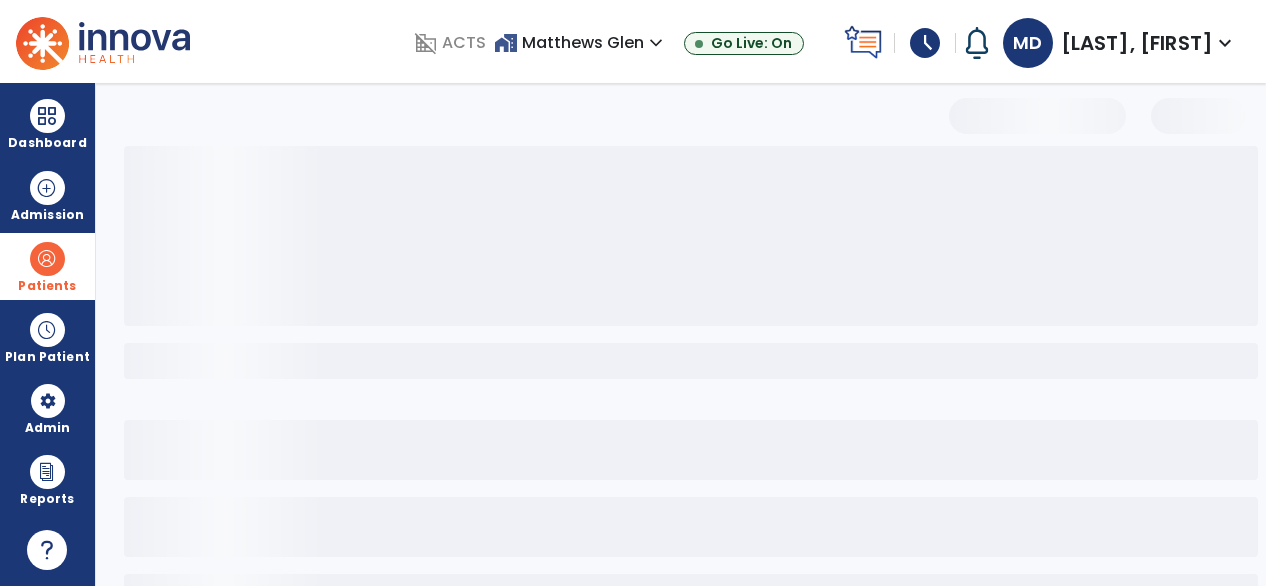 scroll, scrollTop: 156, scrollLeft: 0, axis: vertical 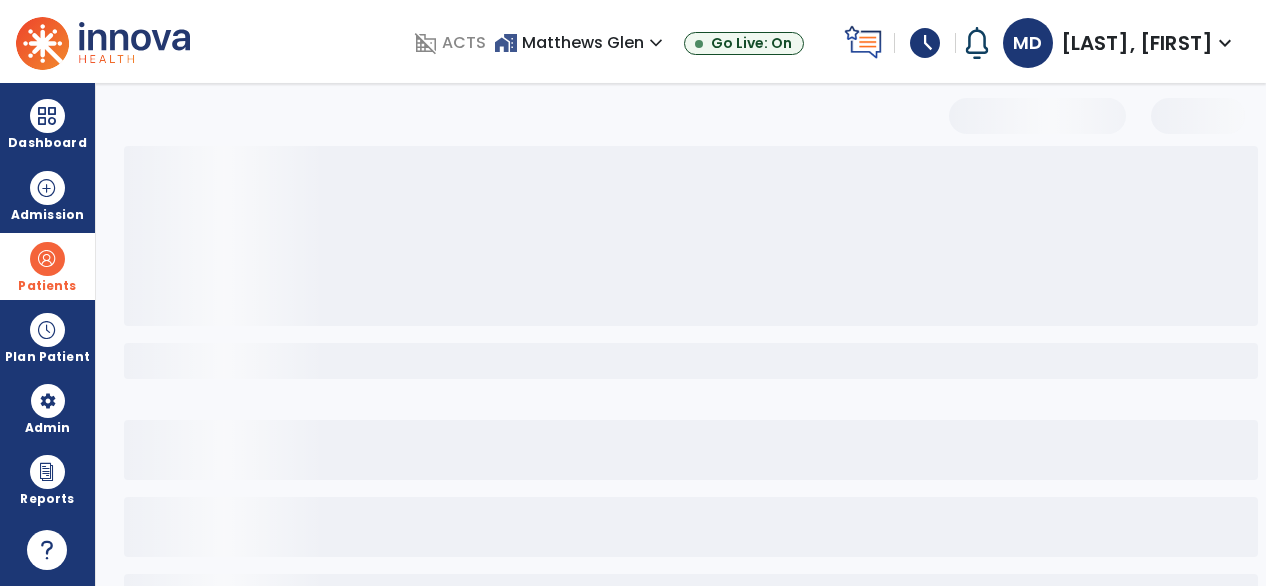 select on "***" 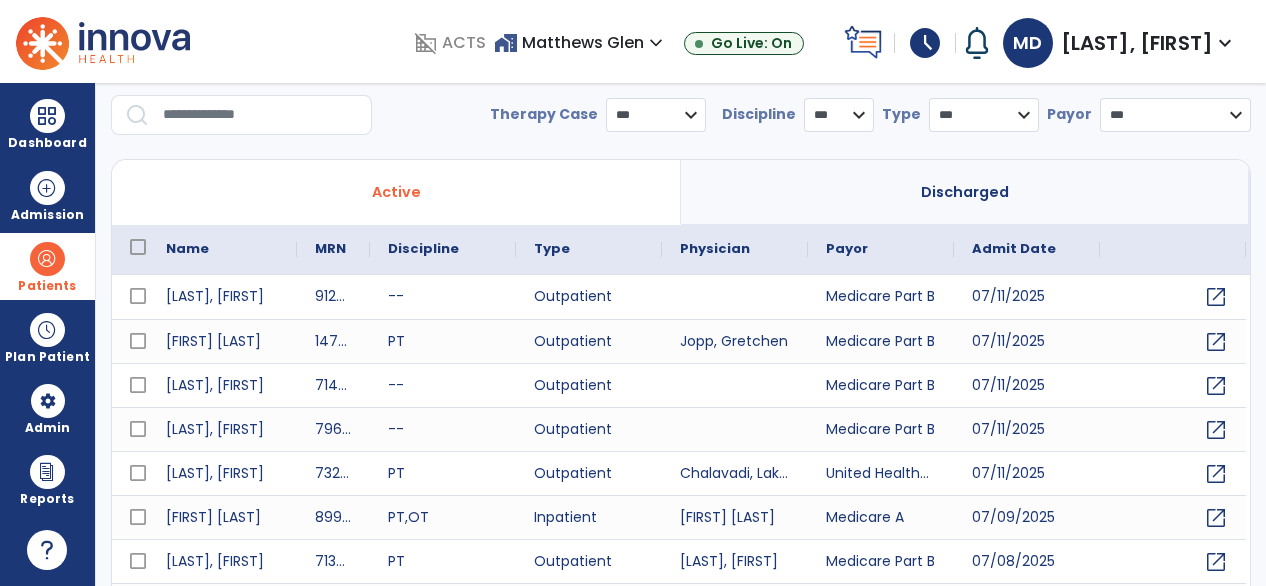 scroll, scrollTop: 18, scrollLeft: 0, axis: vertical 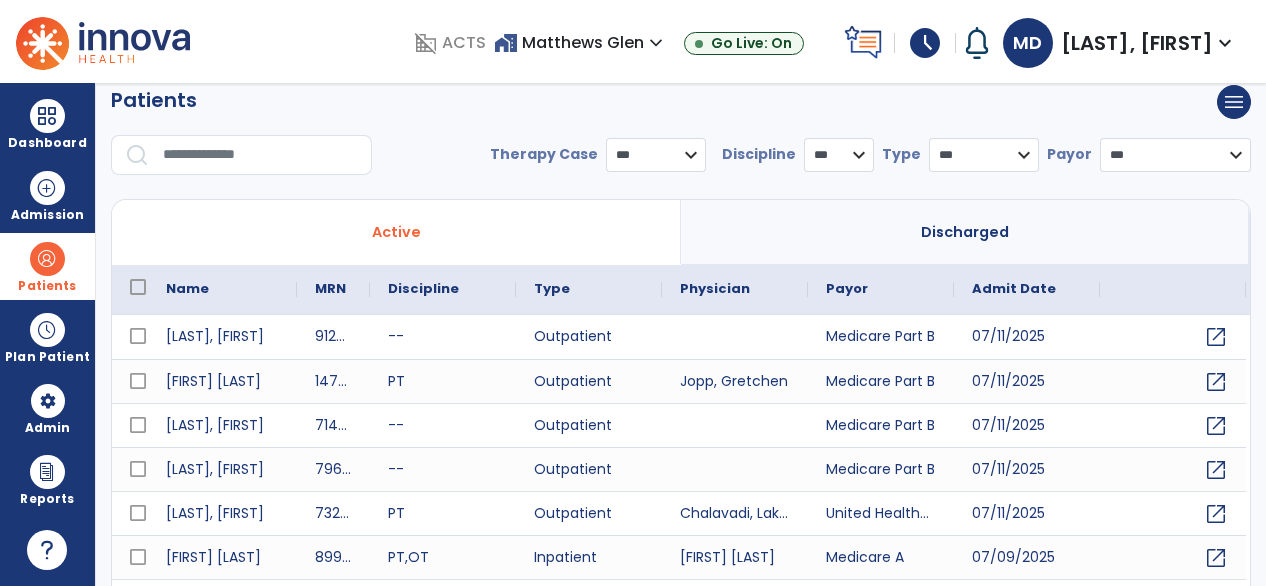 click at bounding box center (260, 155) 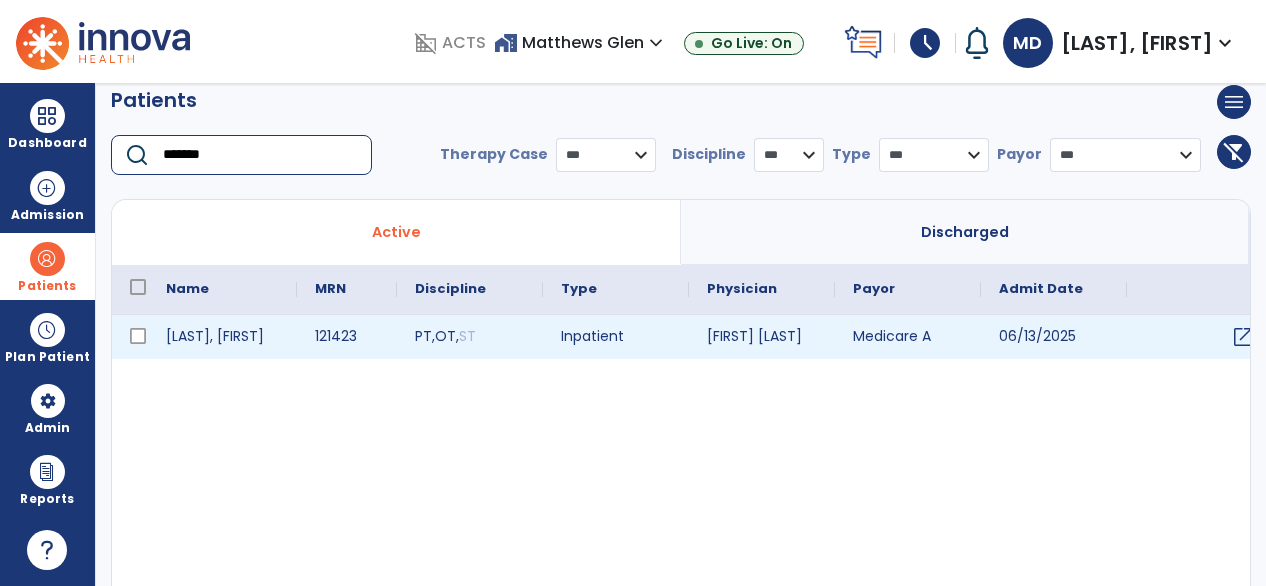 type on "*******" 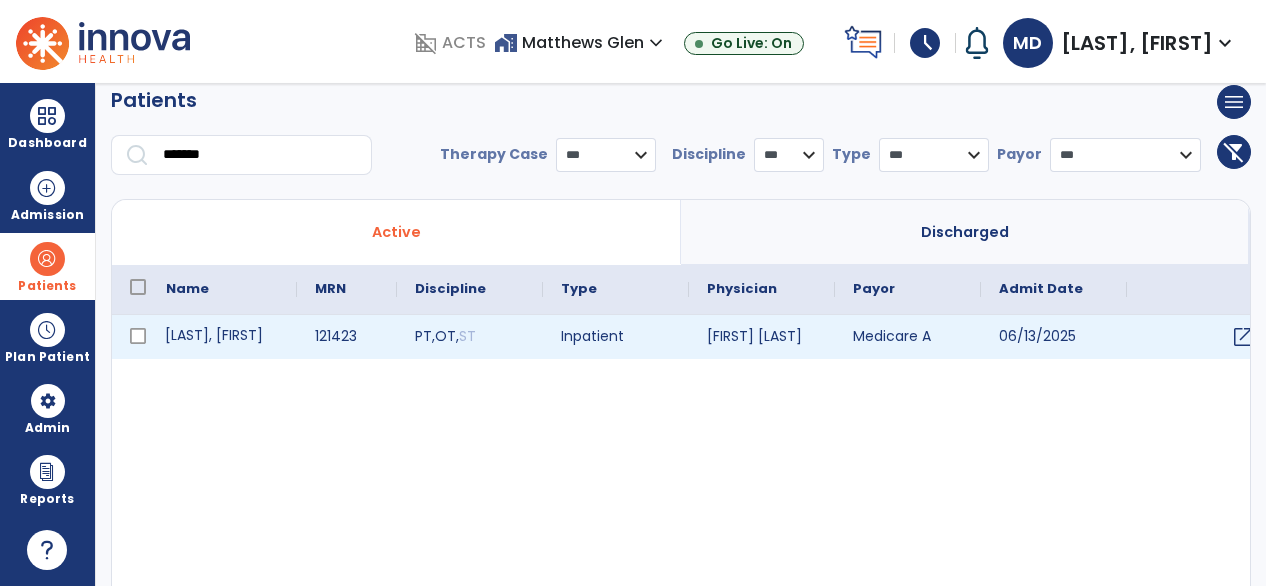click on "[LAST], [FIRST]" at bounding box center (222, 337) 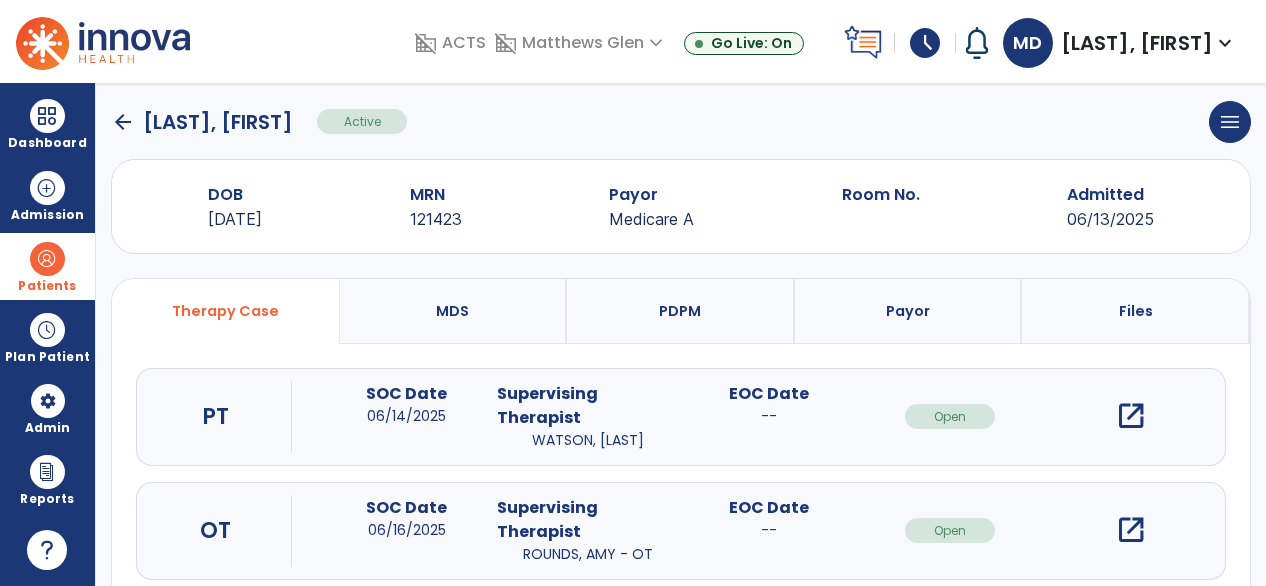 click on "open_in_new" at bounding box center [1131, 416] 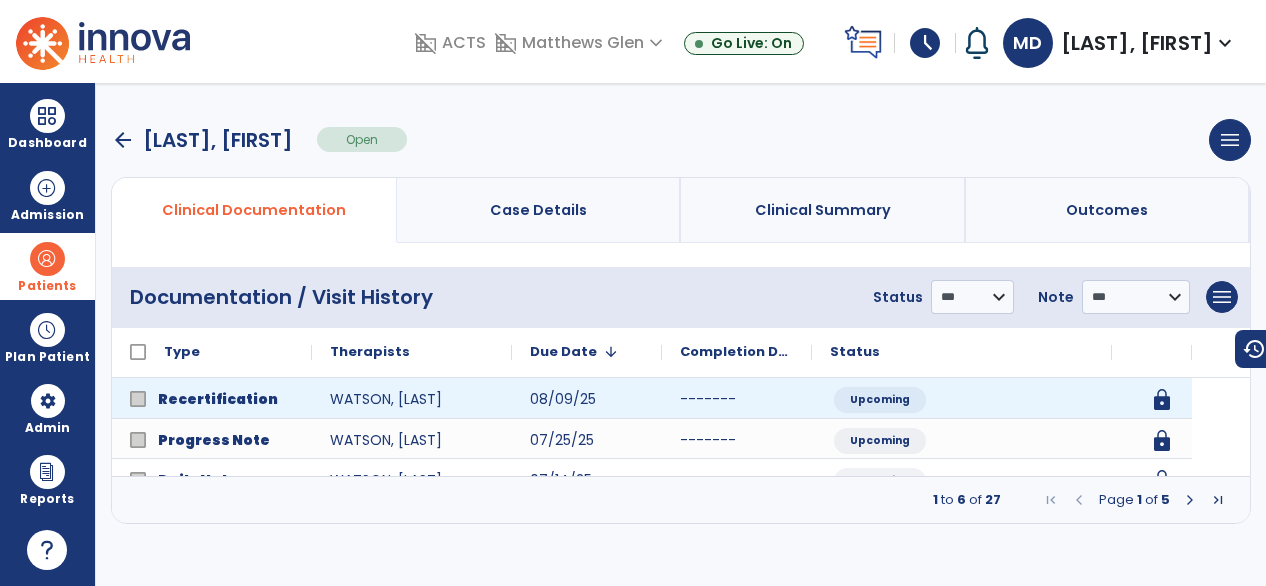 scroll, scrollTop: 0, scrollLeft: 0, axis: both 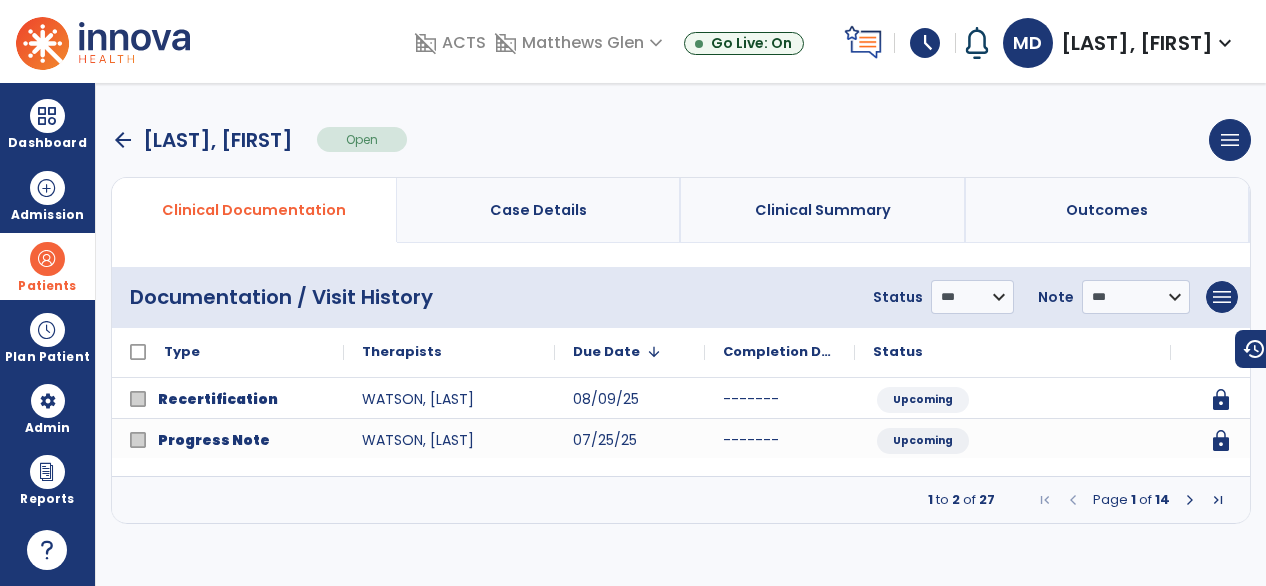 click at bounding box center (1190, 500) 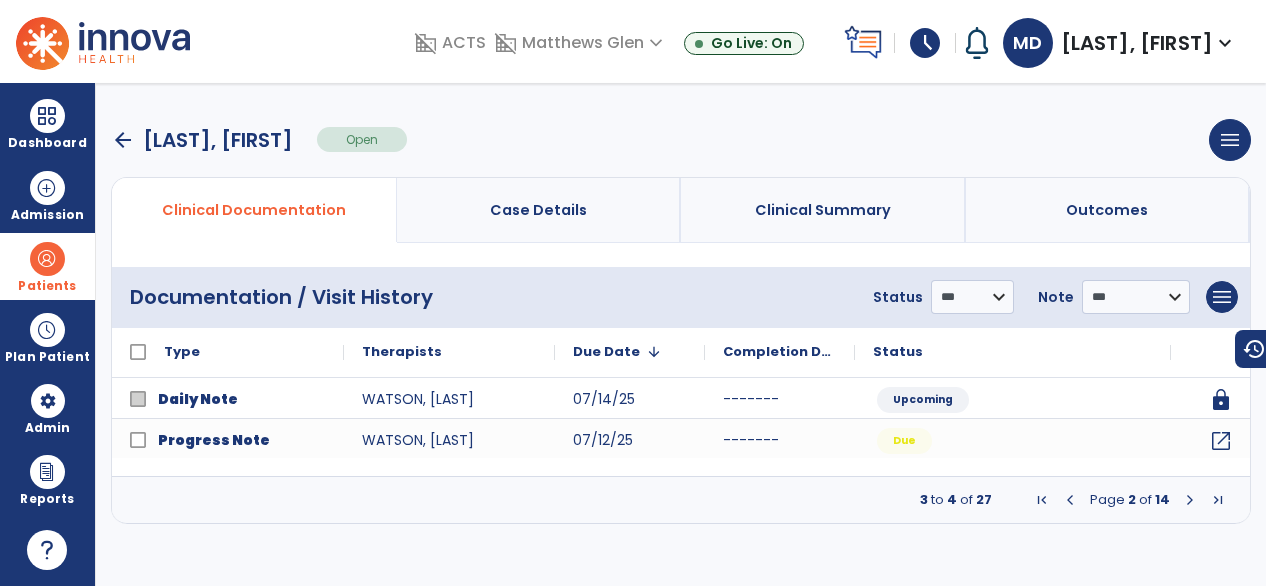 click at bounding box center (1190, 500) 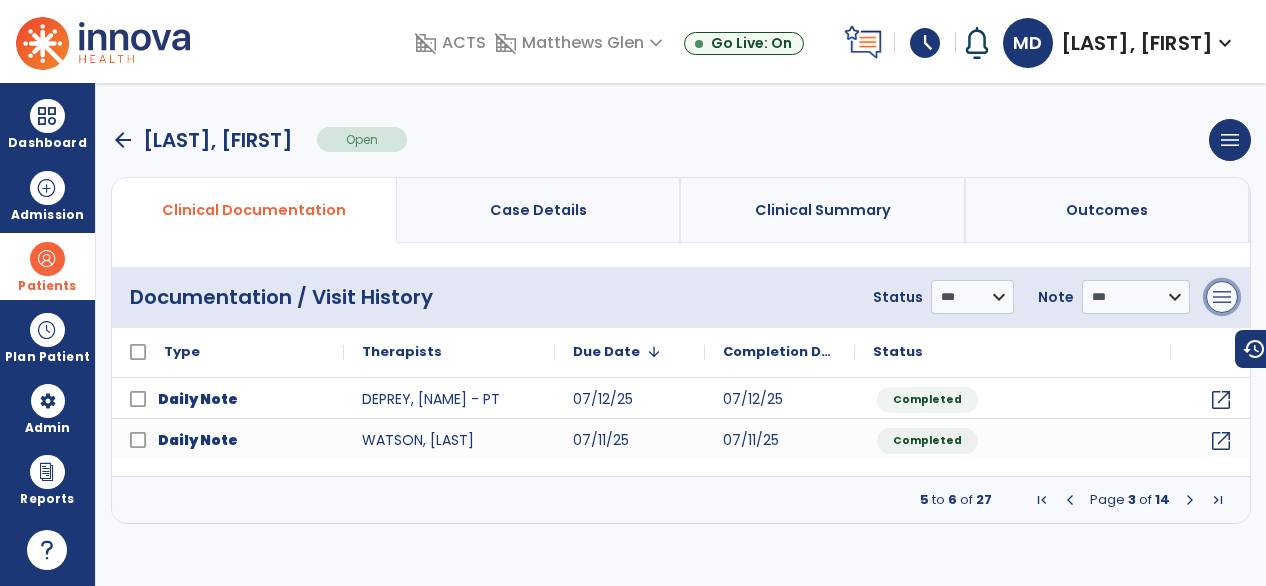 click on "menu" at bounding box center (1222, 297) 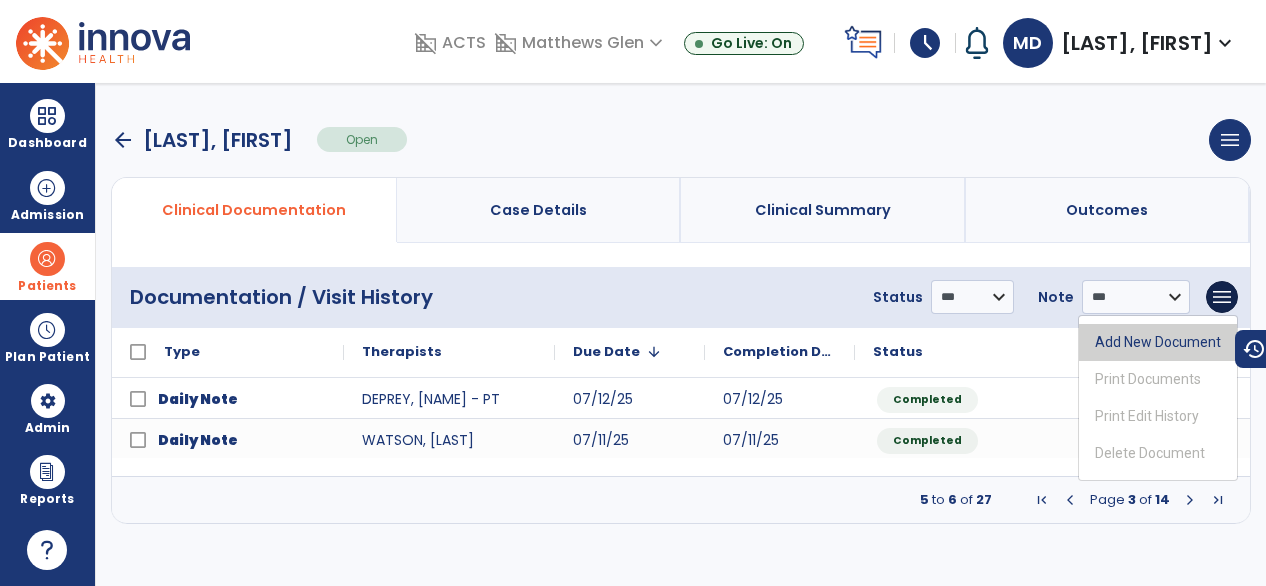 click on "Add New Document" at bounding box center [1158, 342] 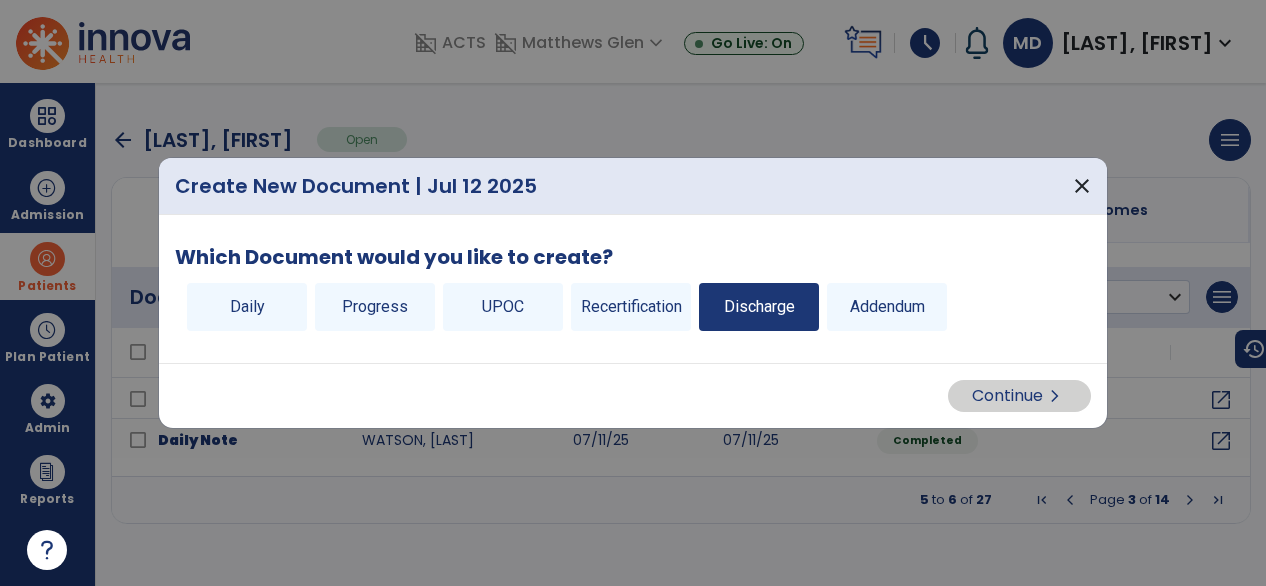 click on "Discharge" at bounding box center [759, 307] 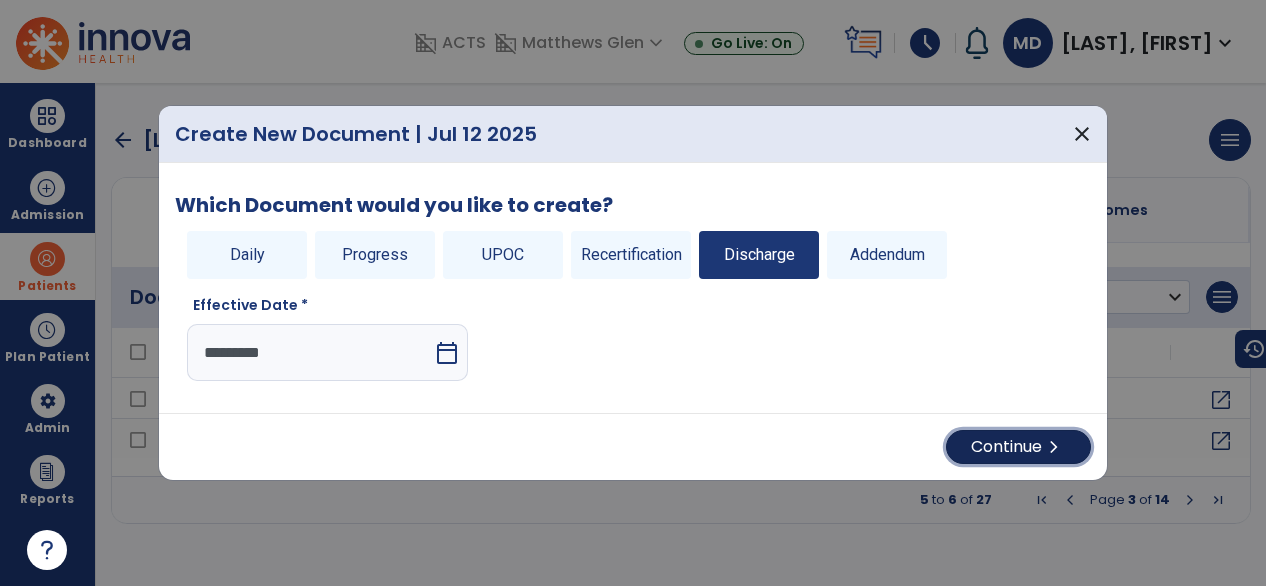 click on "Continue   chevron_right" at bounding box center [1018, 447] 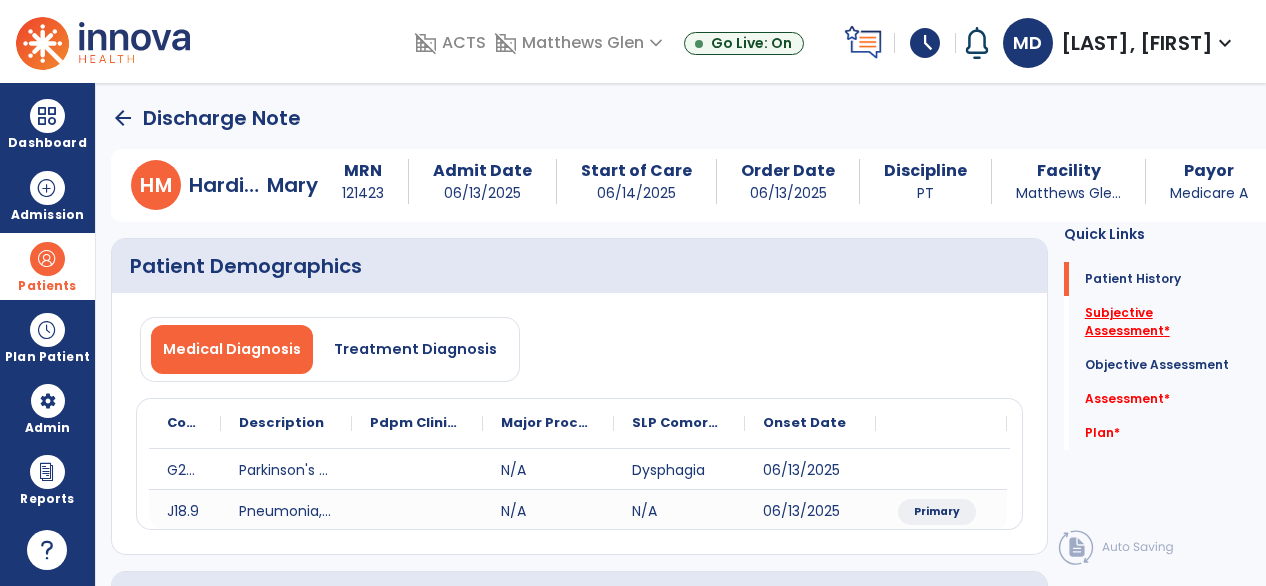 click on "Subjective Assessment   *" 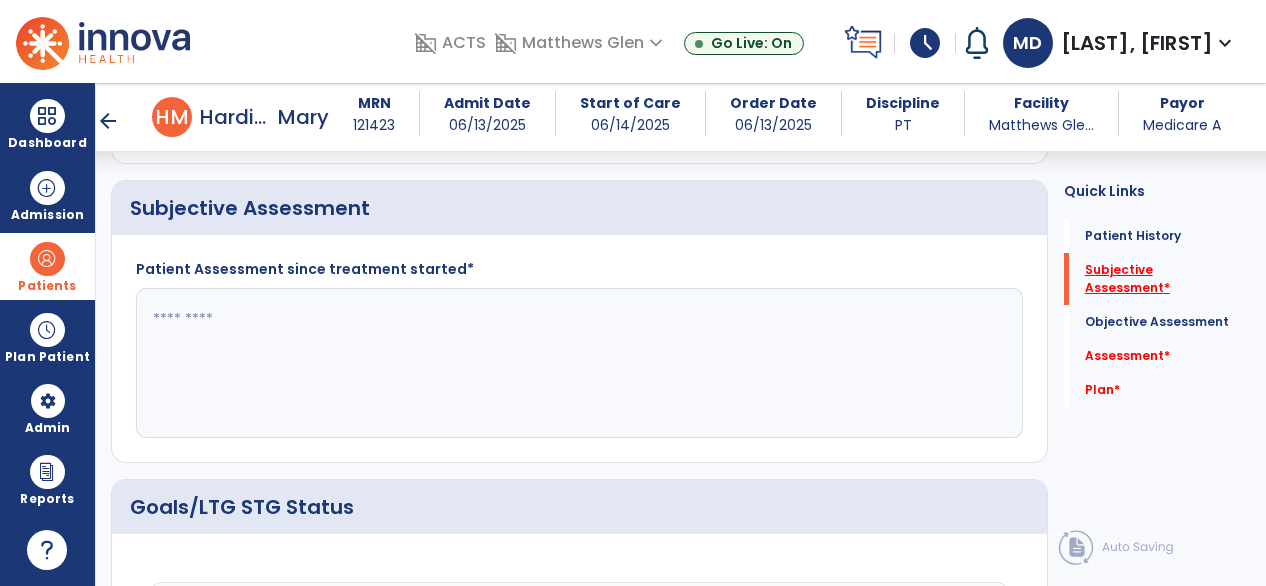 scroll, scrollTop: 376, scrollLeft: 0, axis: vertical 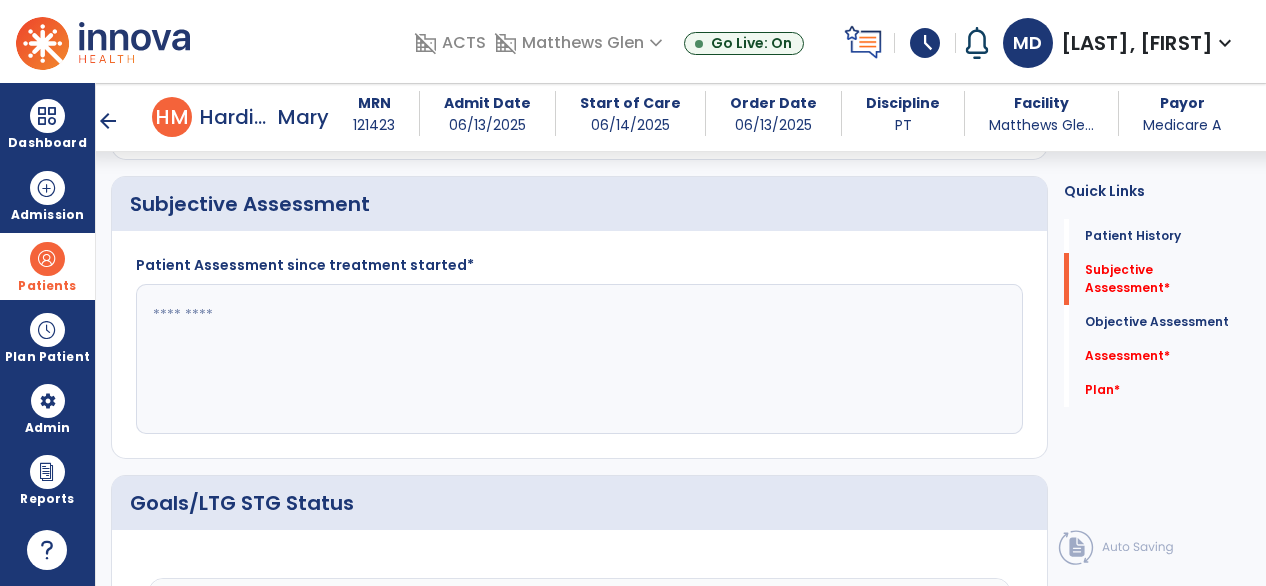 click 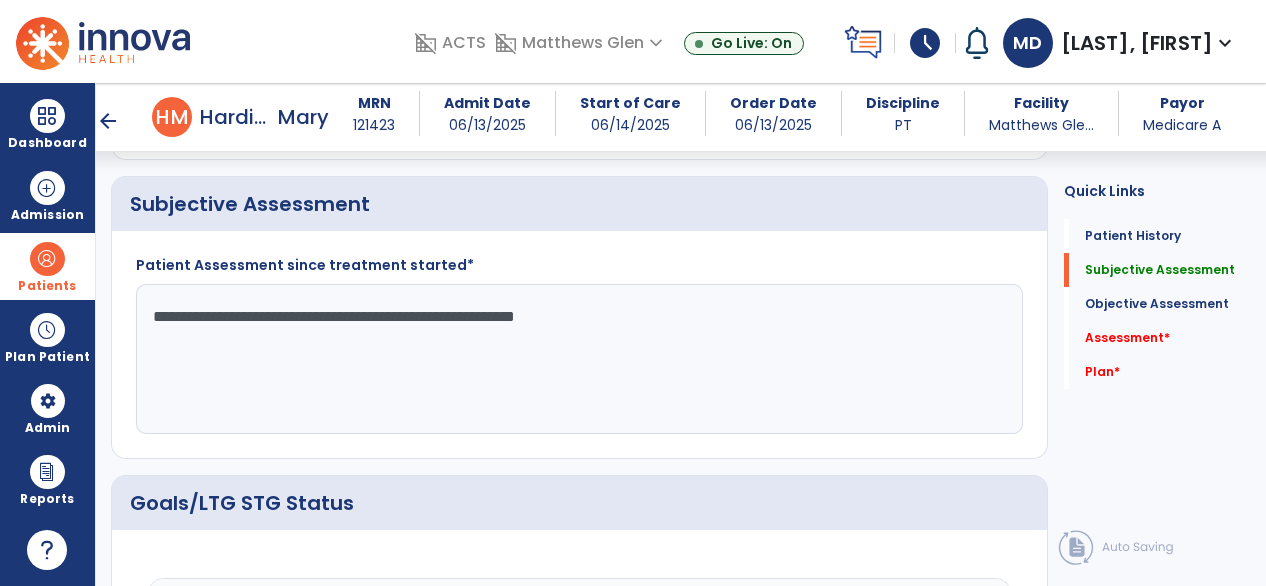 drag, startPoint x: 174, startPoint y: 316, endPoint x: 197, endPoint y: 335, distance: 29.832869 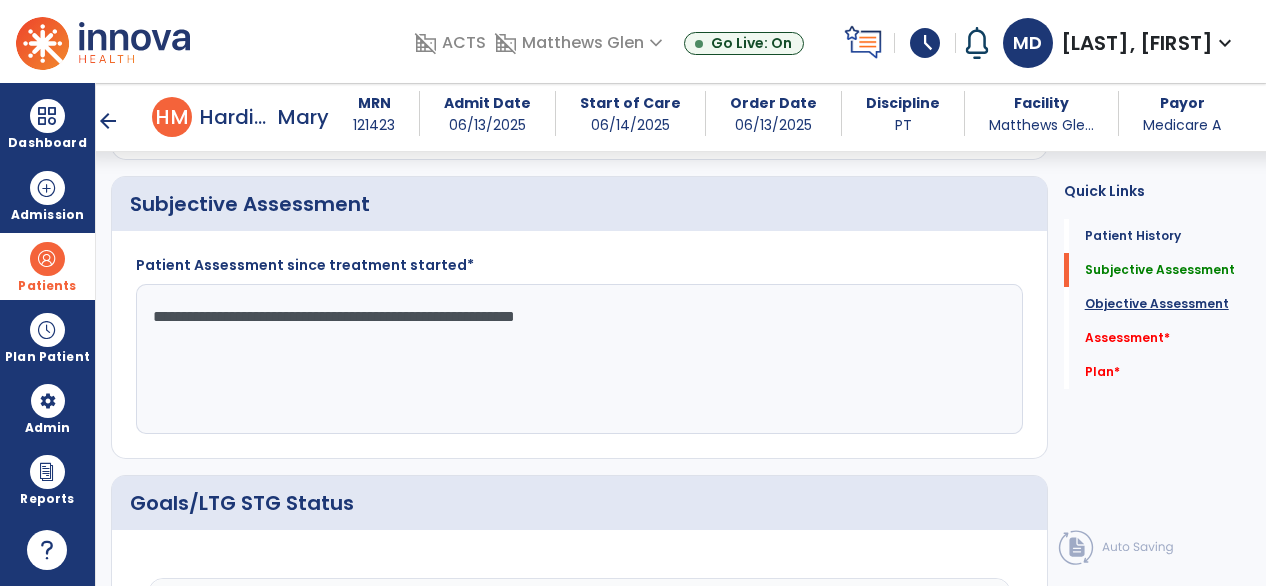 type on "**********" 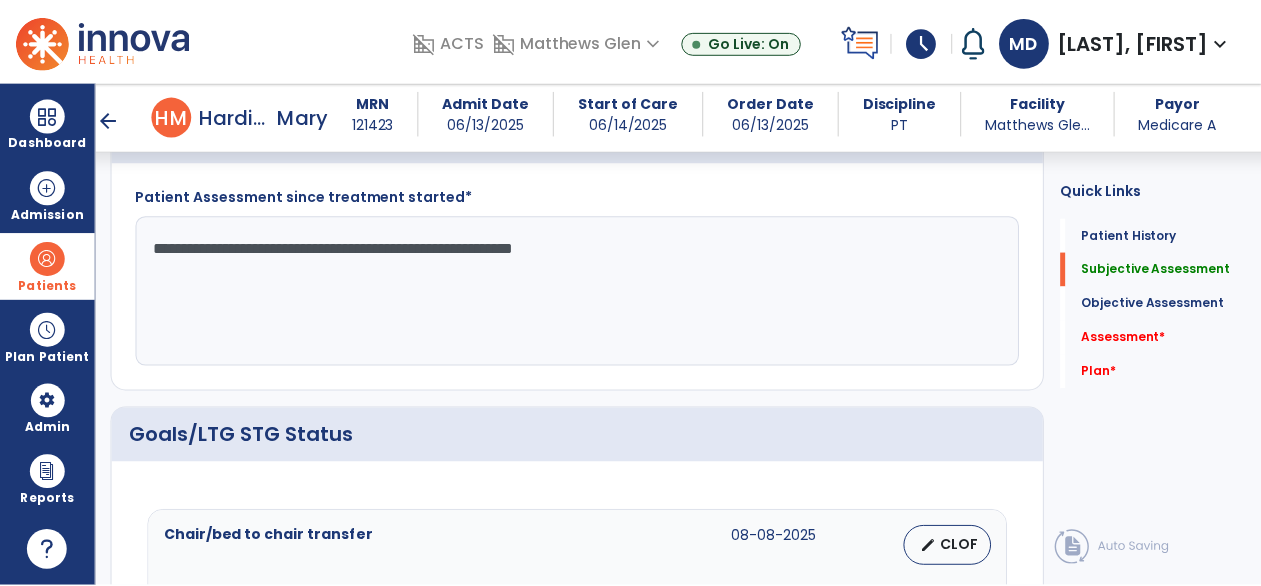 scroll, scrollTop: 713, scrollLeft: 0, axis: vertical 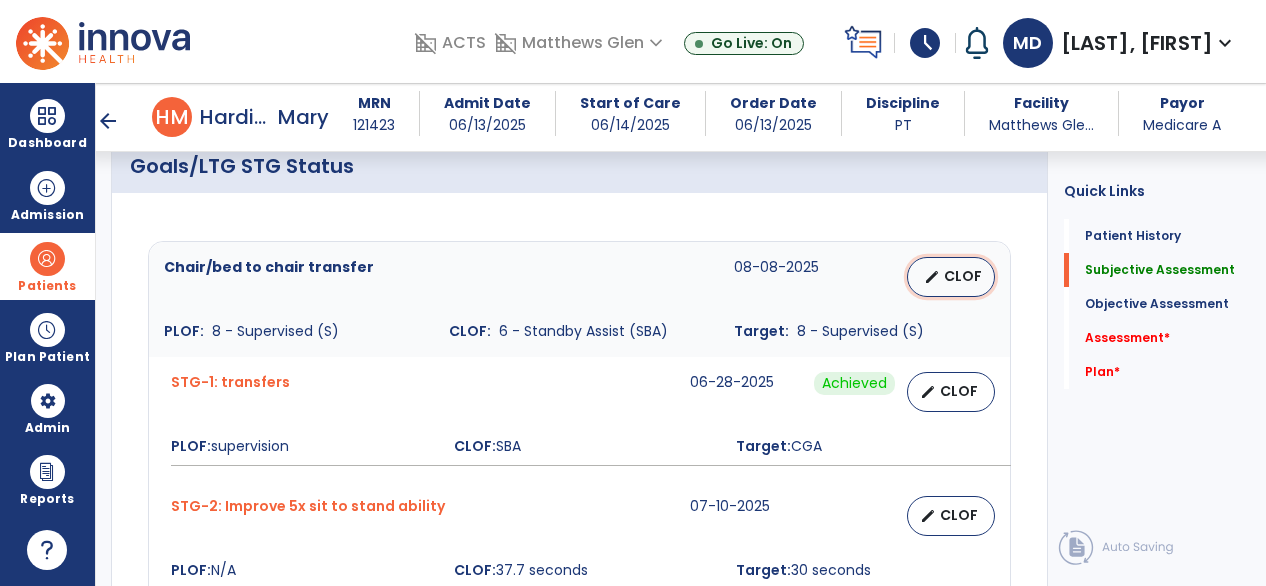 click on "CLOF" at bounding box center (963, 276) 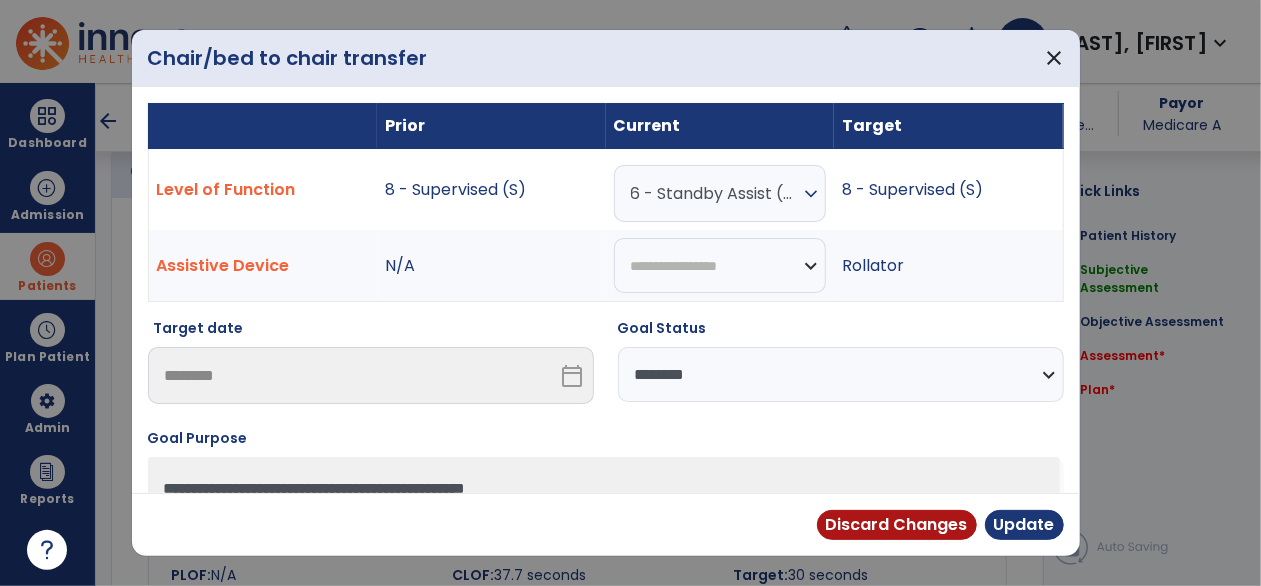 scroll, scrollTop: 713, scrollLeft: 0, axis: vertical 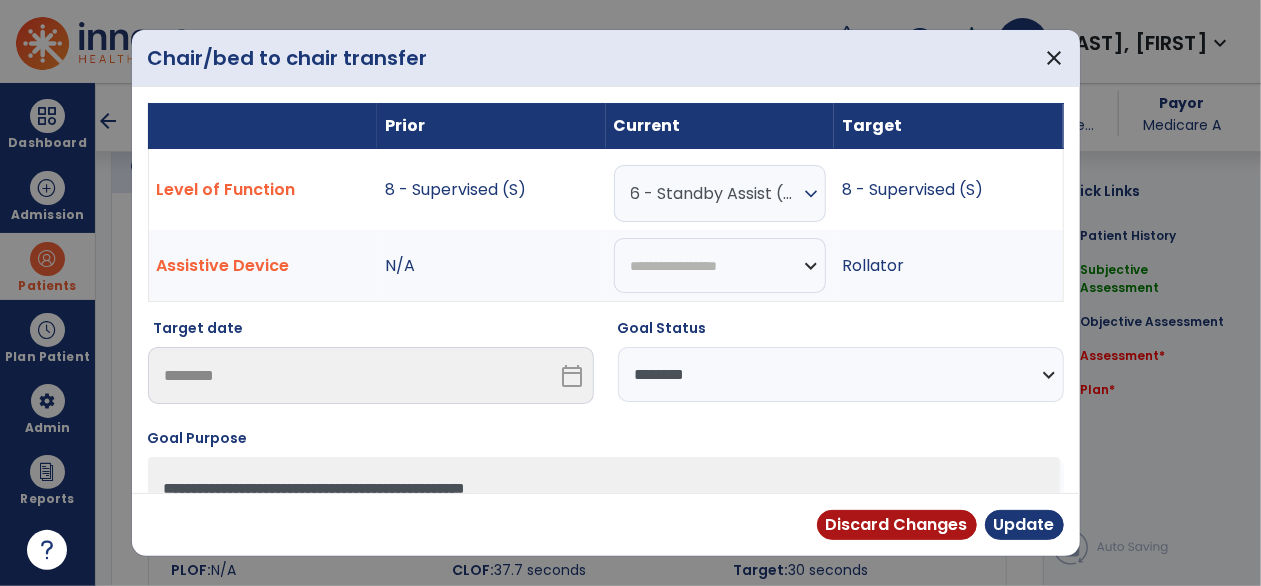 click on "expand_more" at bounding box center [811, 194] 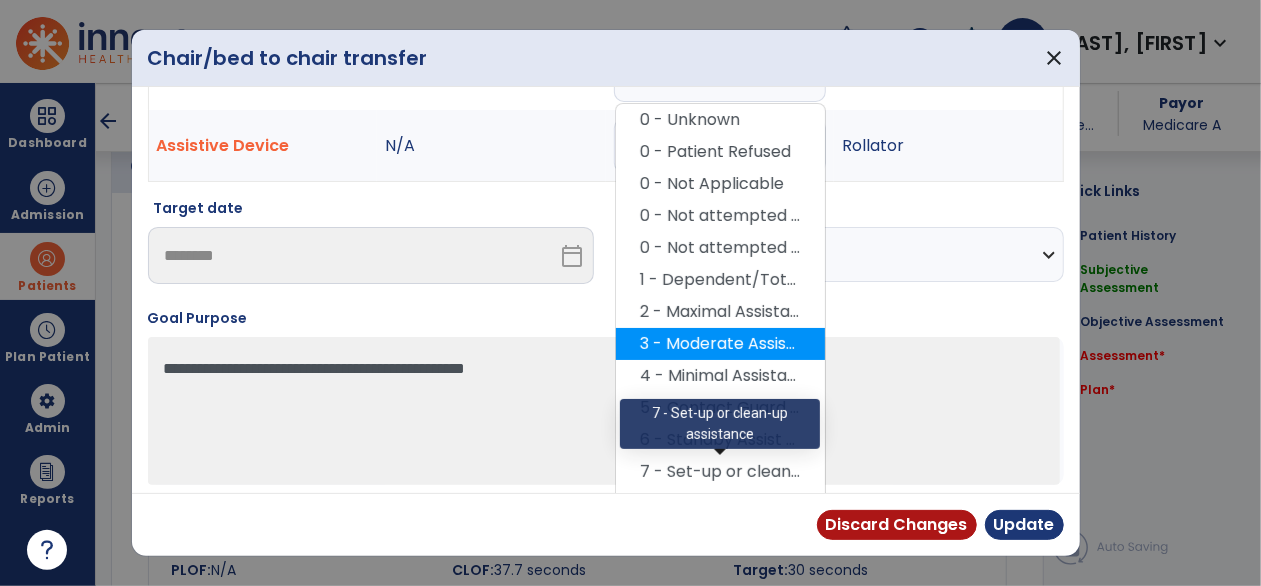 scroll, scrollTop: 160, scrollLeft: 0, axis: vertical 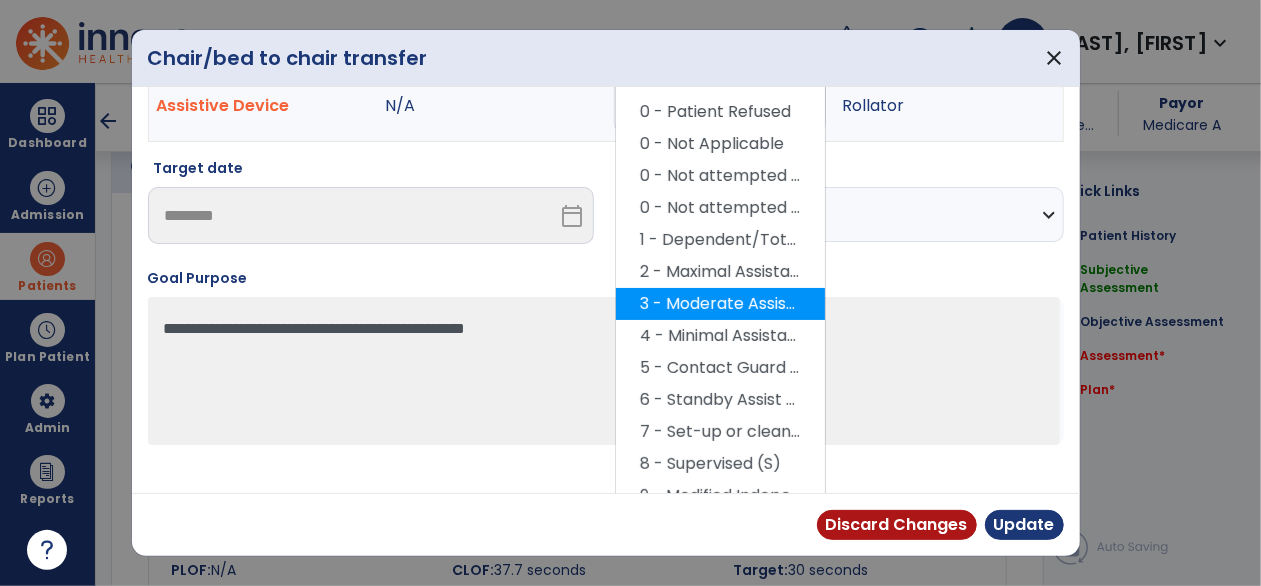 click on "8 - Supervised (S)" at bounding box center (720, 464) 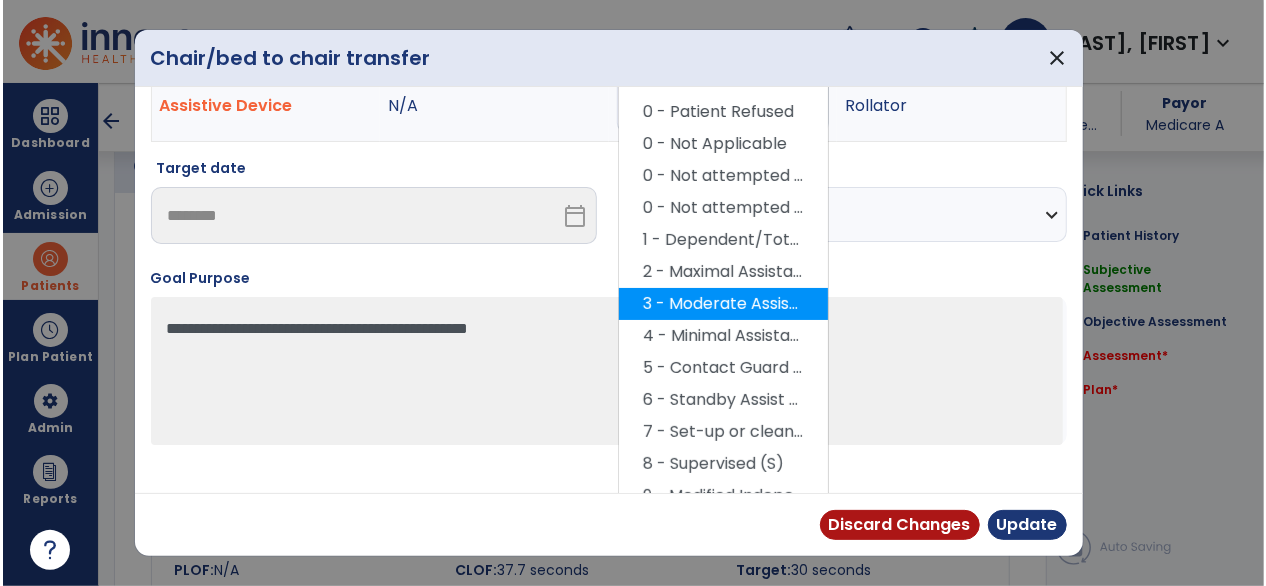 scroll, scrollTop: 124, scrollLeft: 0, axis: vertical 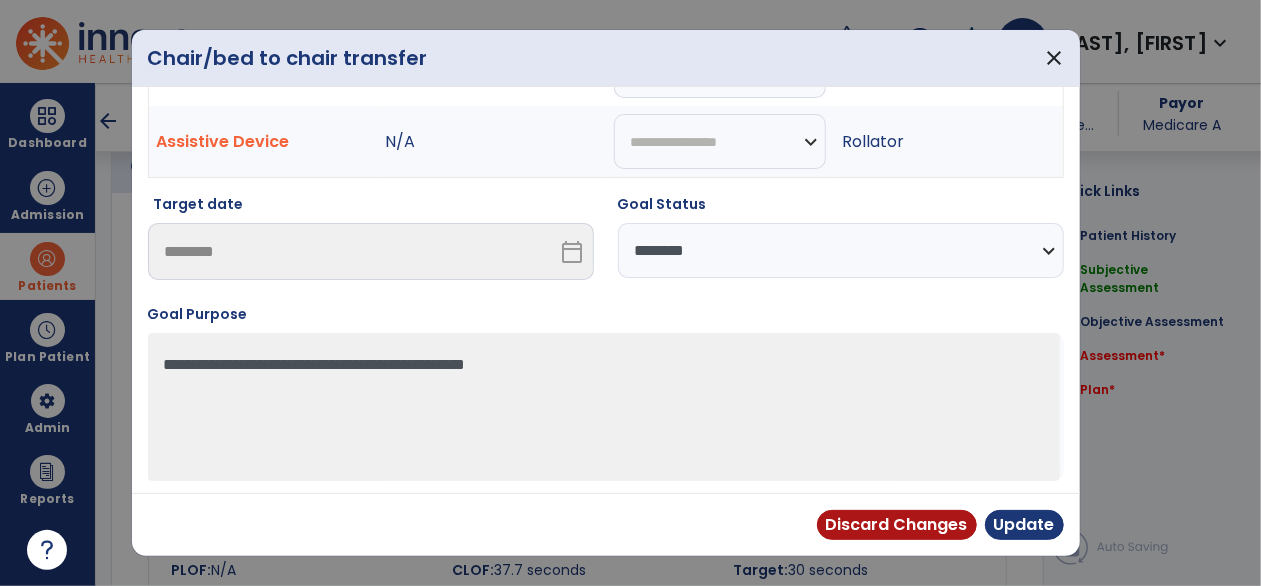click on "**********" at bounding box center (841, 250) 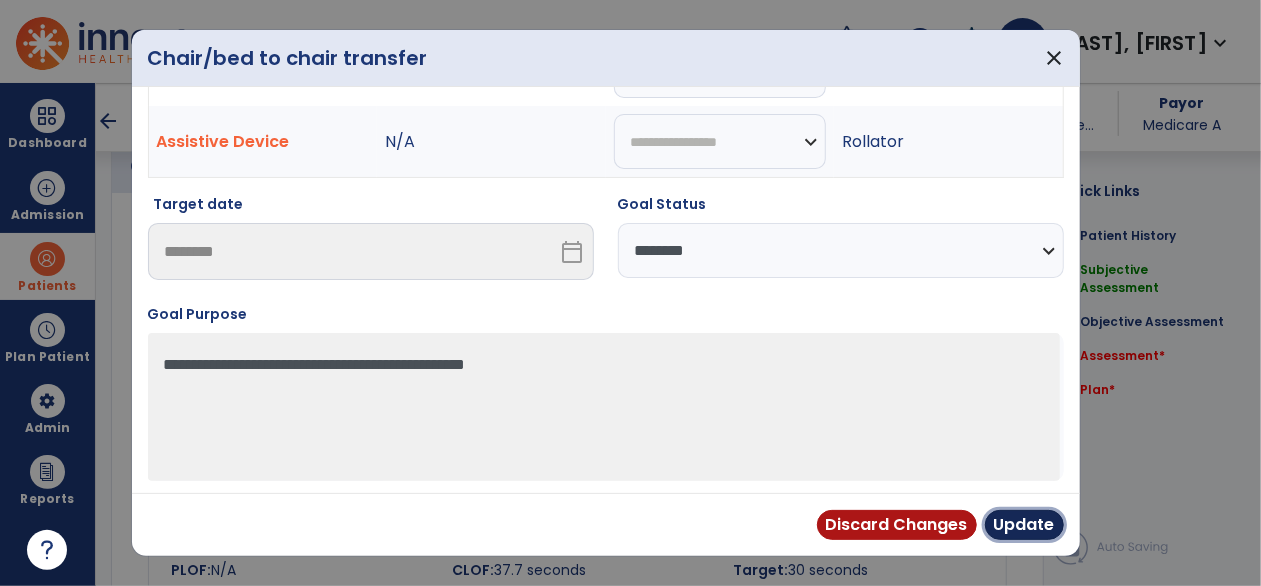 click on "Update" at bounding box center (1024, 525) 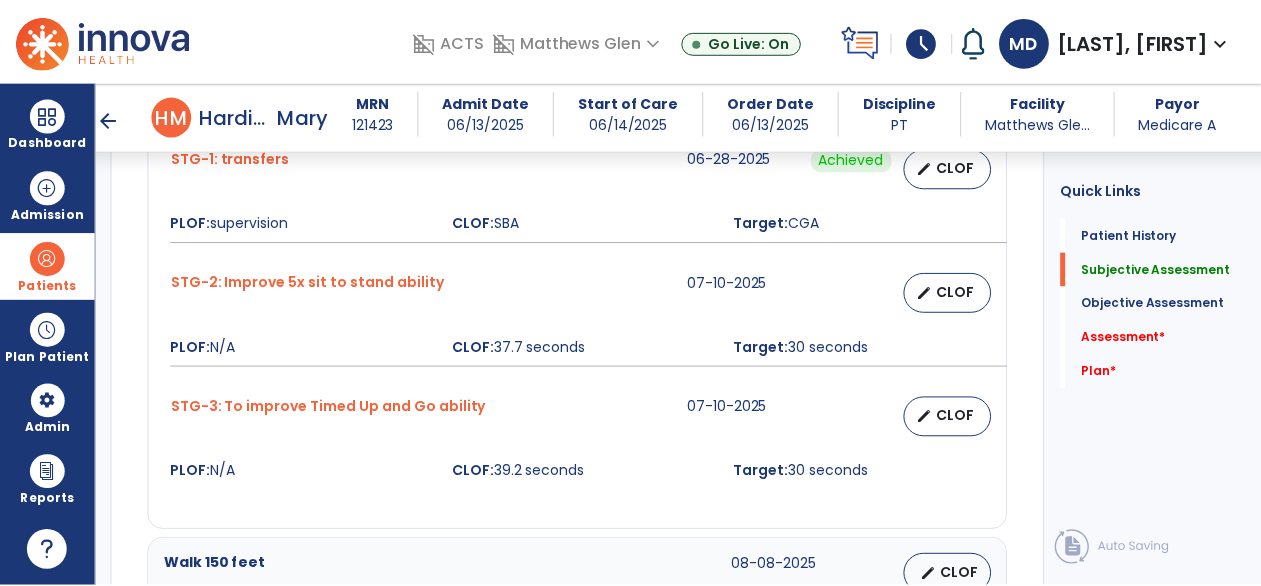 scroll, scrollTop: 994, scrollLeft: 0, axis: vertical 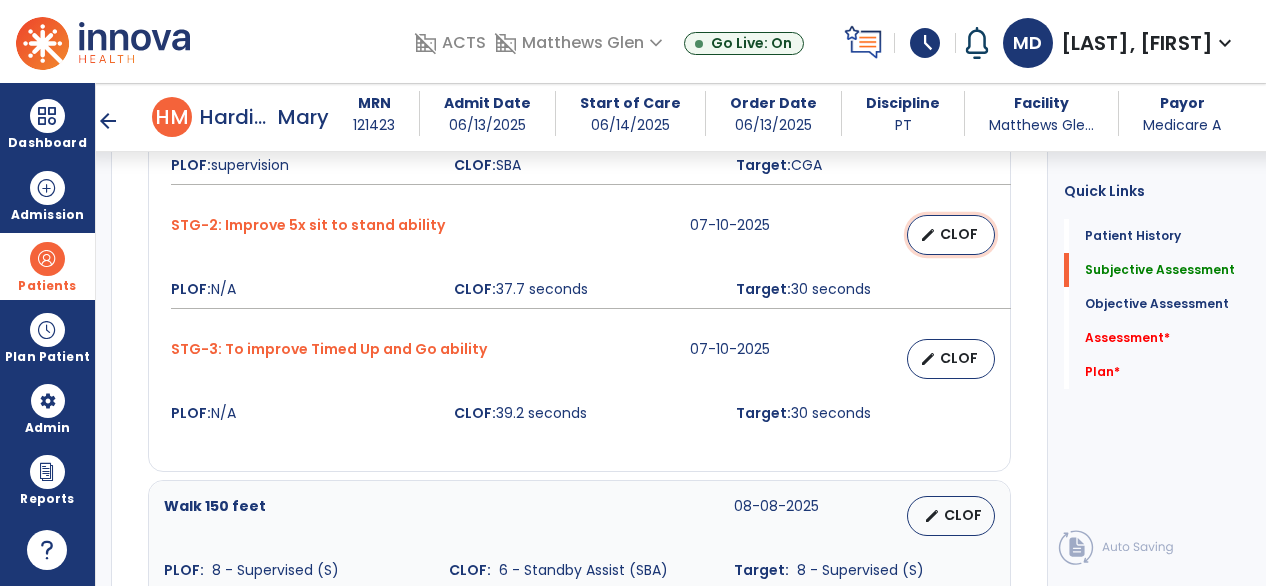 click on "CLOF" at bounding box center (959, 234) 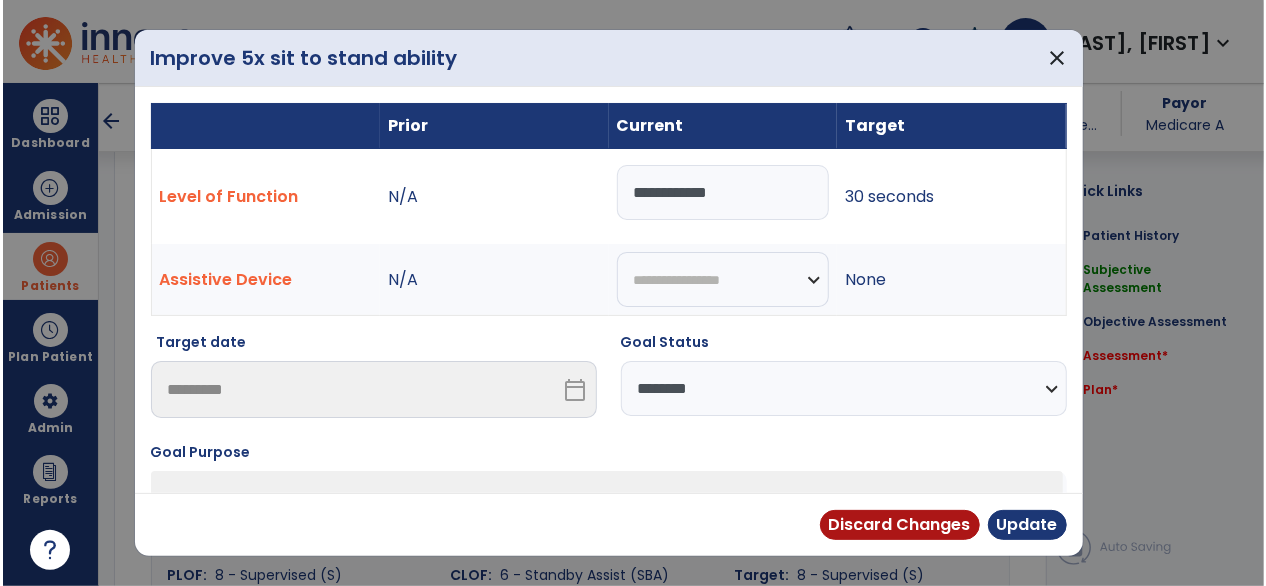 scroll, scrollTop: 994, scrollLeft: 0, axis: vertical 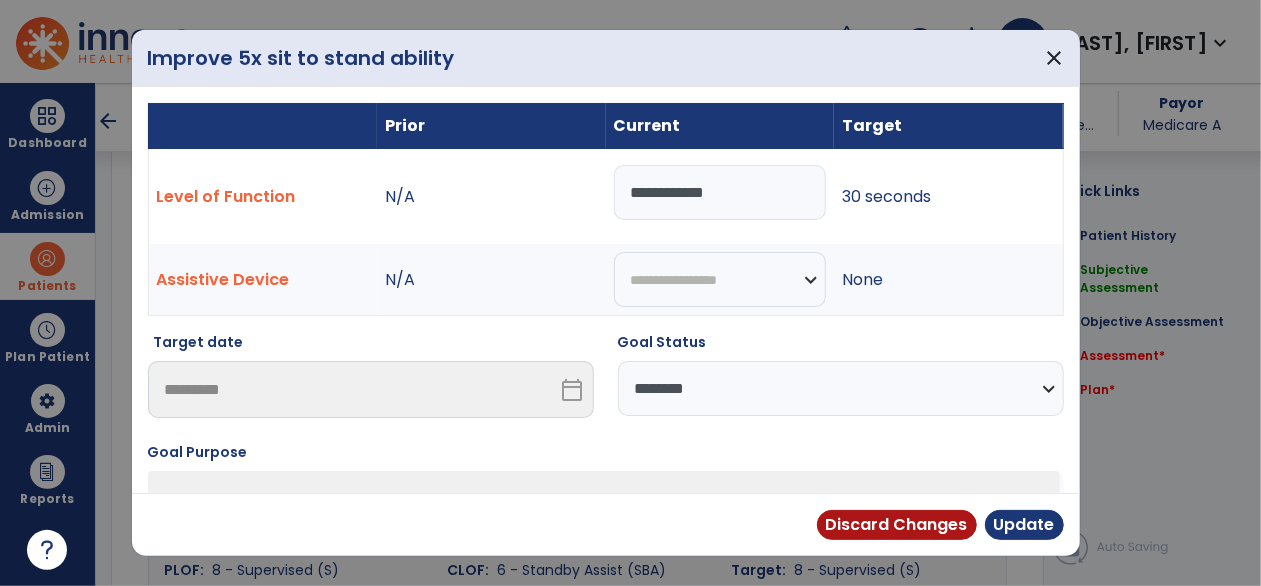 click on "**********" at bounding box center (720, 192) 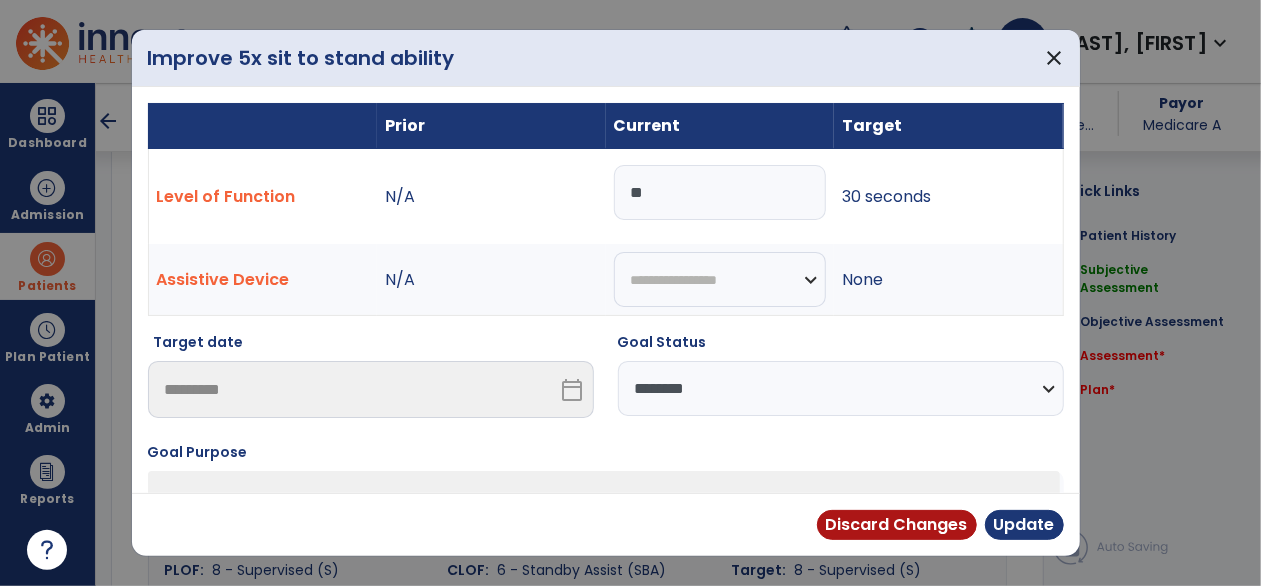 type on "*" 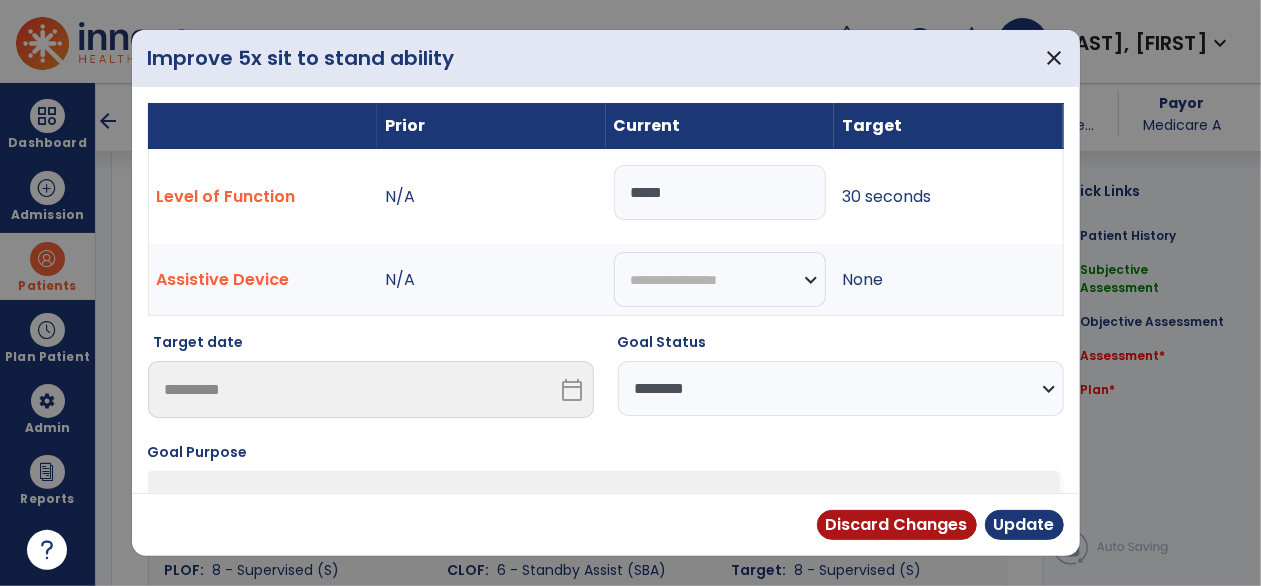 type on "*****" 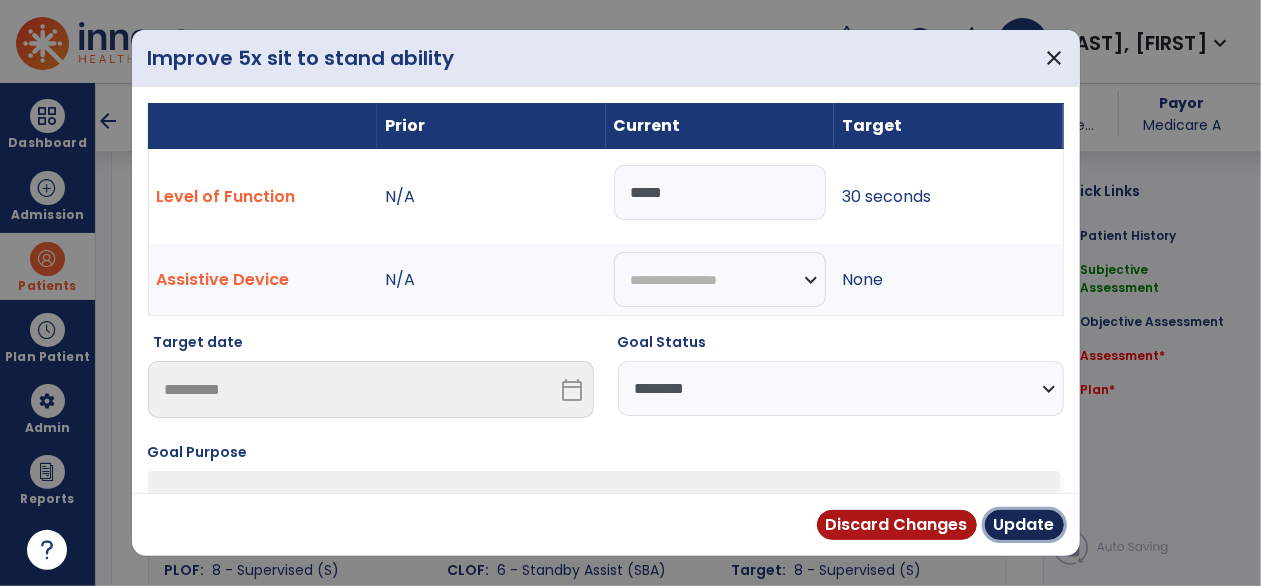 click on "Update" at bounding box center [1024, 525] 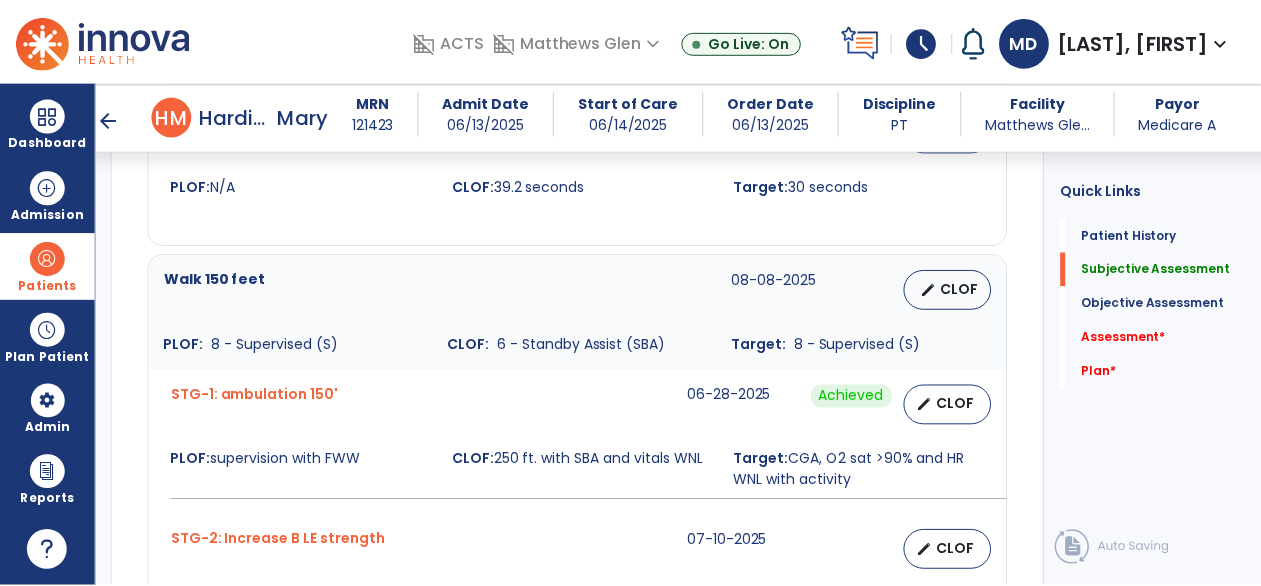 scroll, scrollTop: 1221, scrollLeft: 0, axis: vertical 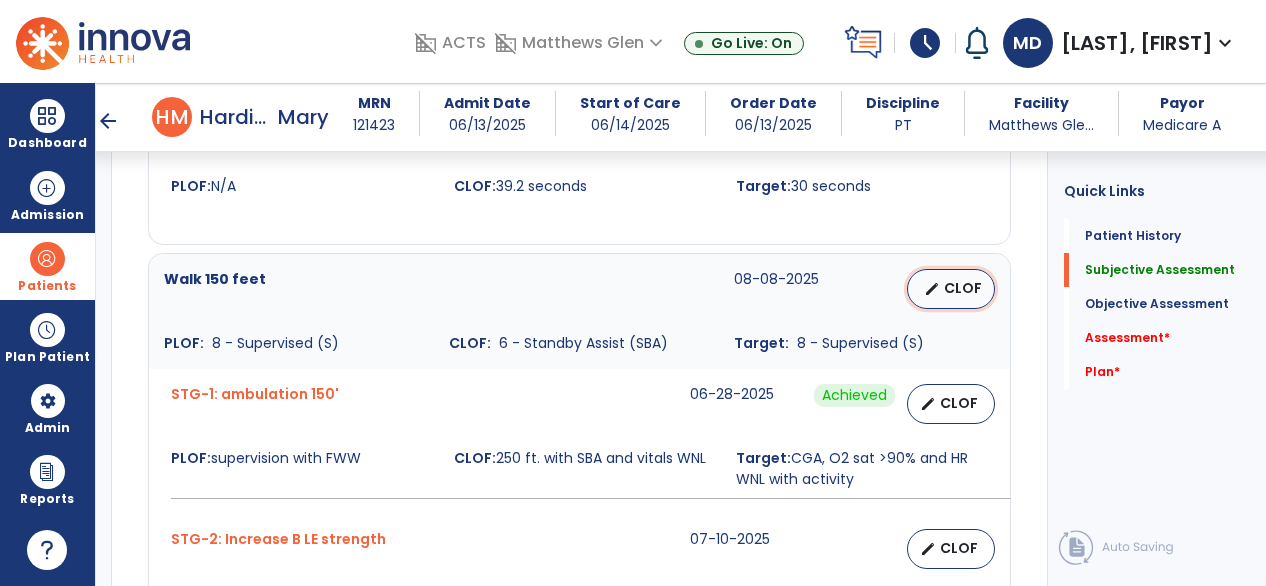 click on "edit" at bounding box center [932, 289] 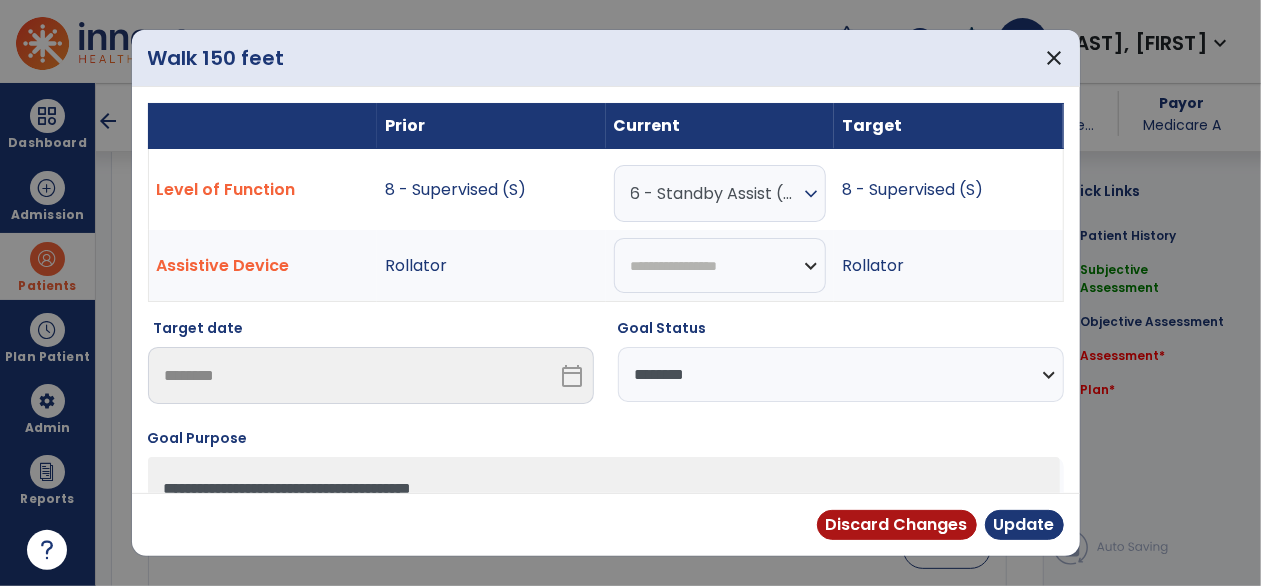 scroll, scrollTop: 1221, scrollLeft: 0, axis: vertical 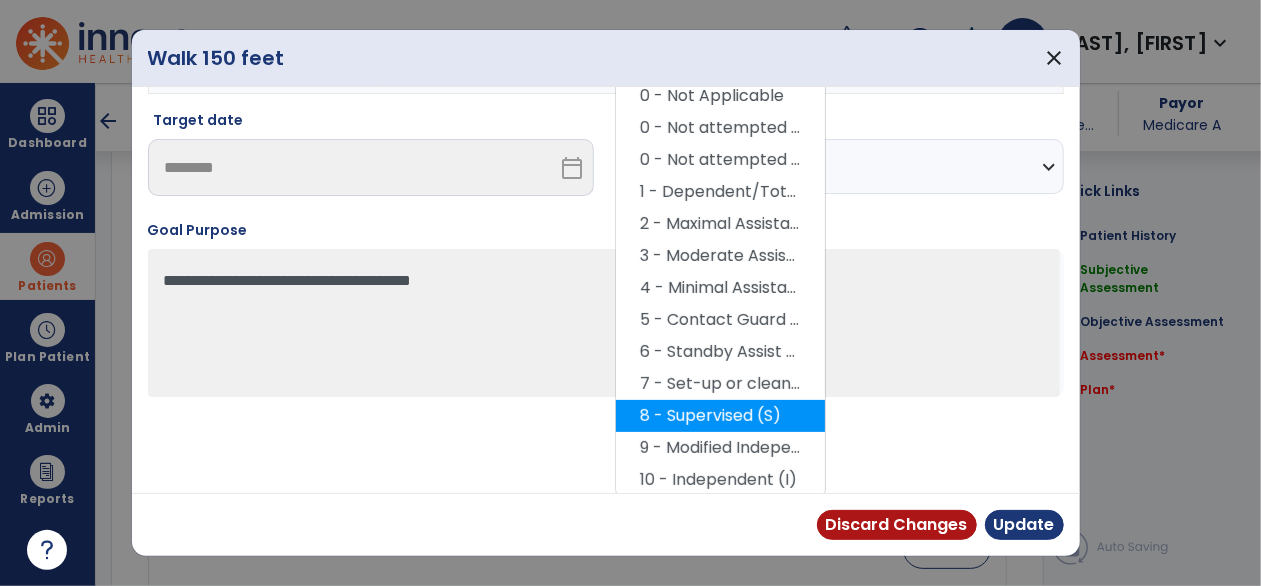 click on "8 - Supervised (S)" at bounding box center (720, 416) 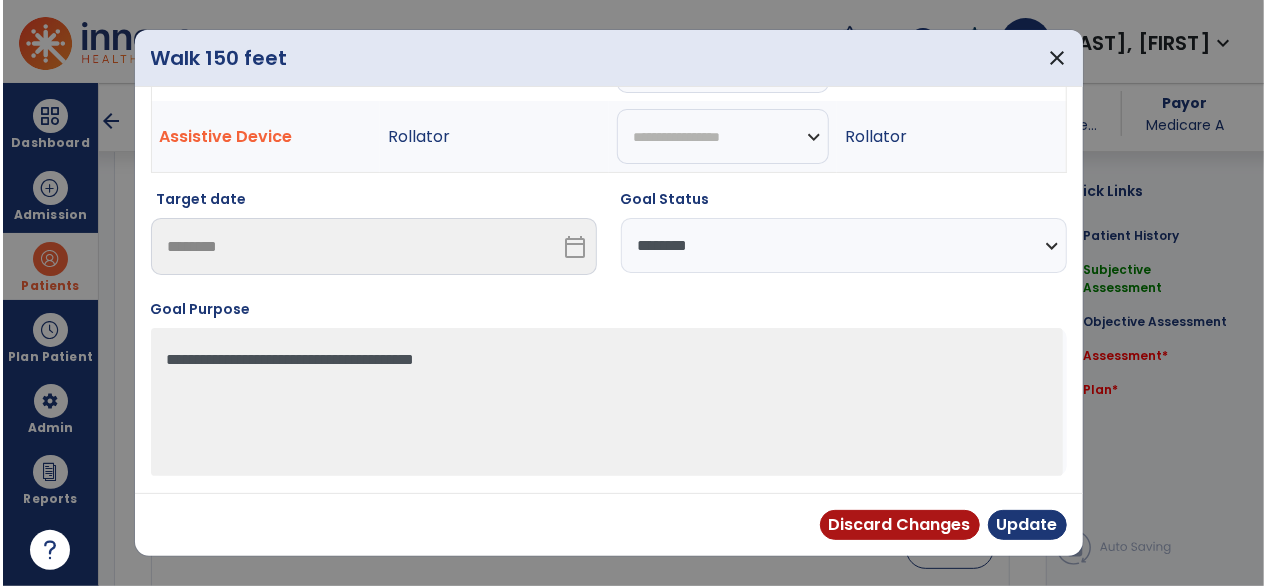 scroll, scrollTop: 124, scrollLeft: 0, axis: vertical 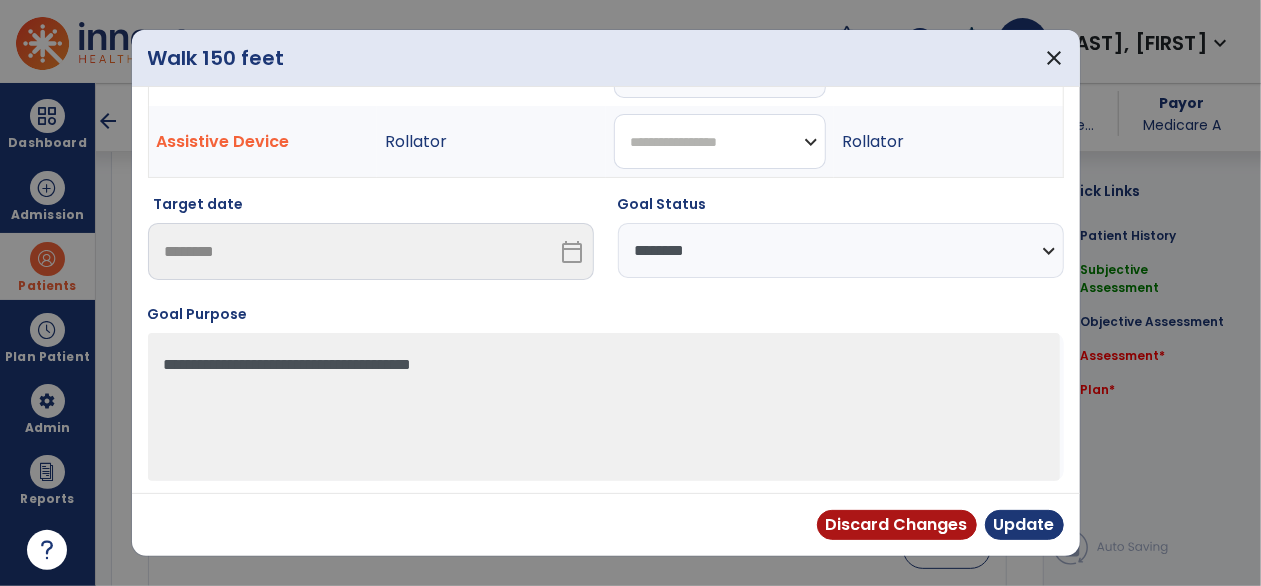 click on "**********" at bounding box center (720, 141) 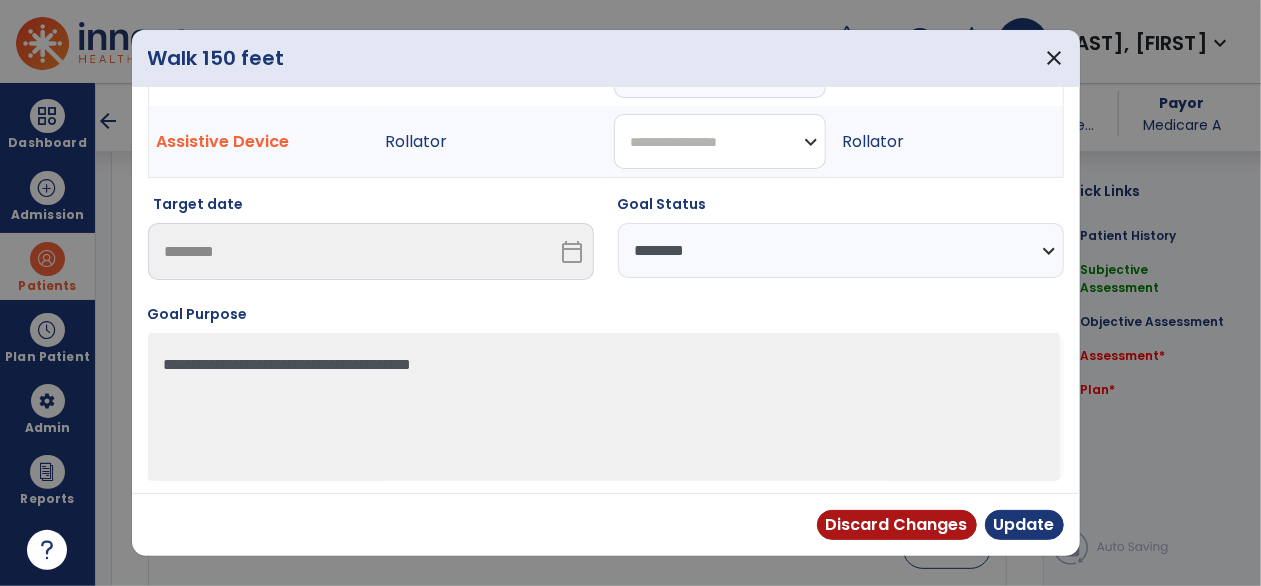 select on "********" 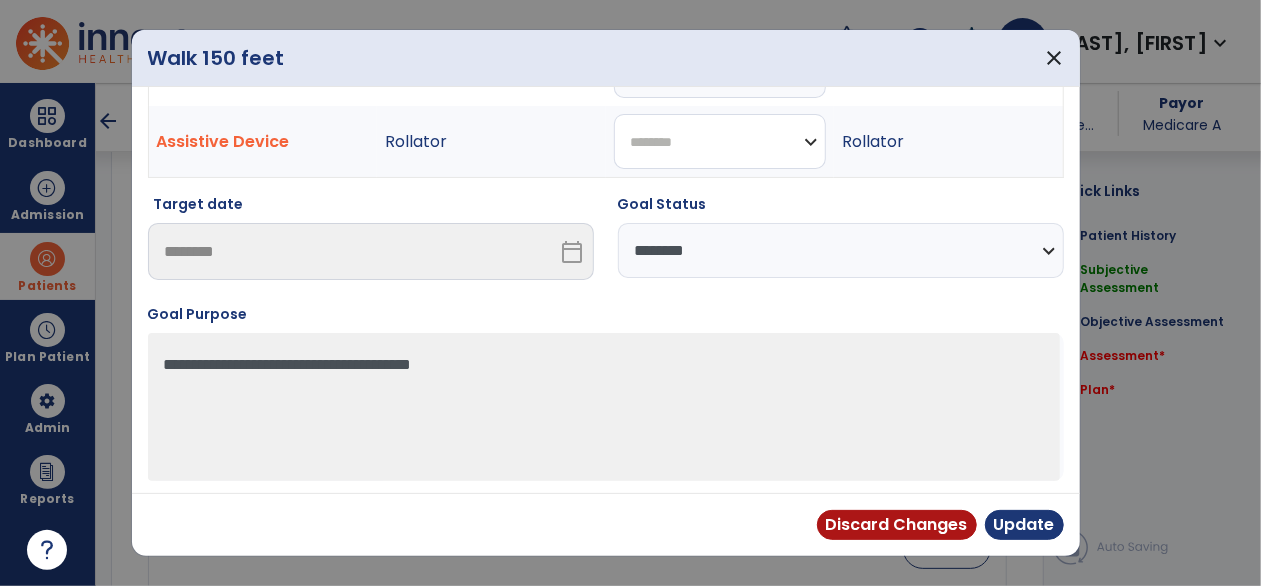 click on "**********" at bounding box center [720, 141] 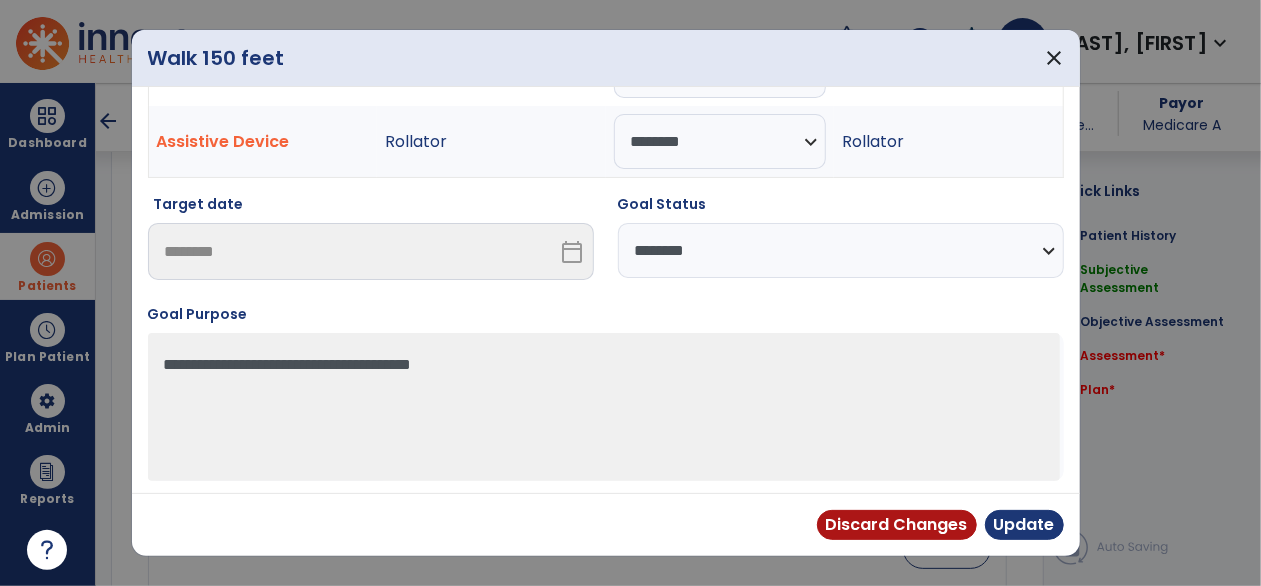 click on "**********" at bounding box center (841, 250) 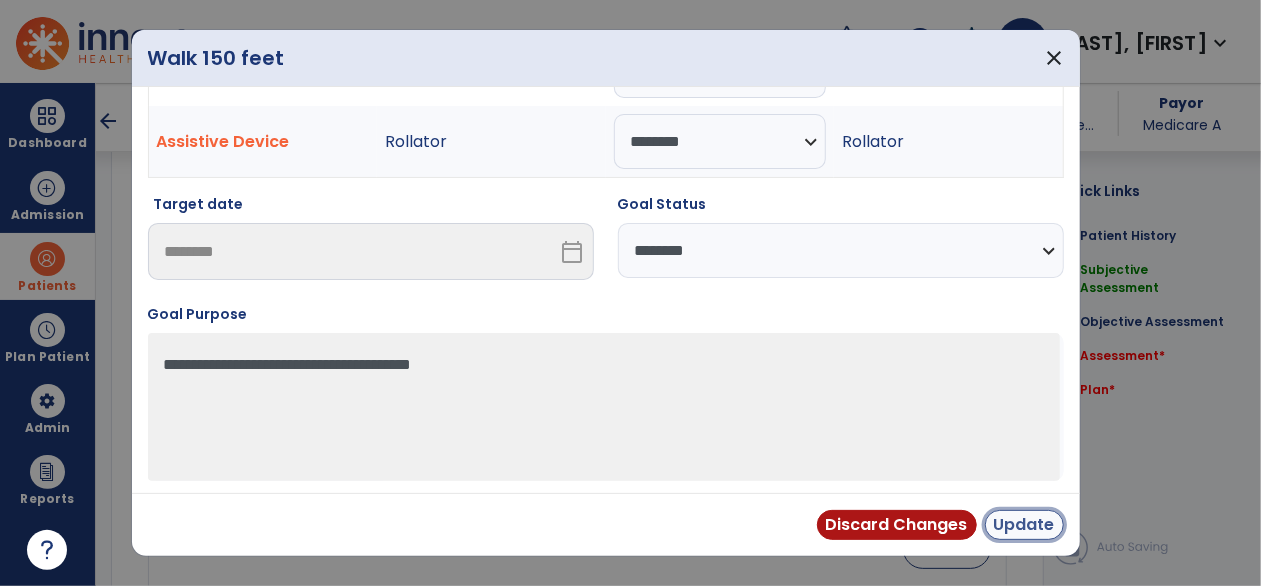 click on "Update" at bounding box center (1024, 525) 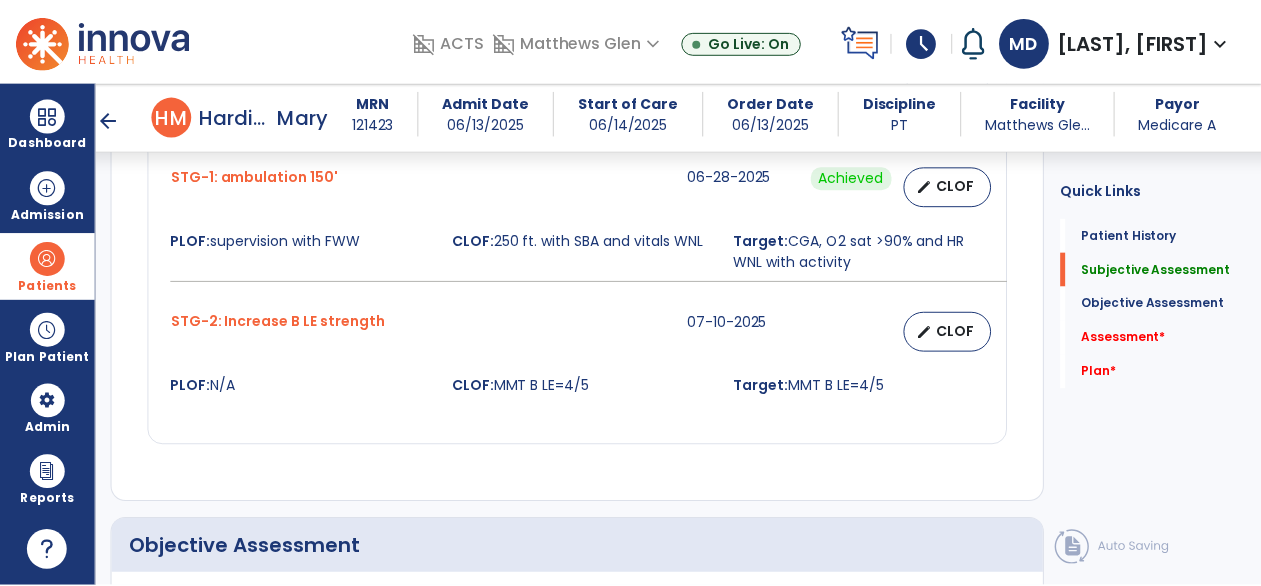 scroll, scrollTop: 1448, scrollLeft: 0, axis: vertical 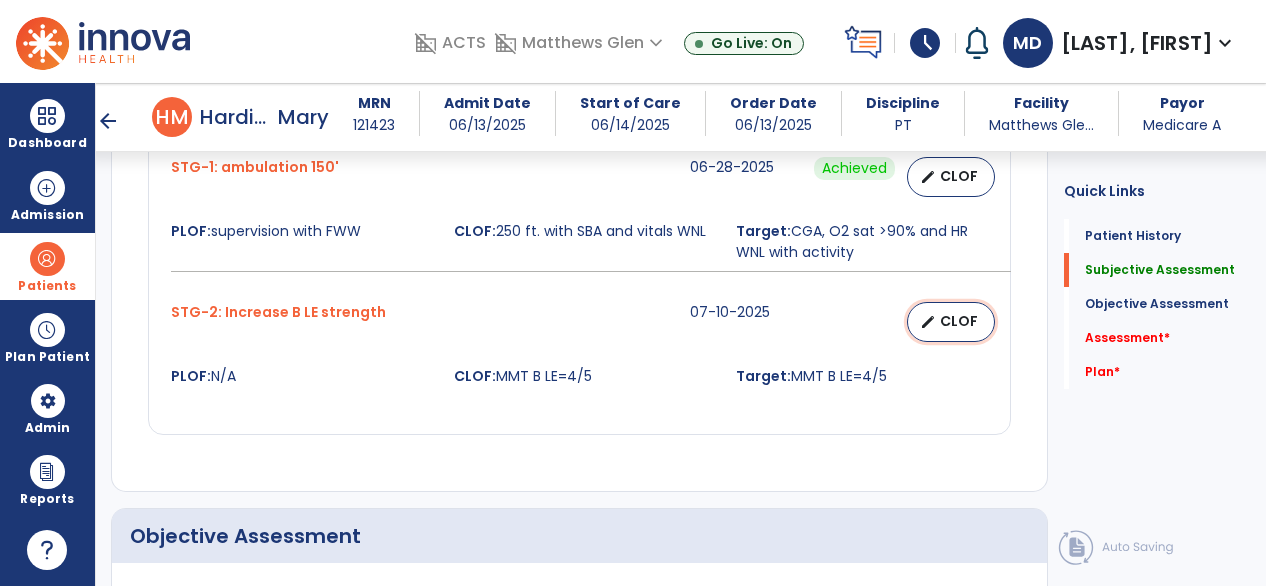 click on "CLOF" at bounding box center (959, 321) 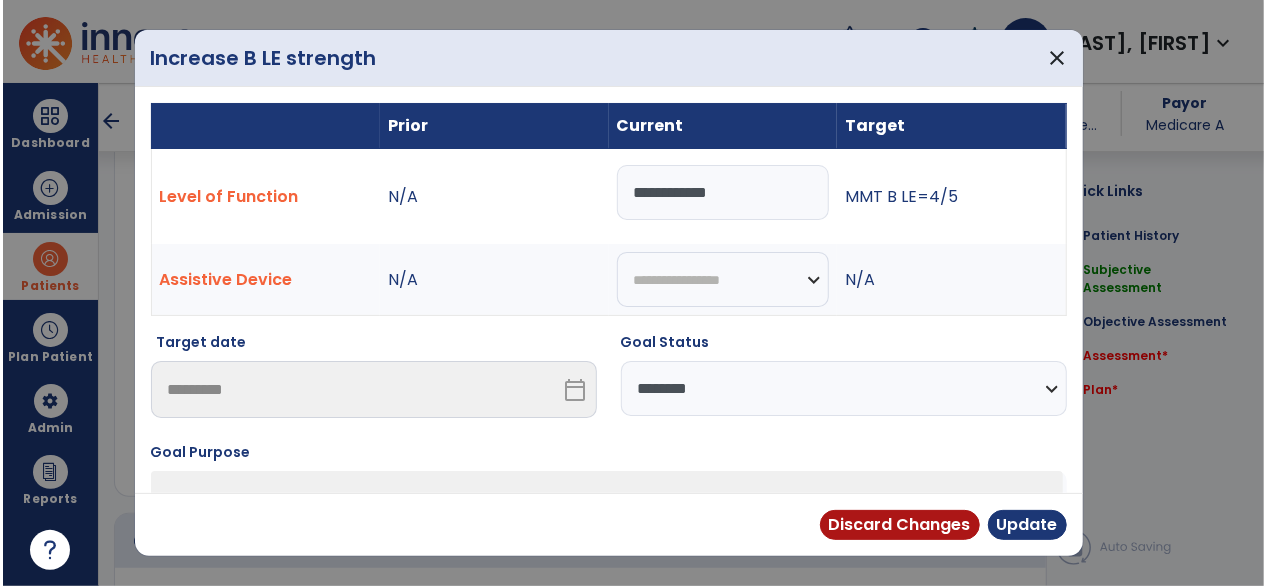 scroll, scrollTop: 1448, scrollLeft: 0, axis: vertical 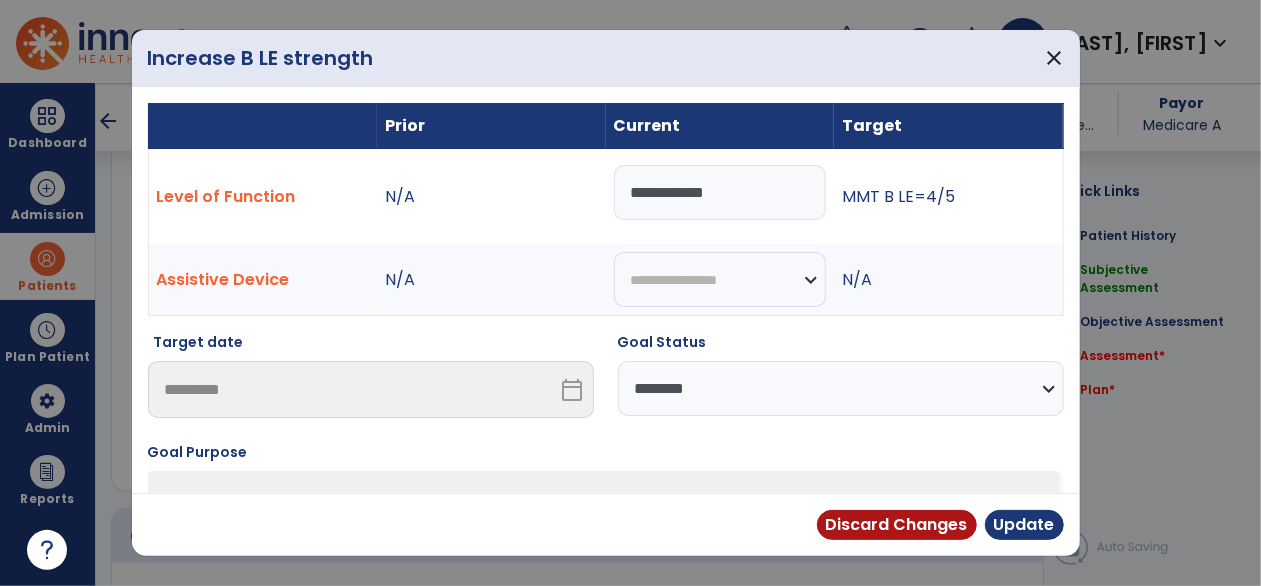 click on "**********" at bounding box center (841, 388) 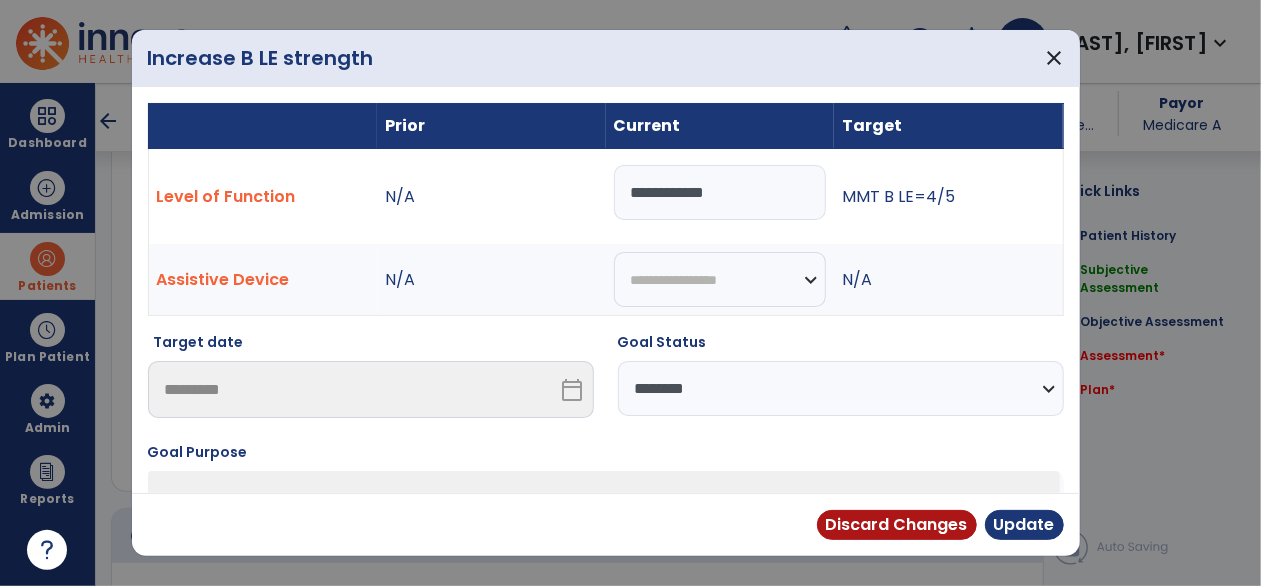 select on "********" 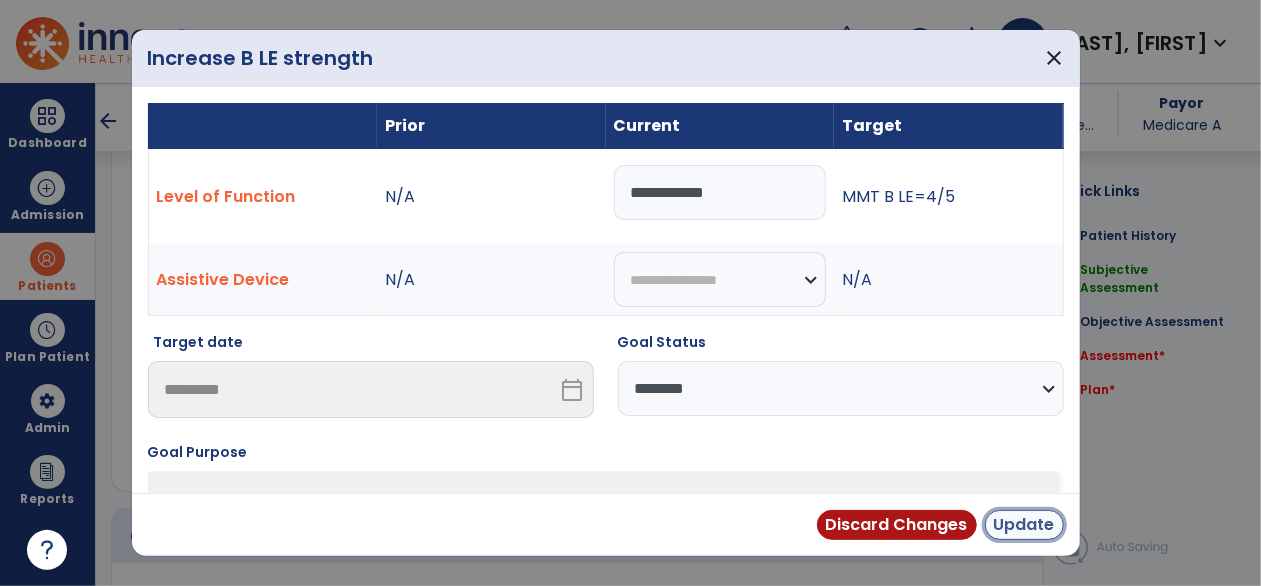 click on "Update" at bounding box center [1024, 525] 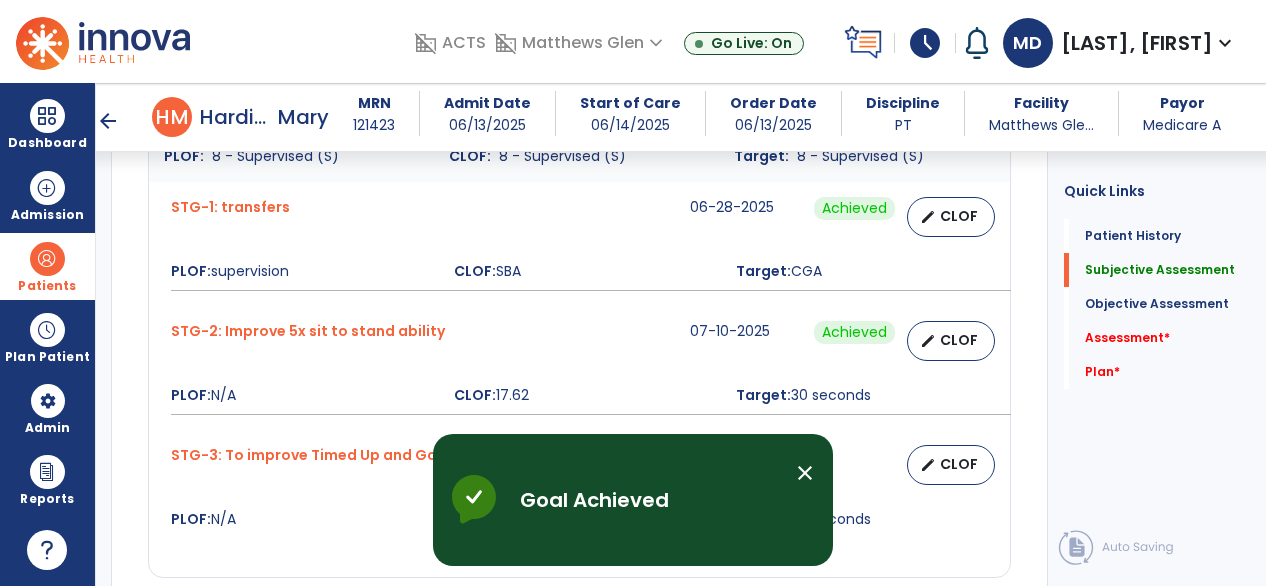 scroll, scrollTop: 793, scrollLeft: 0, axis: vertical 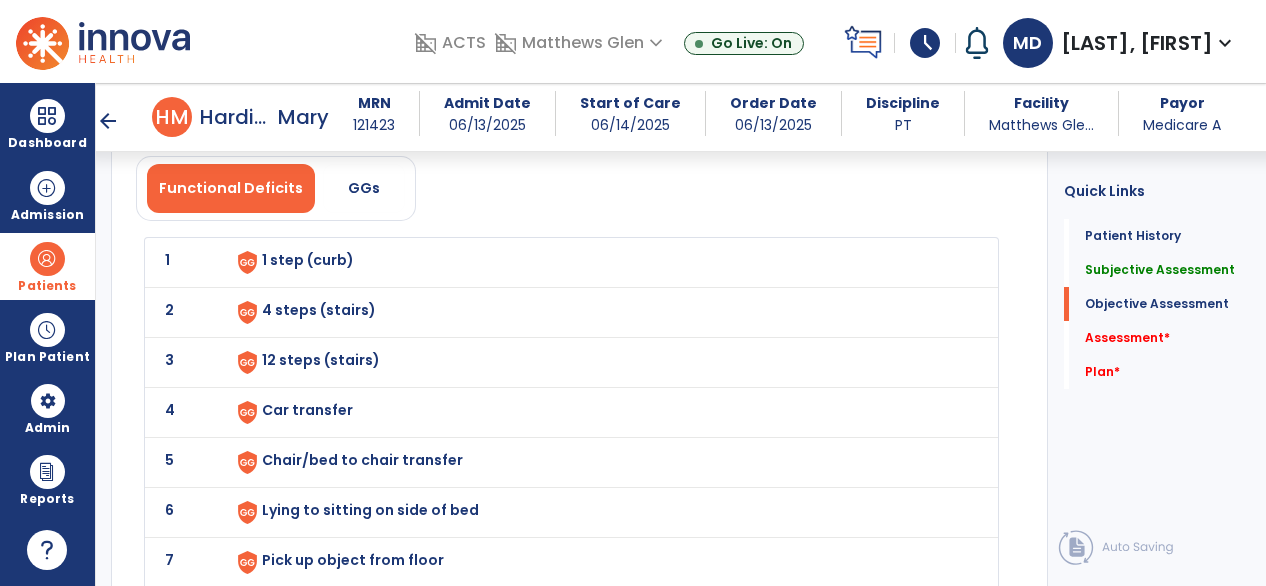 click on "1 step (curb)" at bounding box center [308, 260] 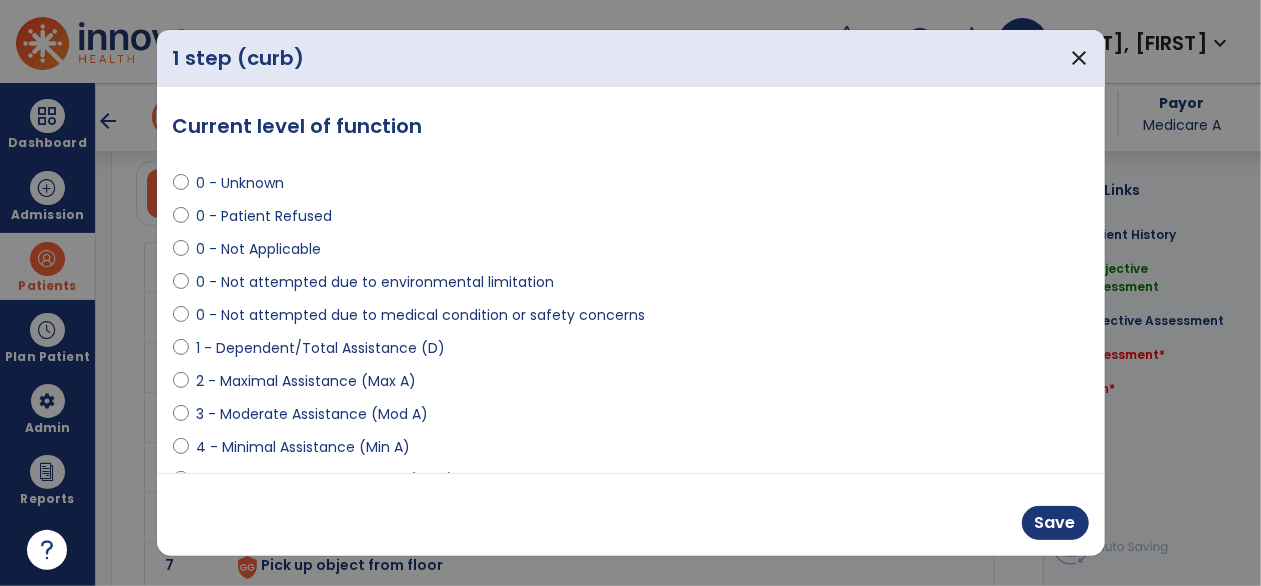 scroll, scrollTop: 1887, scrollLeft: 0, axis: vertical 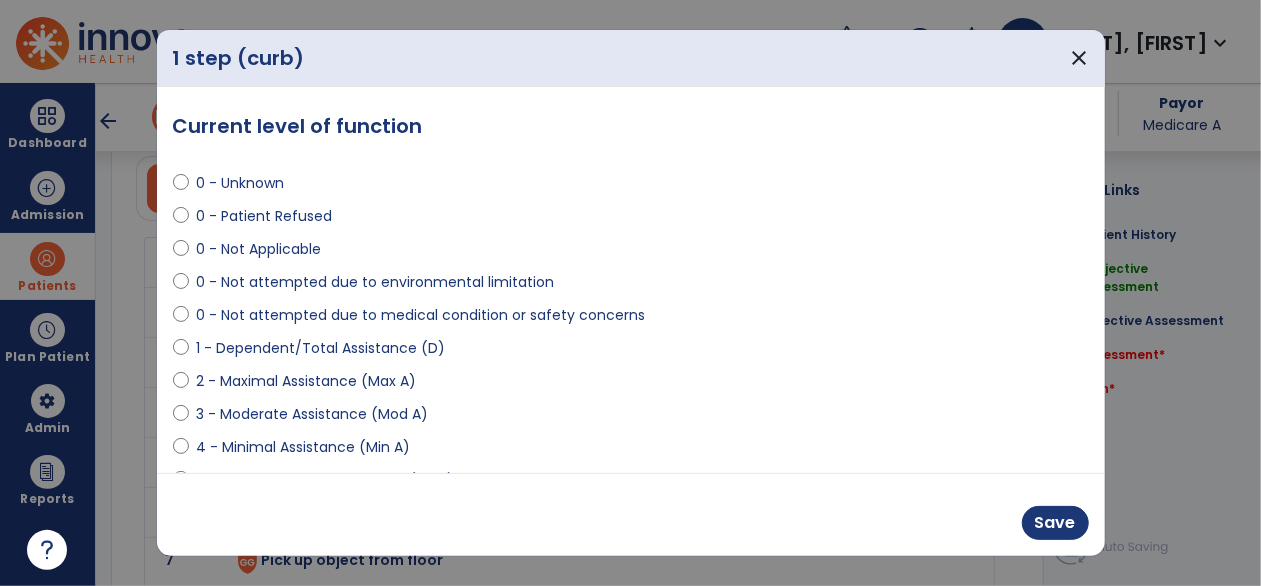 drag, startPoint x: 823, startPoint y: 309, endPoint x: 648, endPoint y: 299, distance: 175.28548 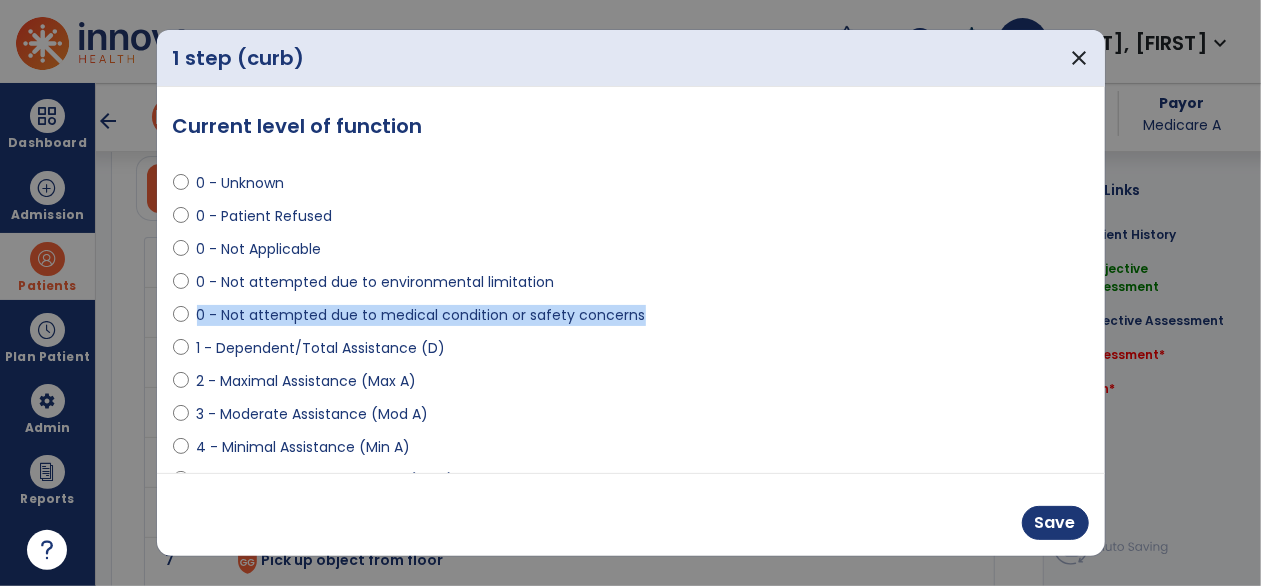 select on "**********" 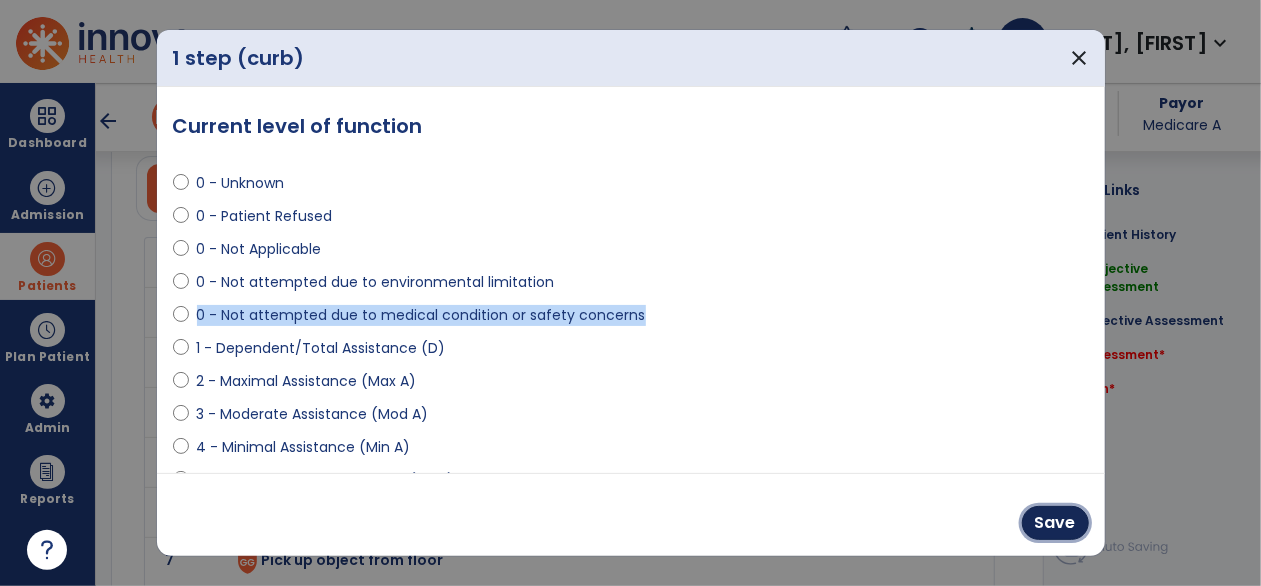 click on "Save" at bounding box center [1055, 523] 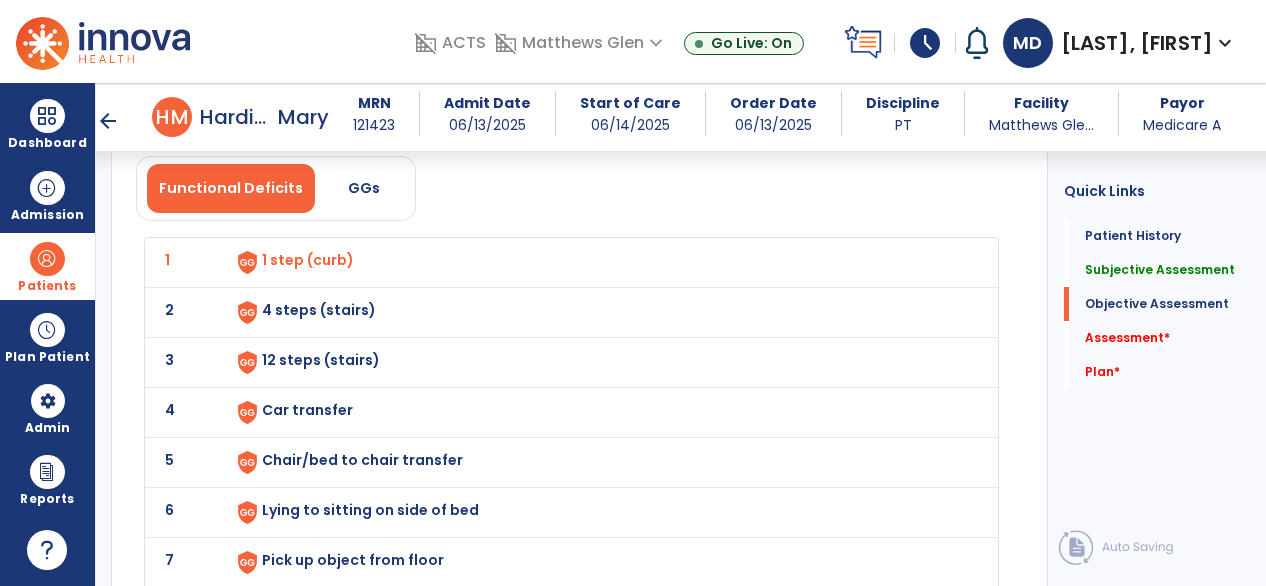 click on "4 steps (stairs)" at bounding box center [308, 260] 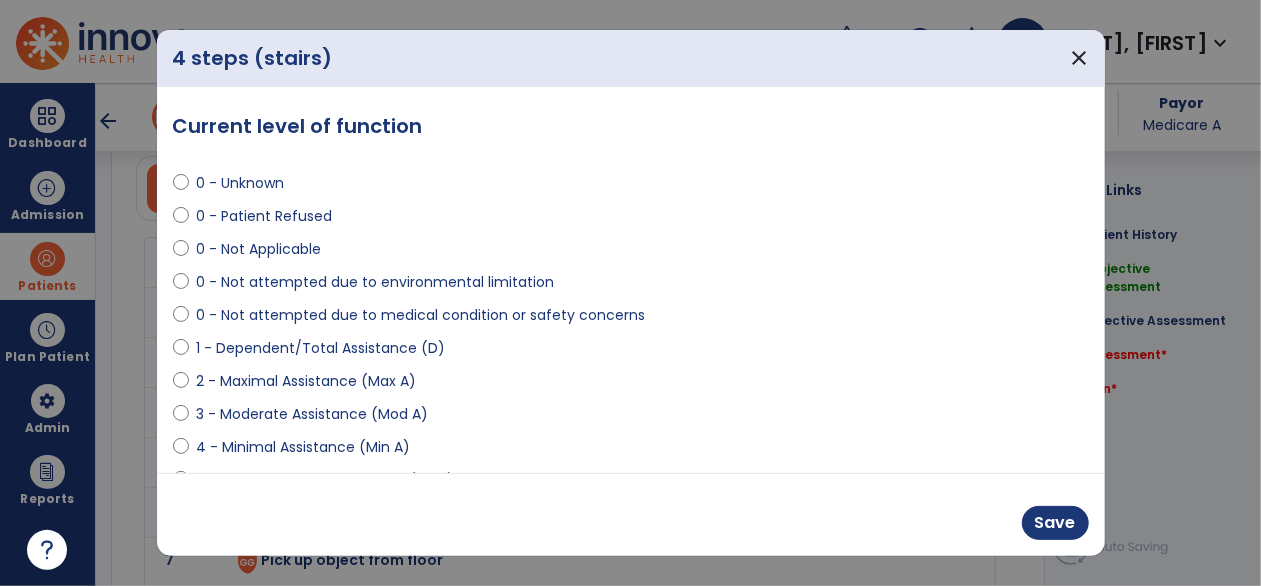 scroll, scrollTop: 1887, scrollLeft: 0, axis: vertical 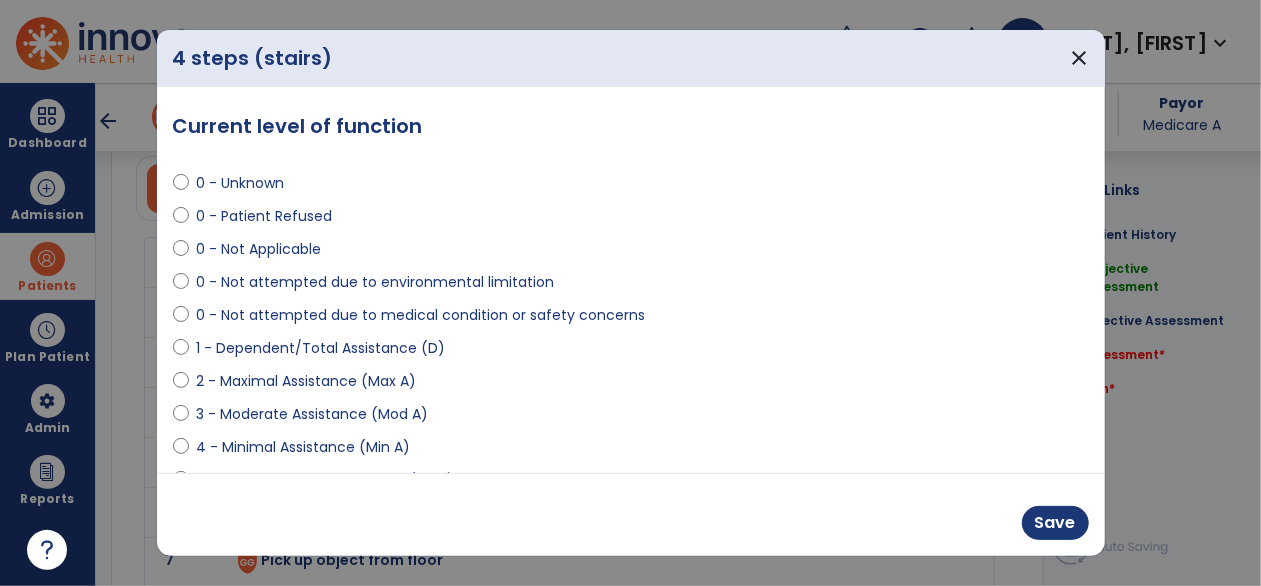 select on "**********" 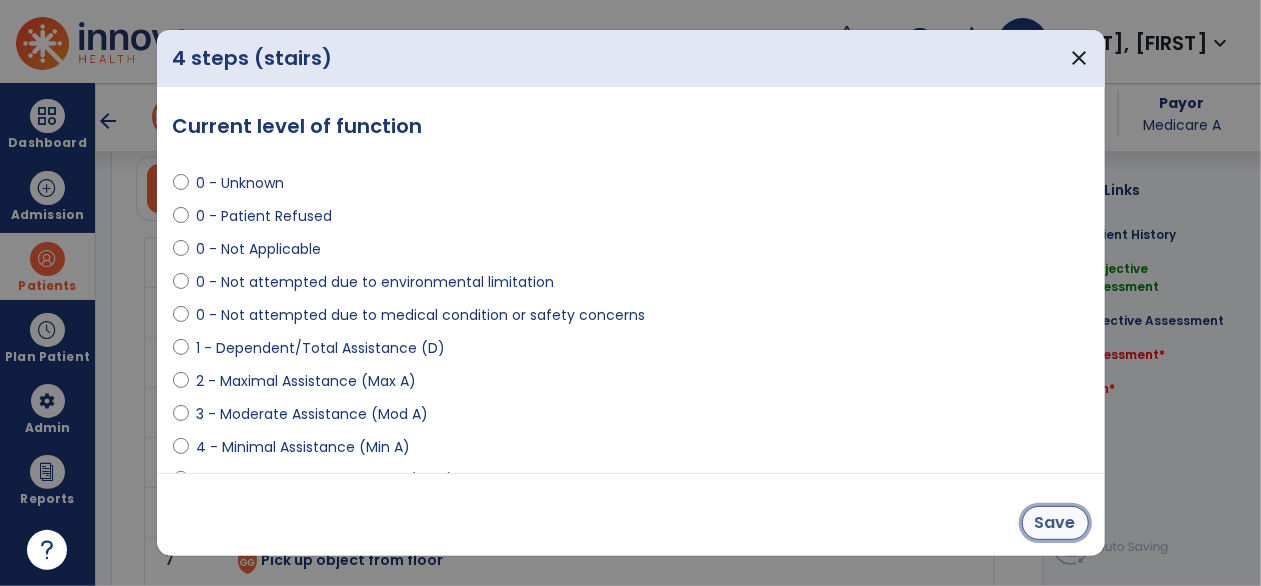 click on "Save" at bounding box center [1055, 523] 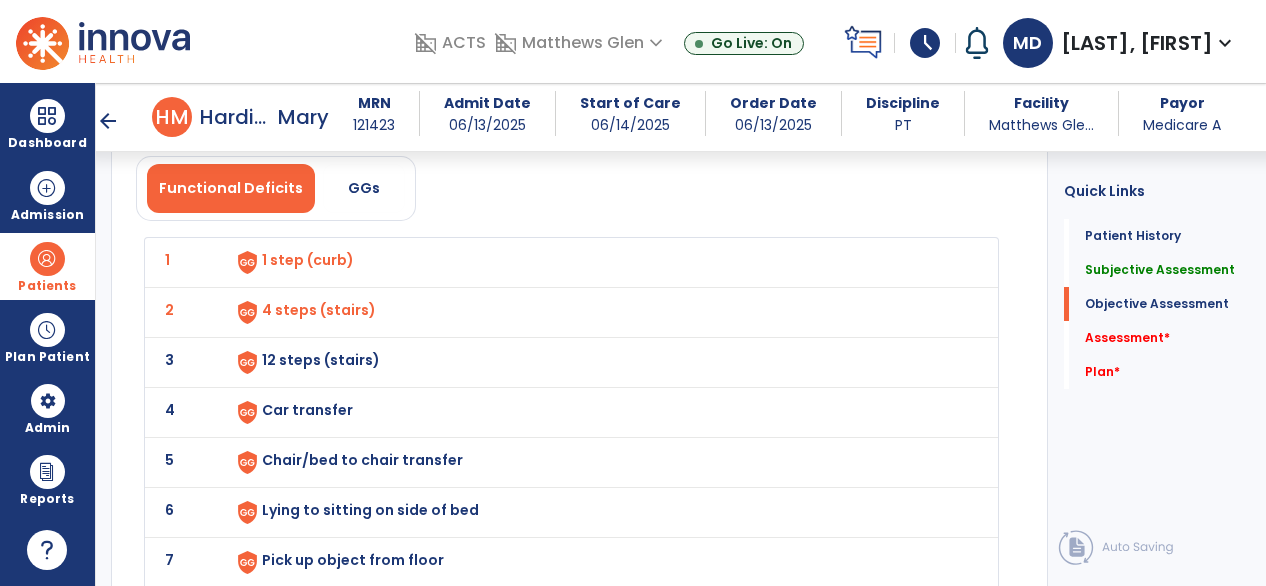 click on "12 steps (stairs)" at bounding box center (308, 260) 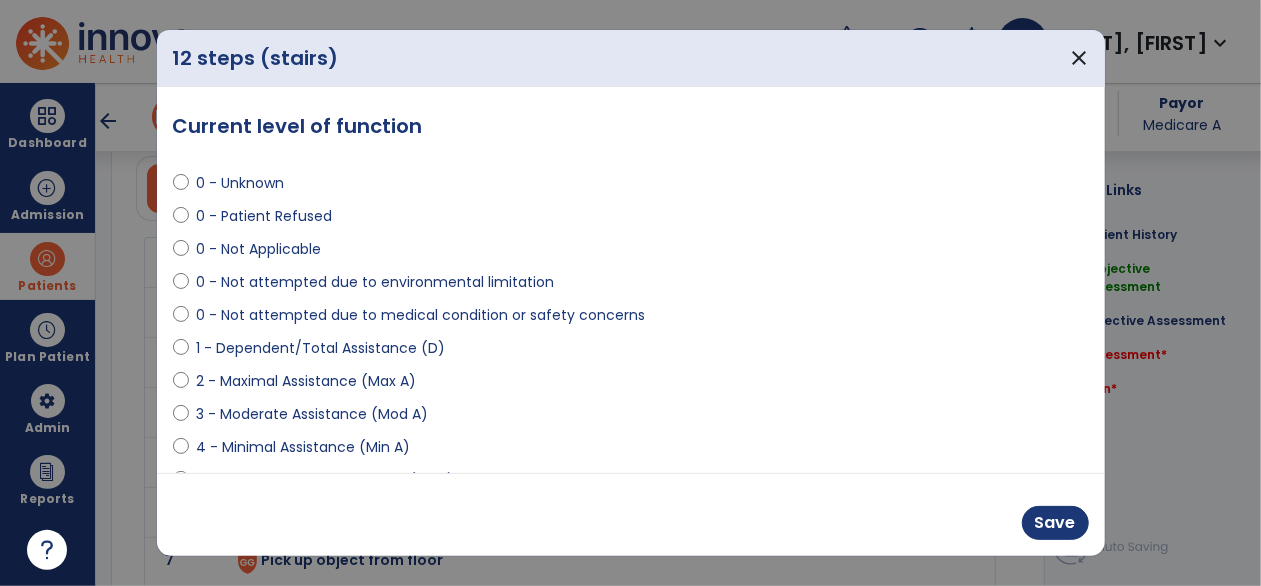 scroll, scrollTop: 1887, scrollLeft: 0, axis: vertical 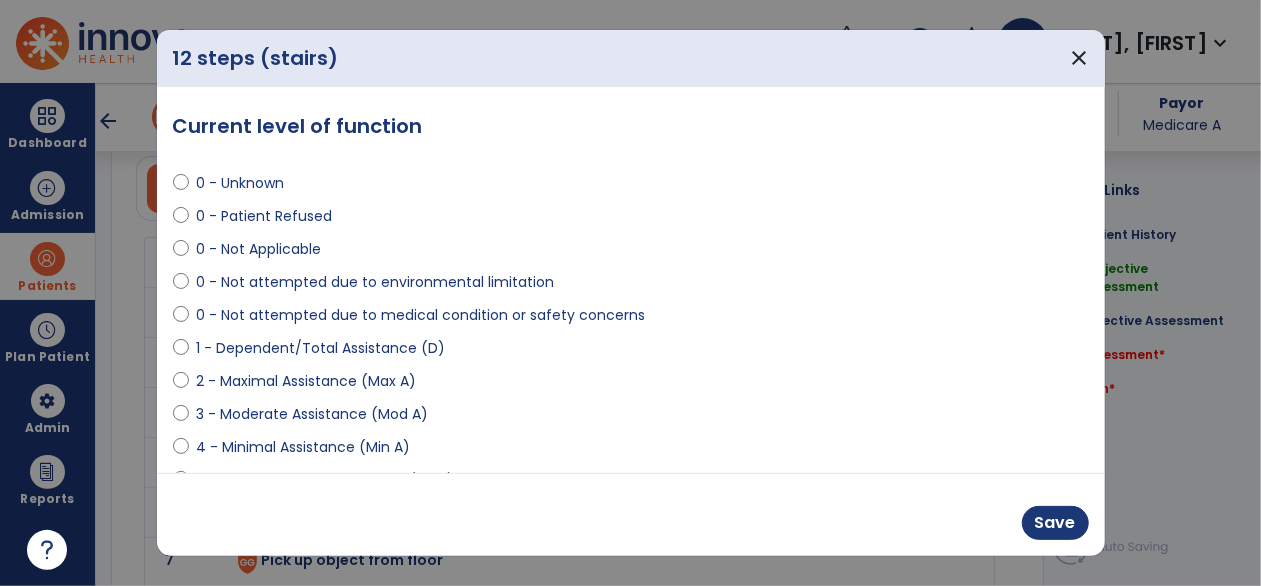 select on "**********" 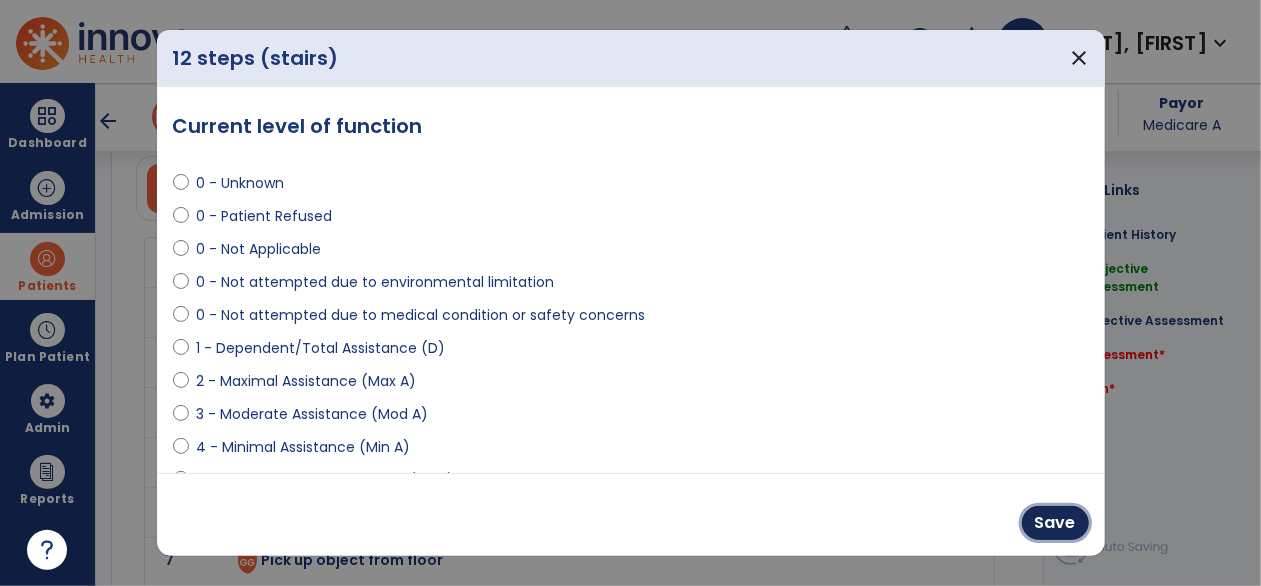 click on "Save" at bounding box center [1055, 523] 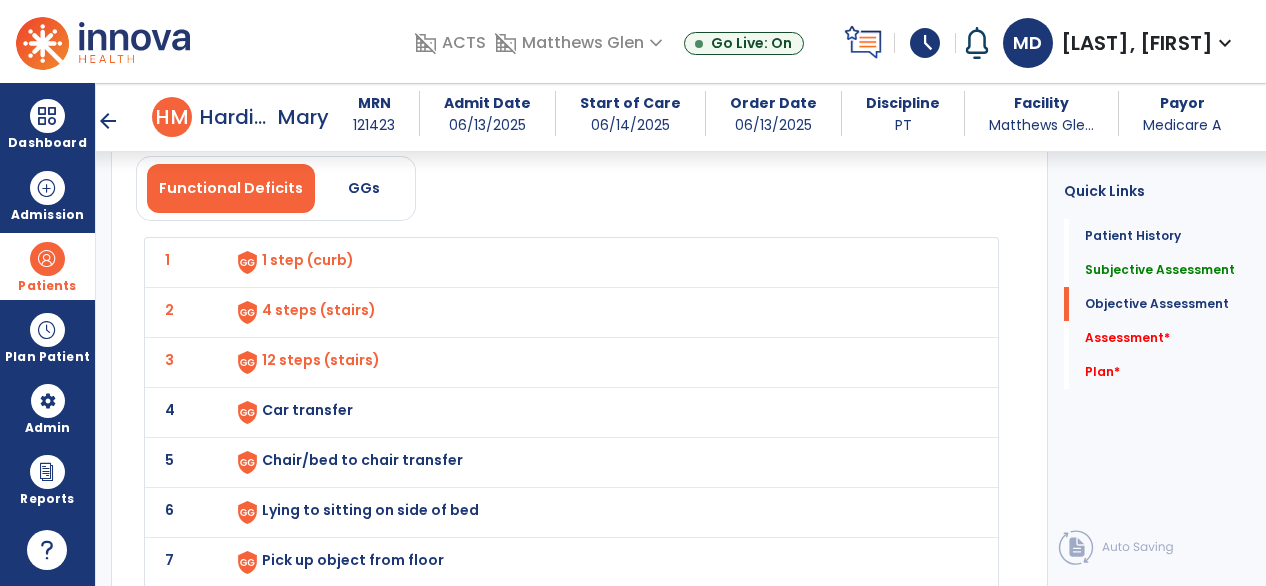 click on "Car transfer" at bounding box center [308, 260] 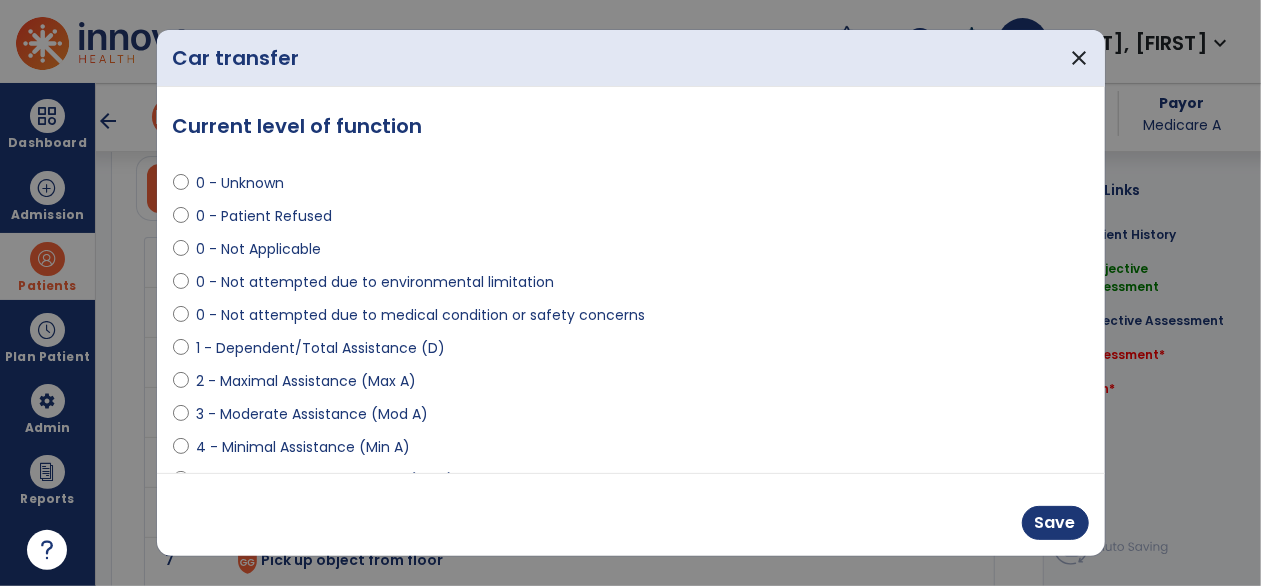scroll, scrollTop: 1887, scrollLeft: 0, axis: vertical 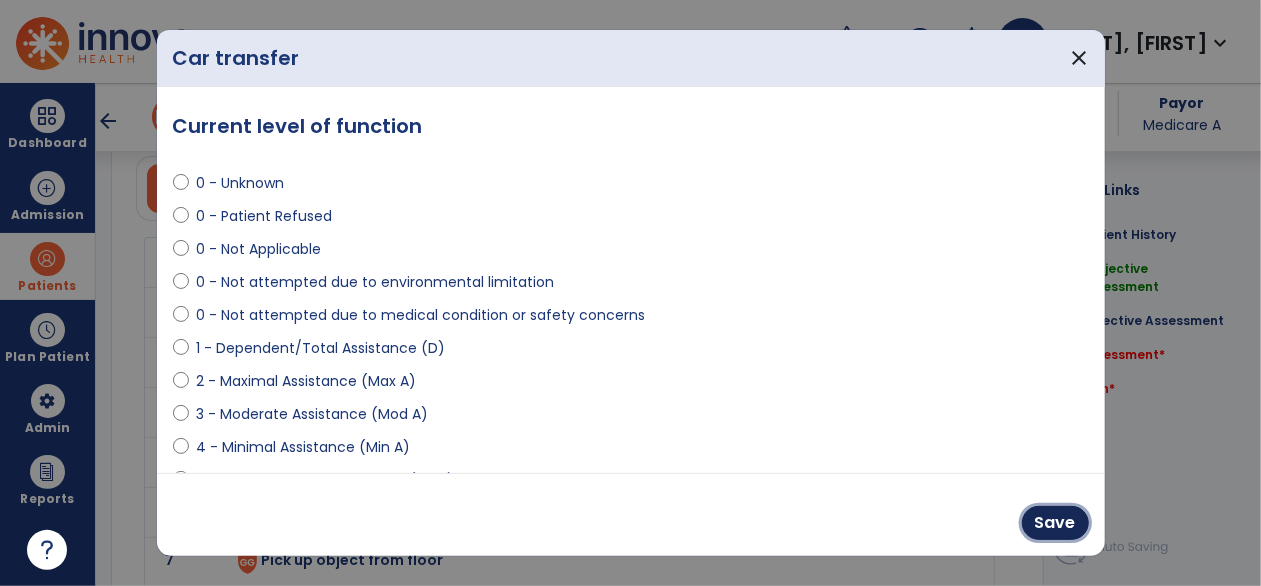 click on "Save" at bounding box center [1055, 523] 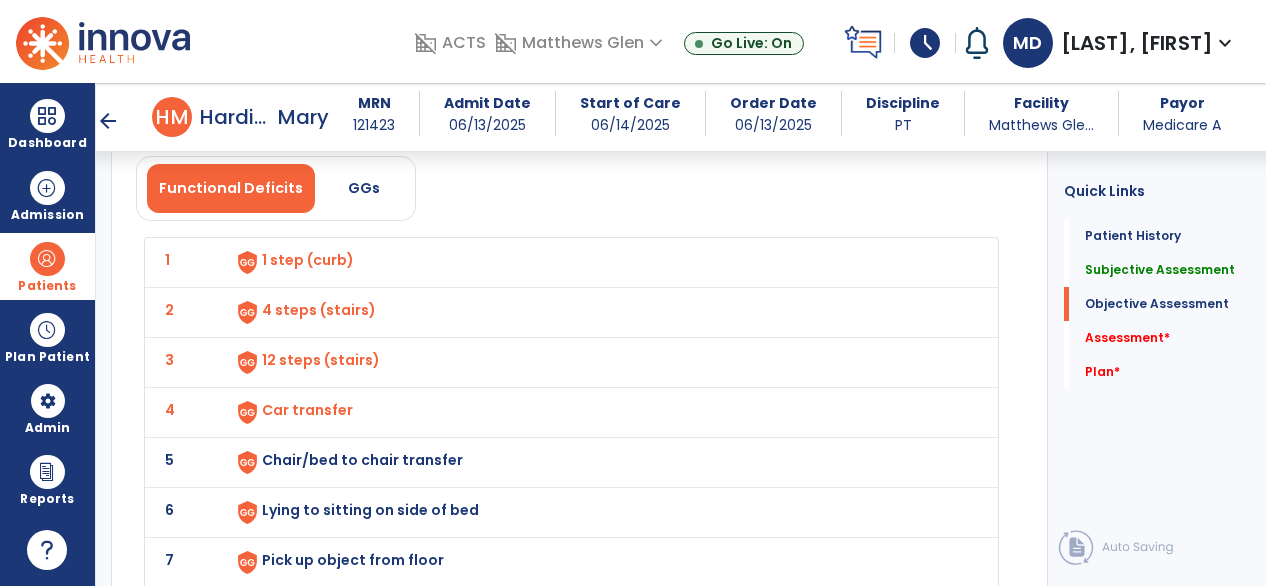 click on "Chair/bed to chair transfer" at bounding box center [308, 260] 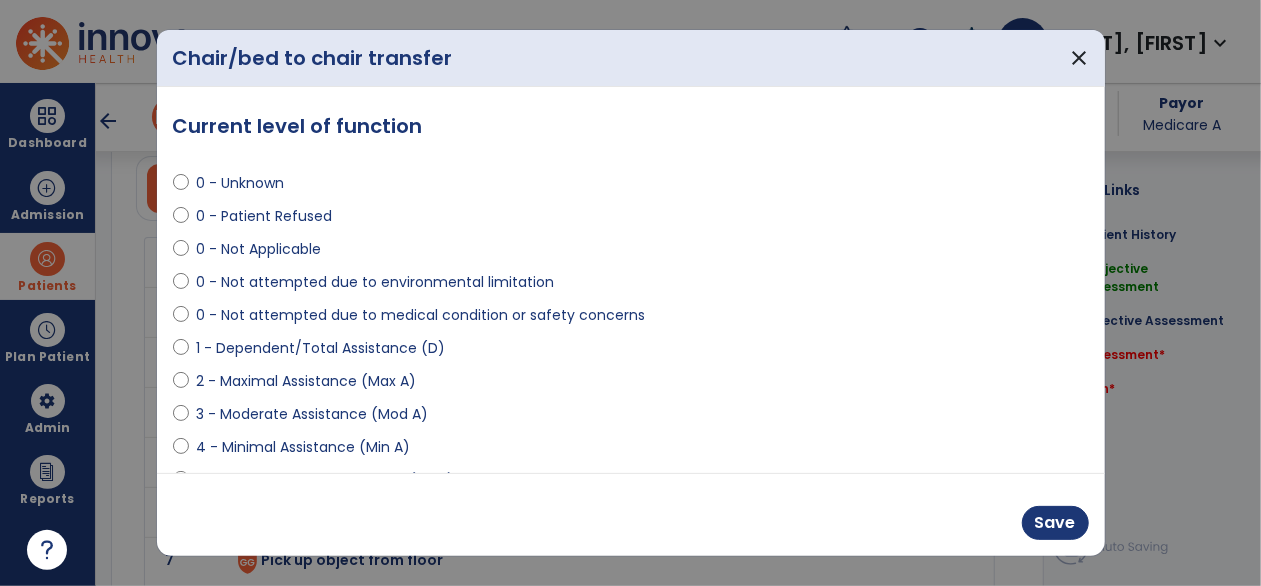 scroll, scrollTop: 1887, scrollLeft: 0, axis: vertical 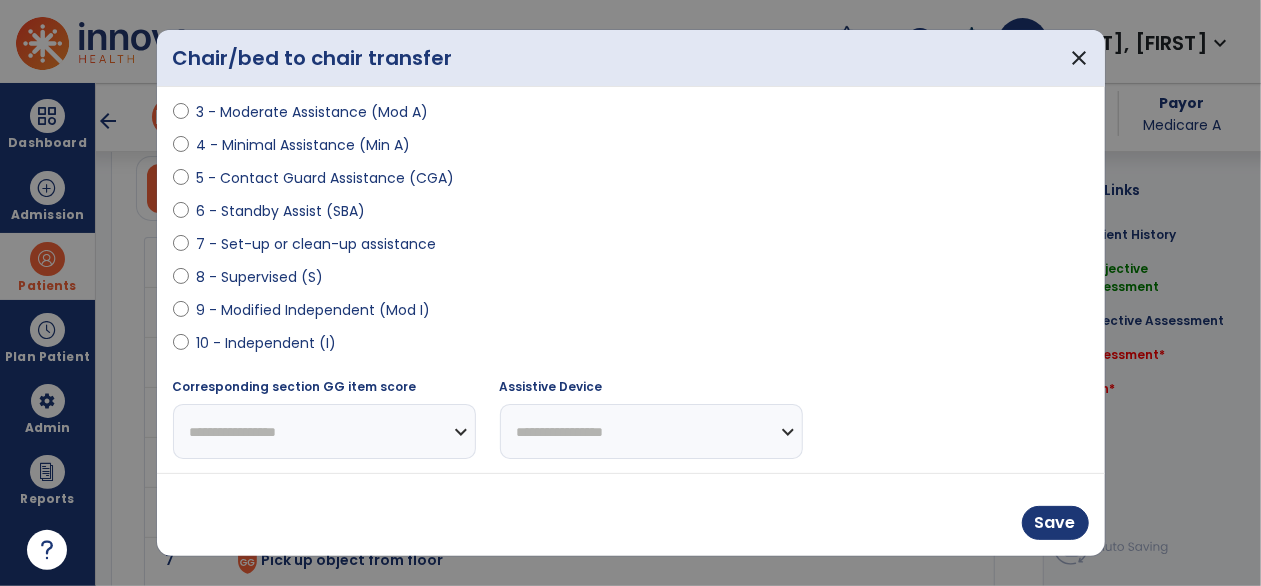 select on "**********" 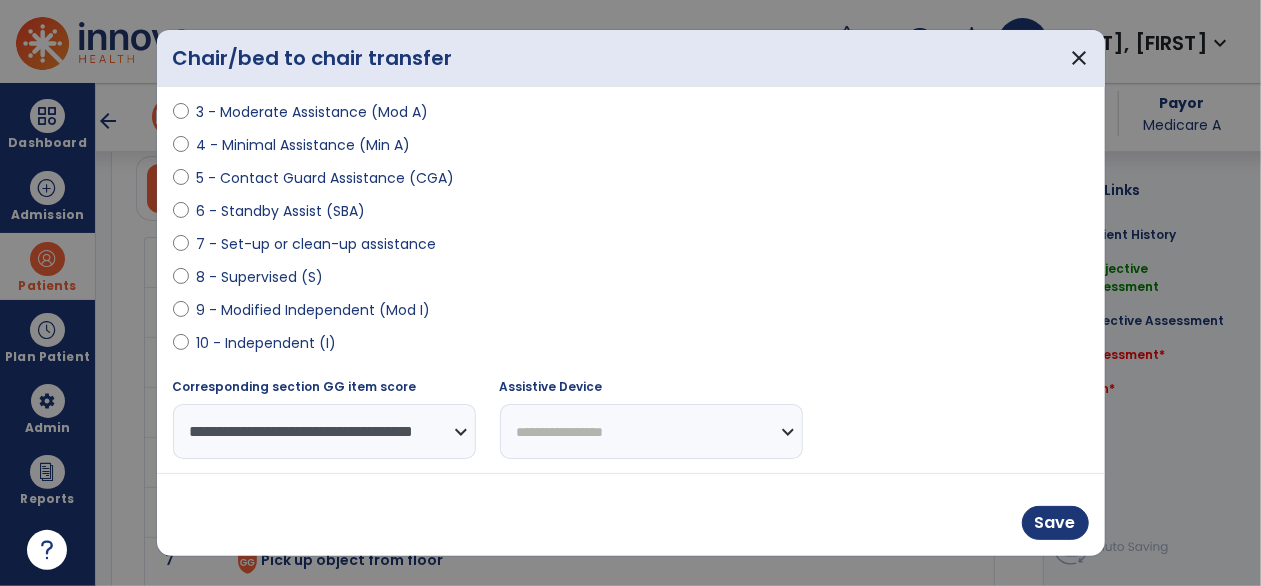 click on "**********" at bounding box center (651, 431) 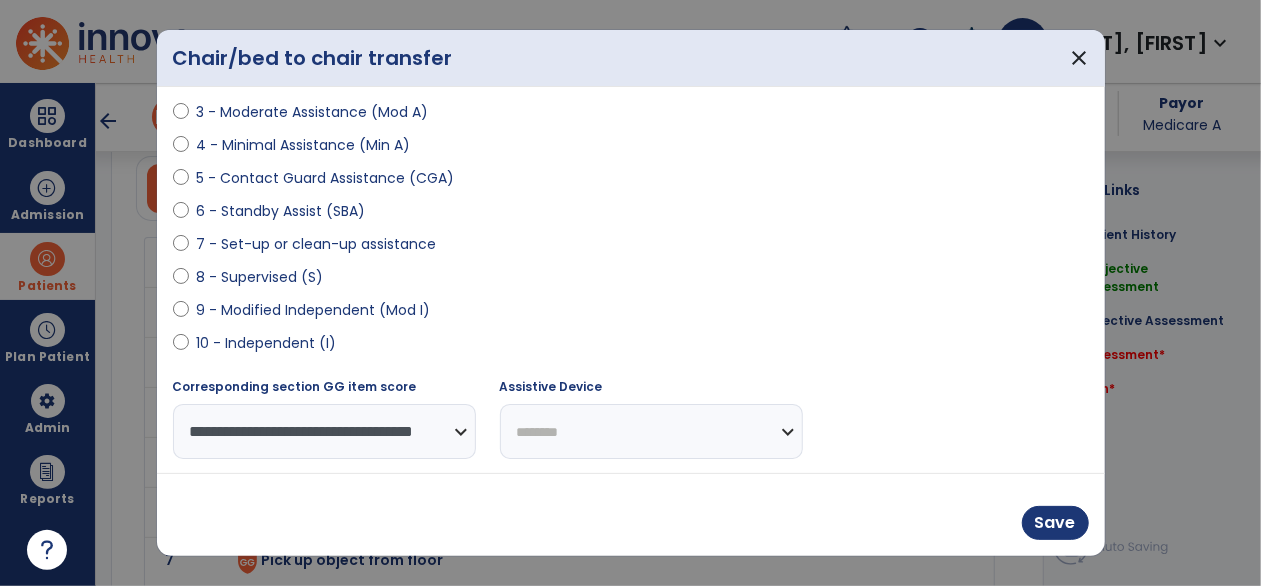 click on "**********" at bounding box center [651, 431] 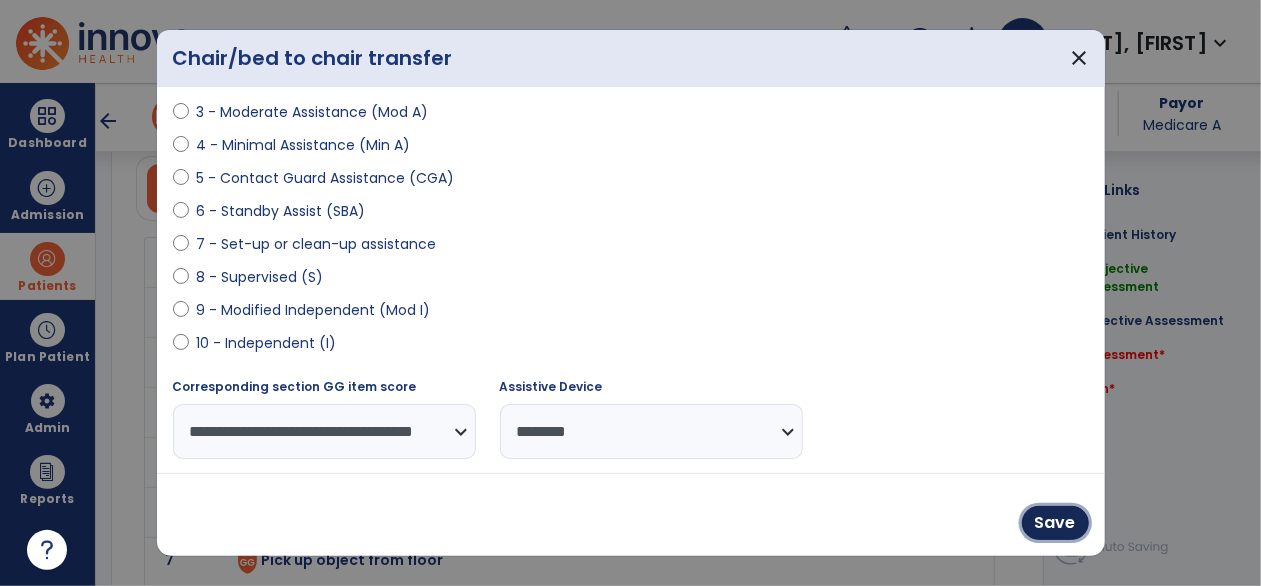 click on "Save" at bounding box center [1055, 523] 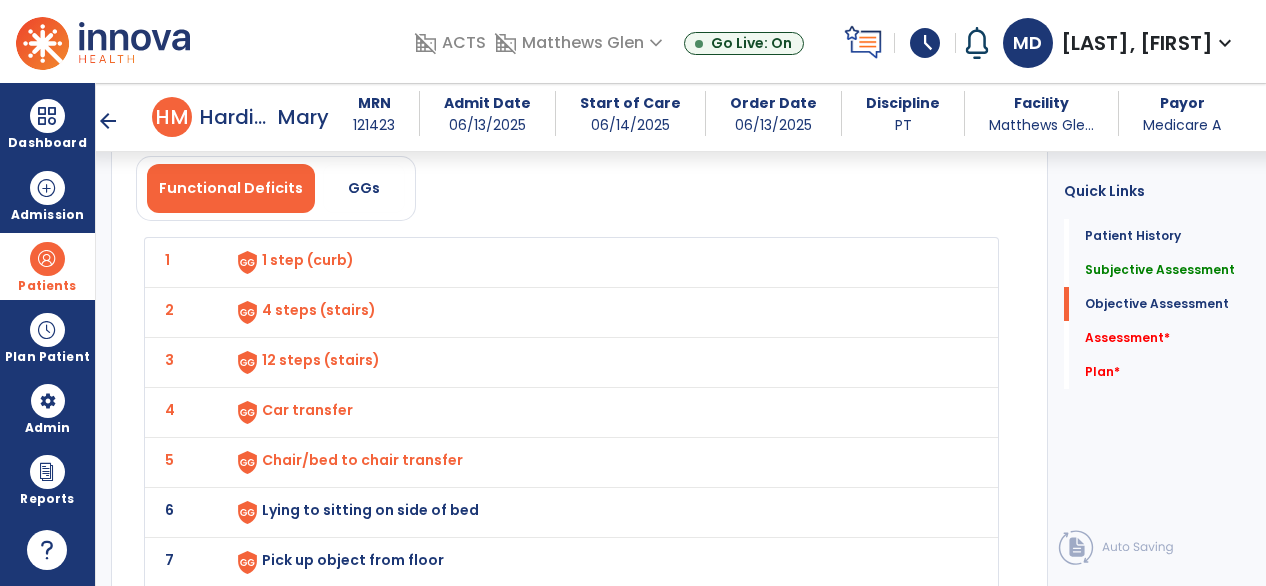 click on "Lying to sitting on side of bed" at bounding box center [308, 260] 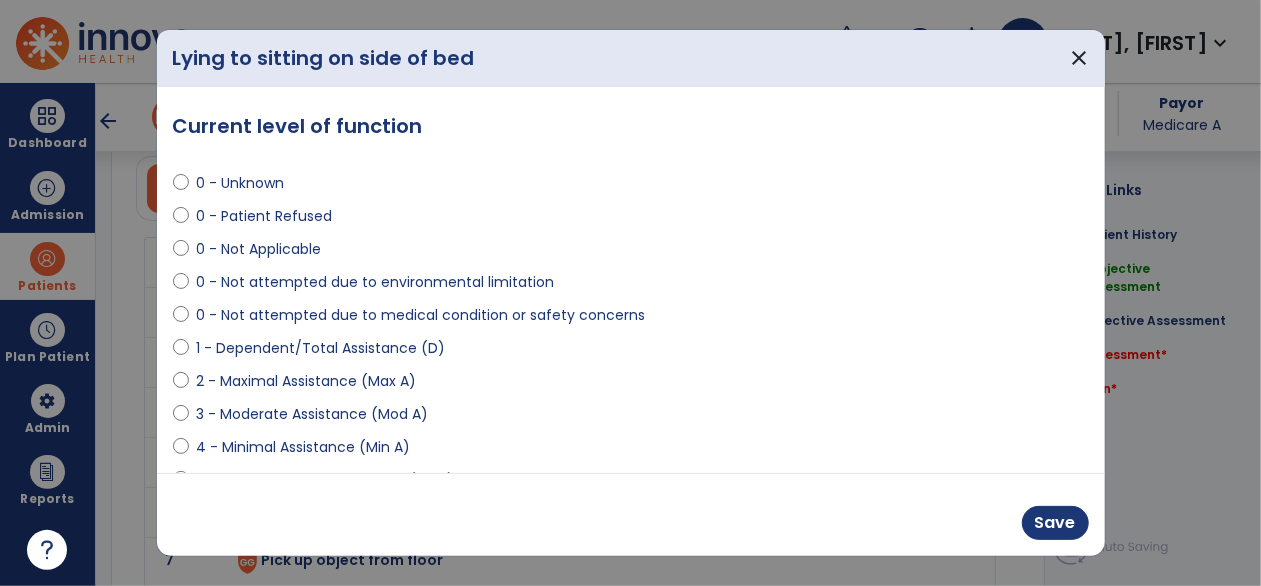 scroll, scrollTop: 1887, scrollLeft: 0, axis: vertical 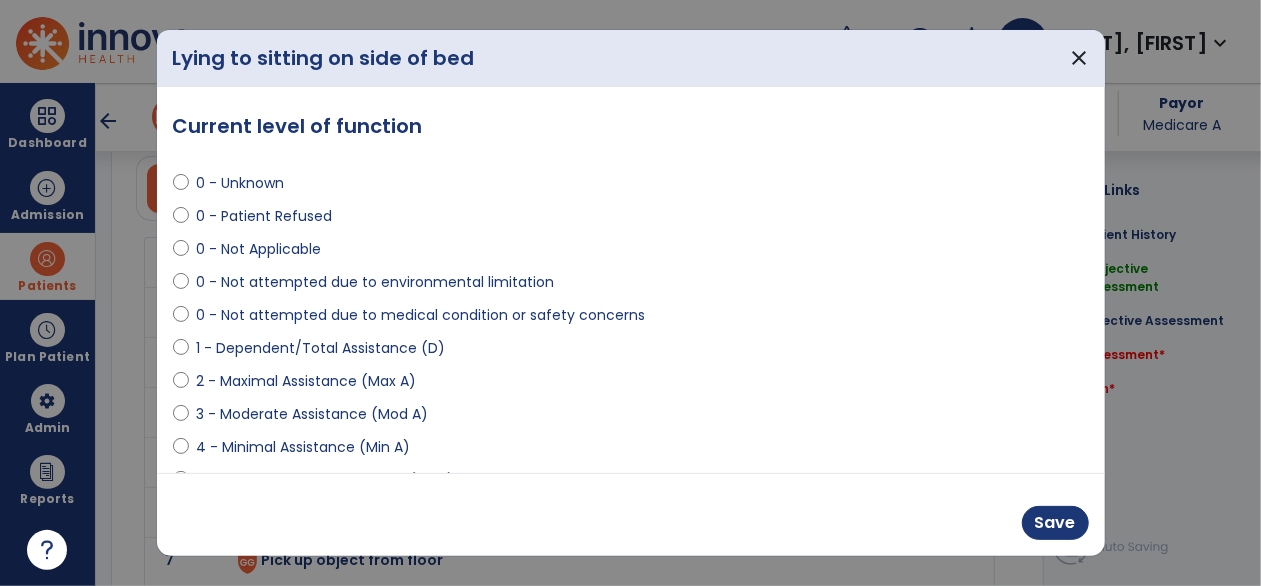 click on "2 - Maximal Assistance (Max A)" at bounding box center [631, 385] 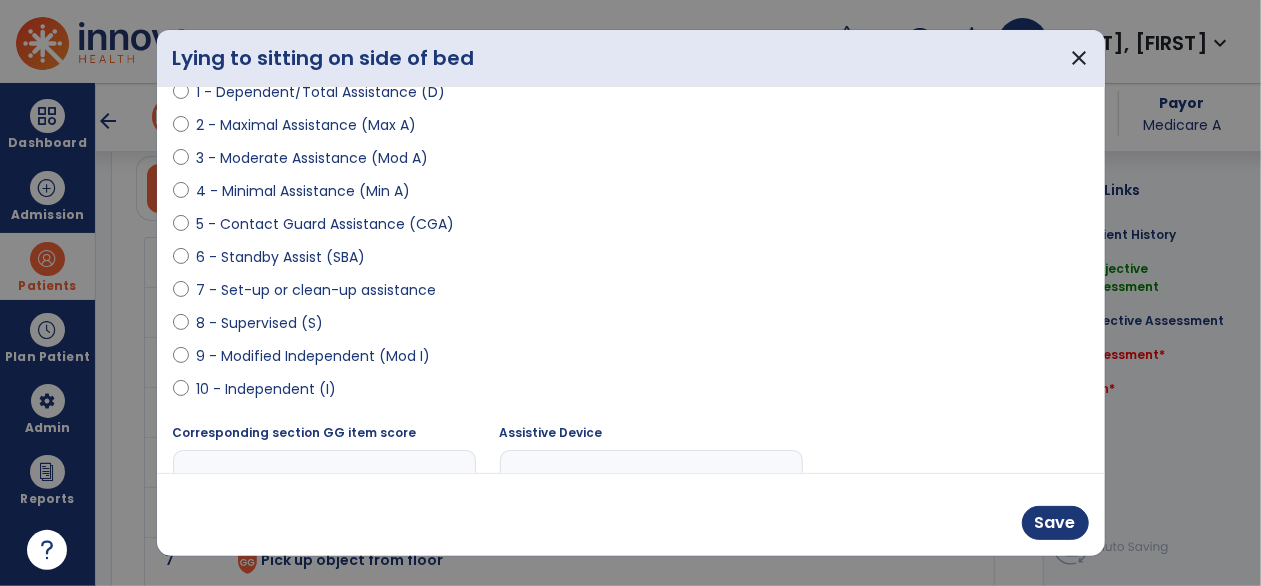 scroll, scrollTop: 302, scrollLeft: 0, axis: vertical 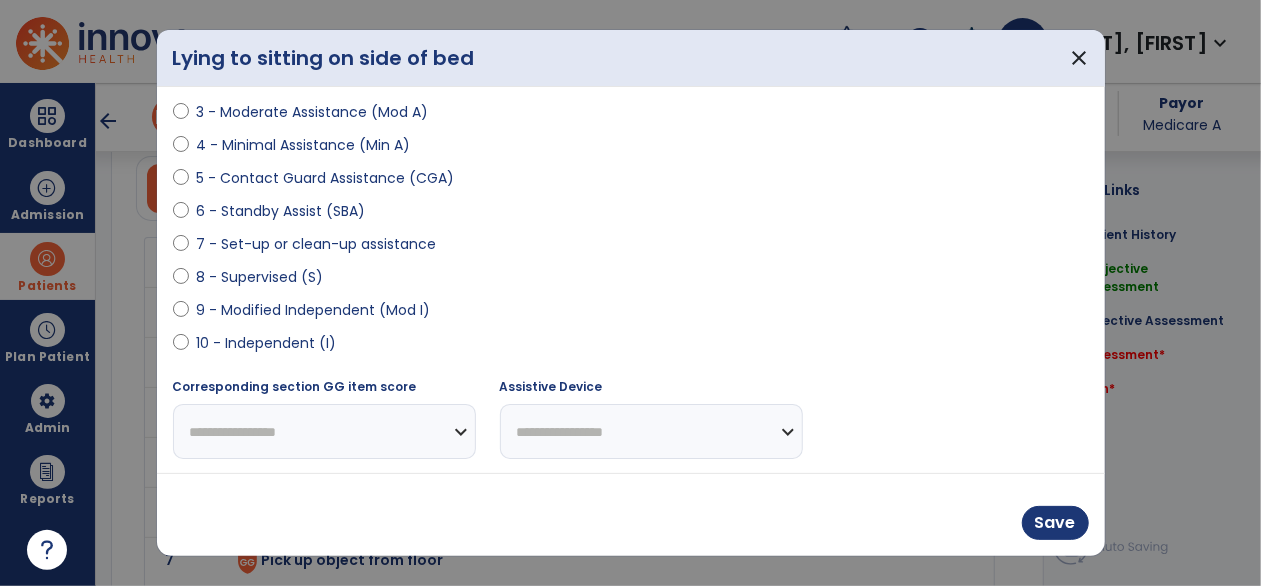 select on "**********" 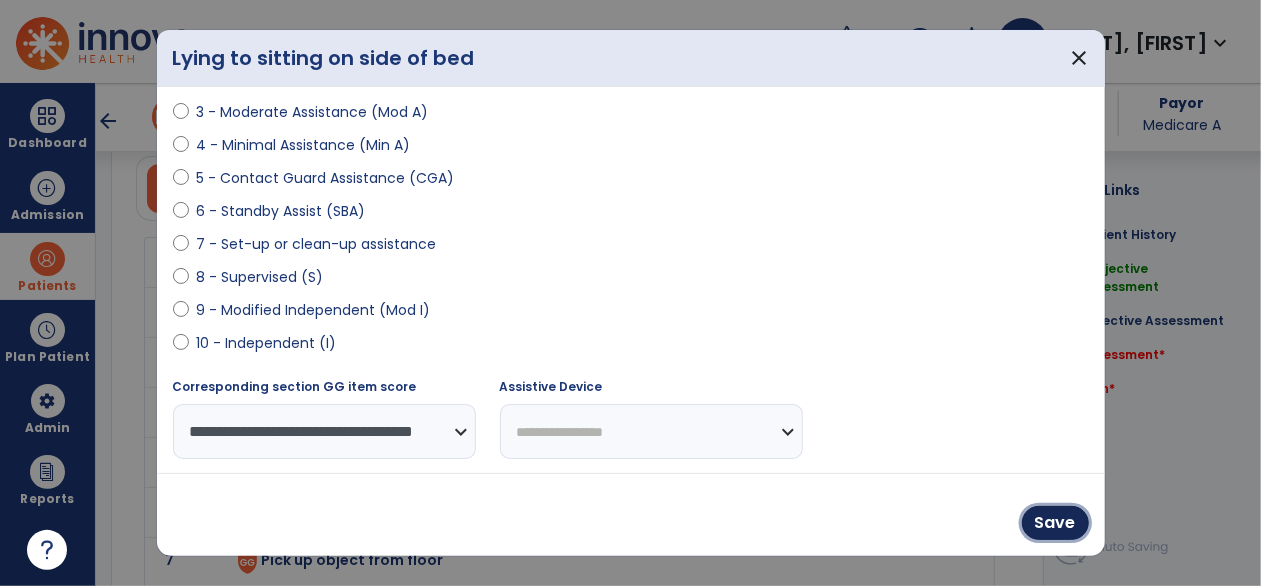 click on "Save" at bounding box center (1055, 523) 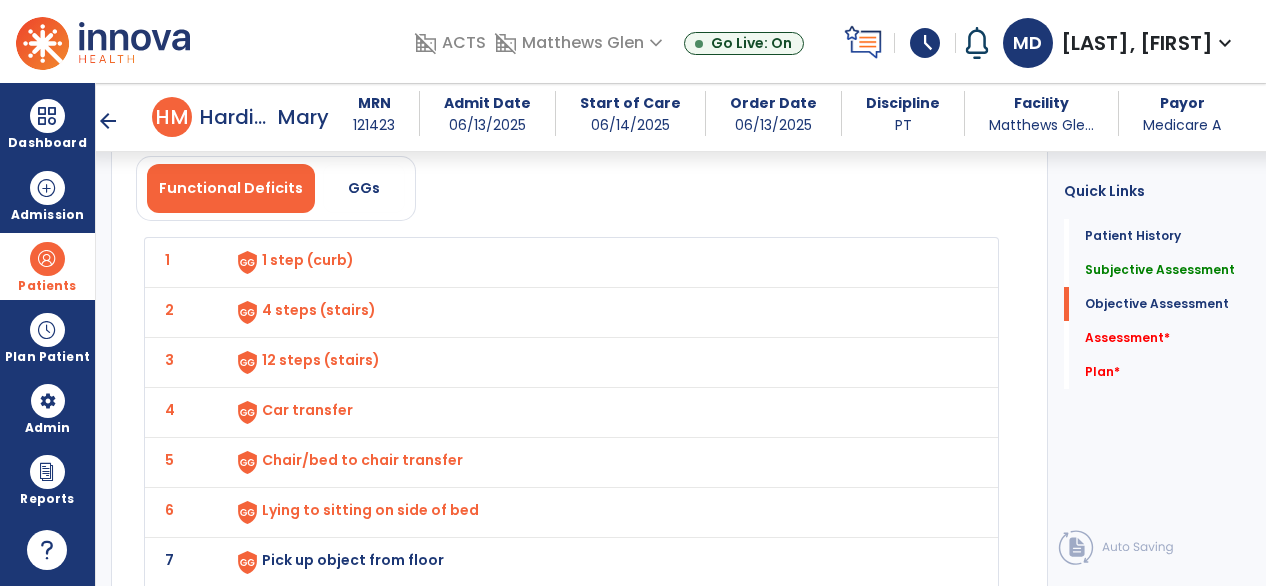 click on "Pick up object from floor" at bounding box center (308, 260) 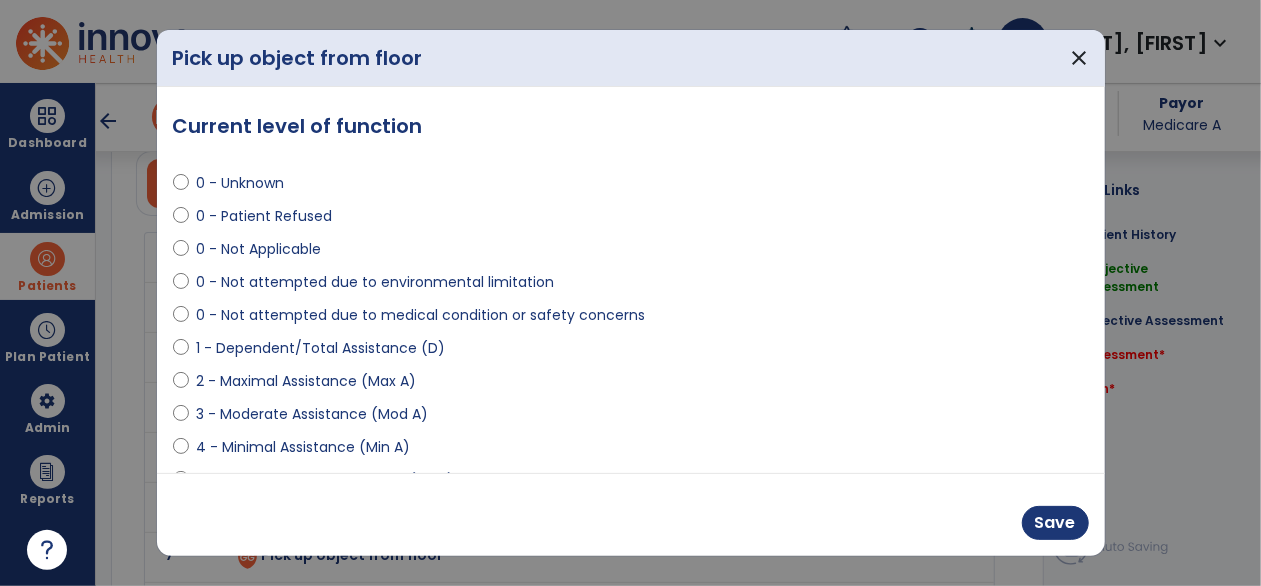 scroll, scrollTop: 1887, scrollLeft: 0, axis: vertical 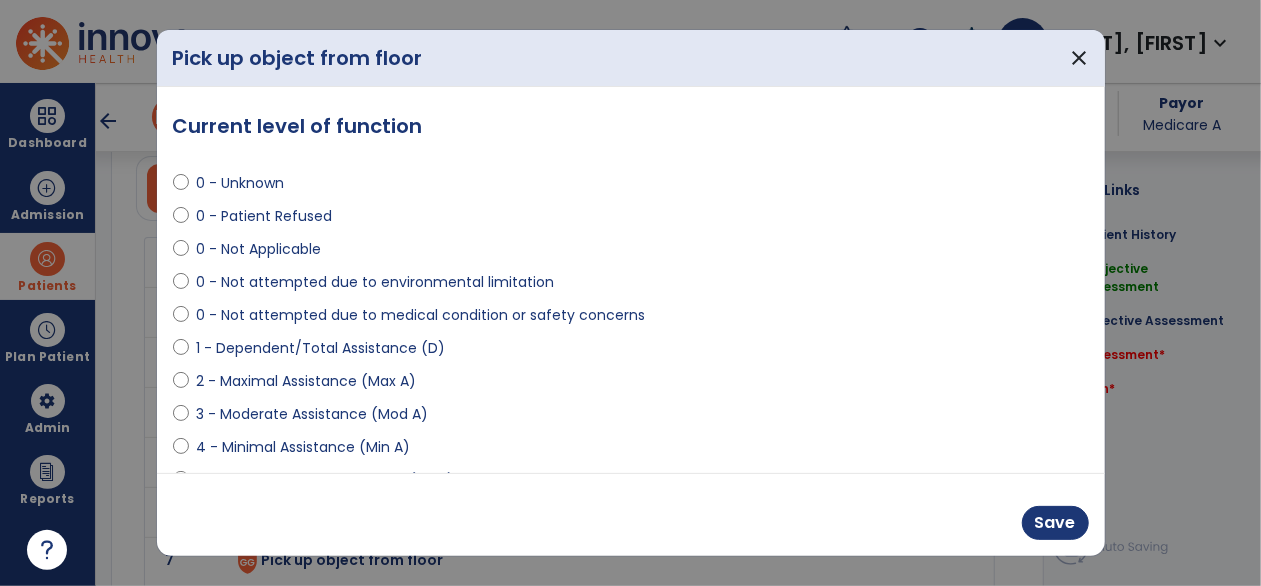 click on "3 - Moderate Assistance (Mod A)" at bounding box center (631, 418) 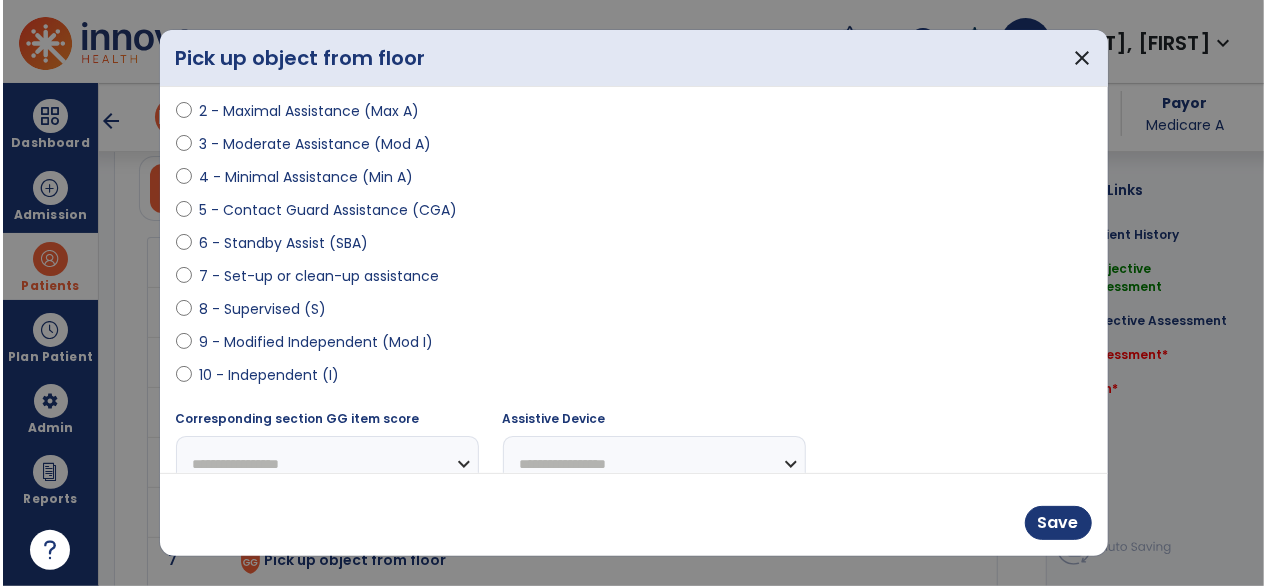 scroll, scrollTop: 302, scrollLeft: 0, axis: vertical 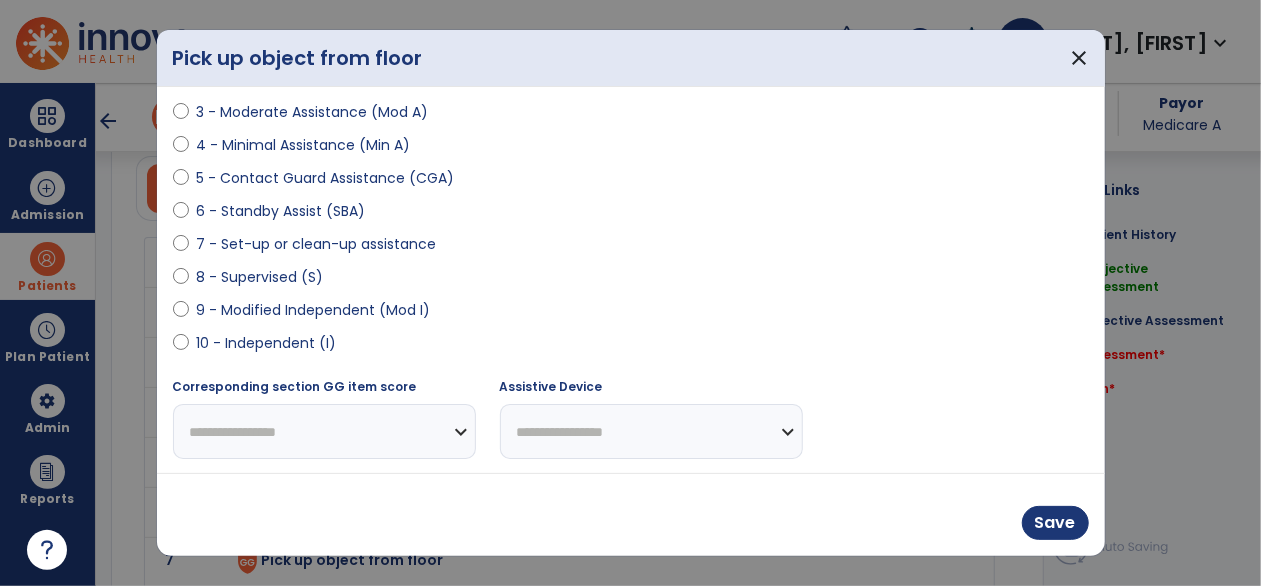 select on "**********" 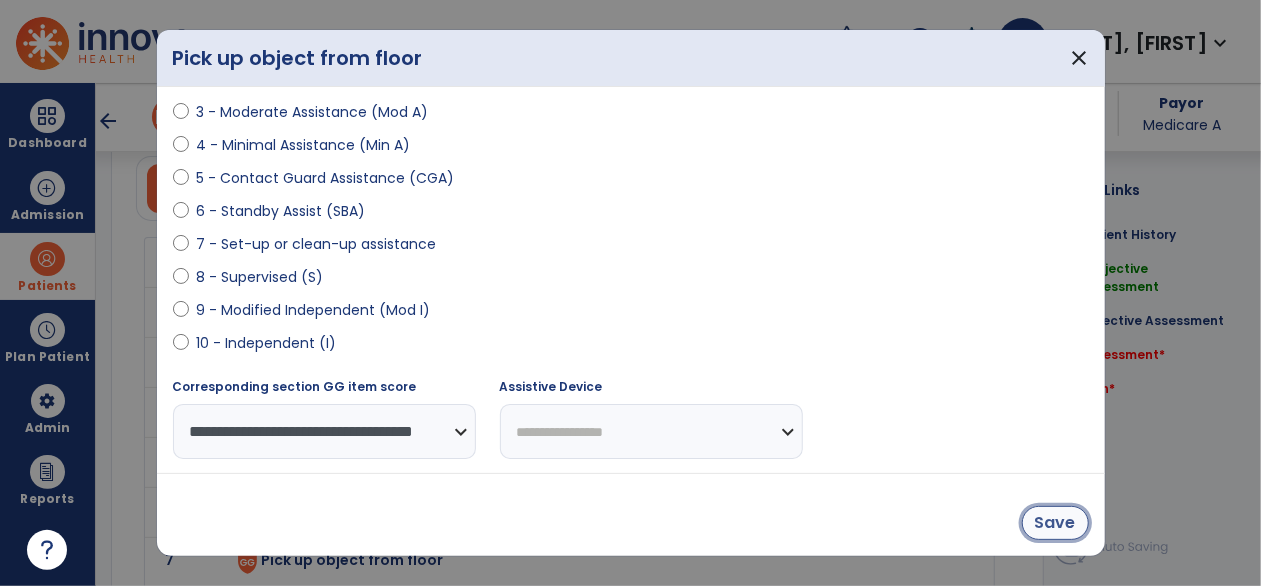 click on "Save" at bounding box center (1055, 523) 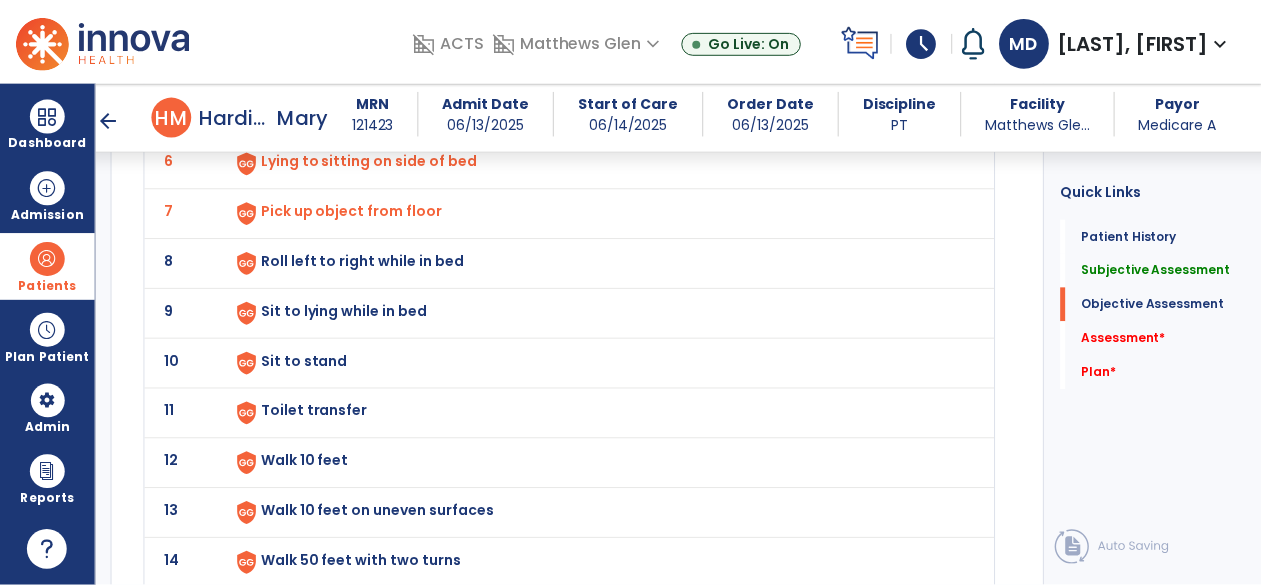 scroll, scrollTop: 2273, scrollLeft: 0, axis: vertical 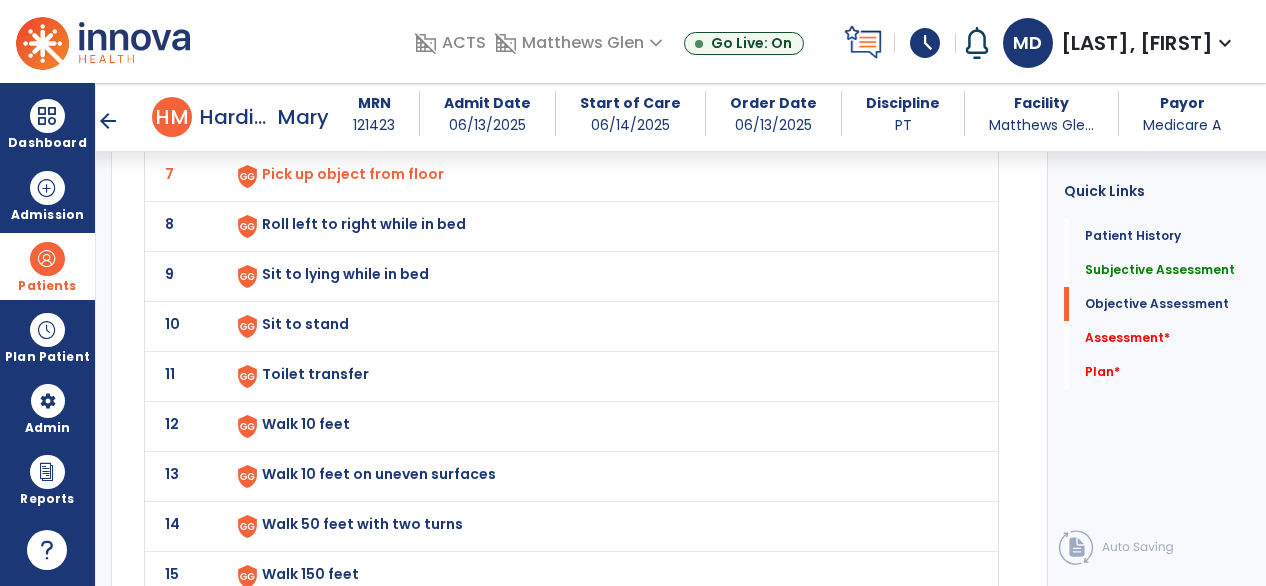 click on "Roll left to right while in bed" at bounding box center [308, -126] 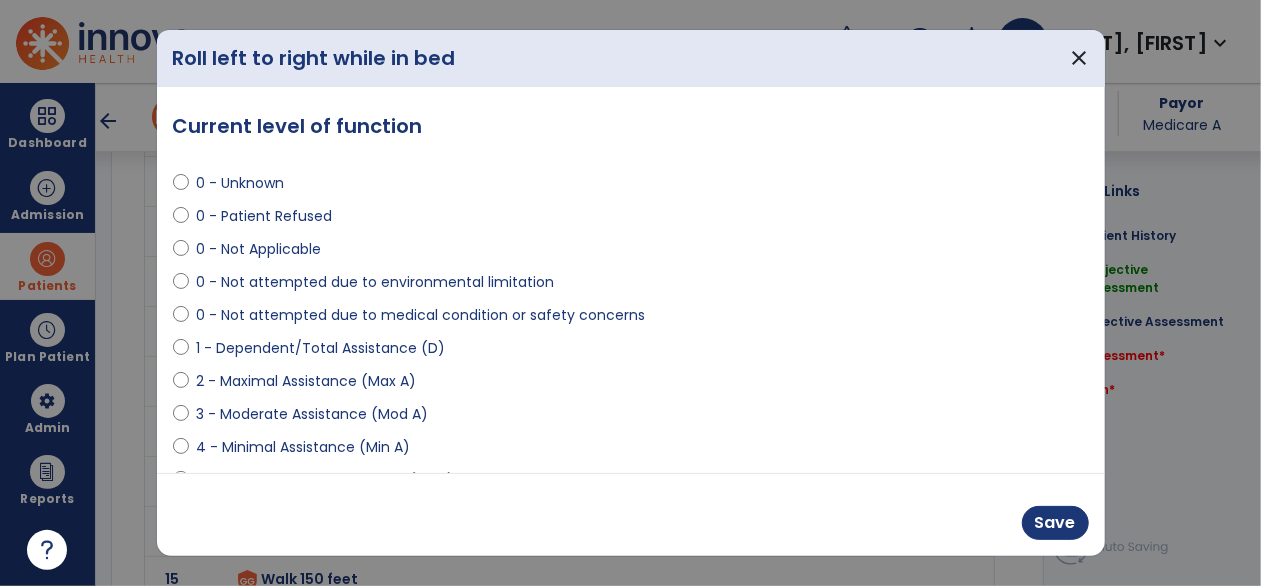 scroll, scrollTop: 2273, scrollLeft: 0, axis: vertical 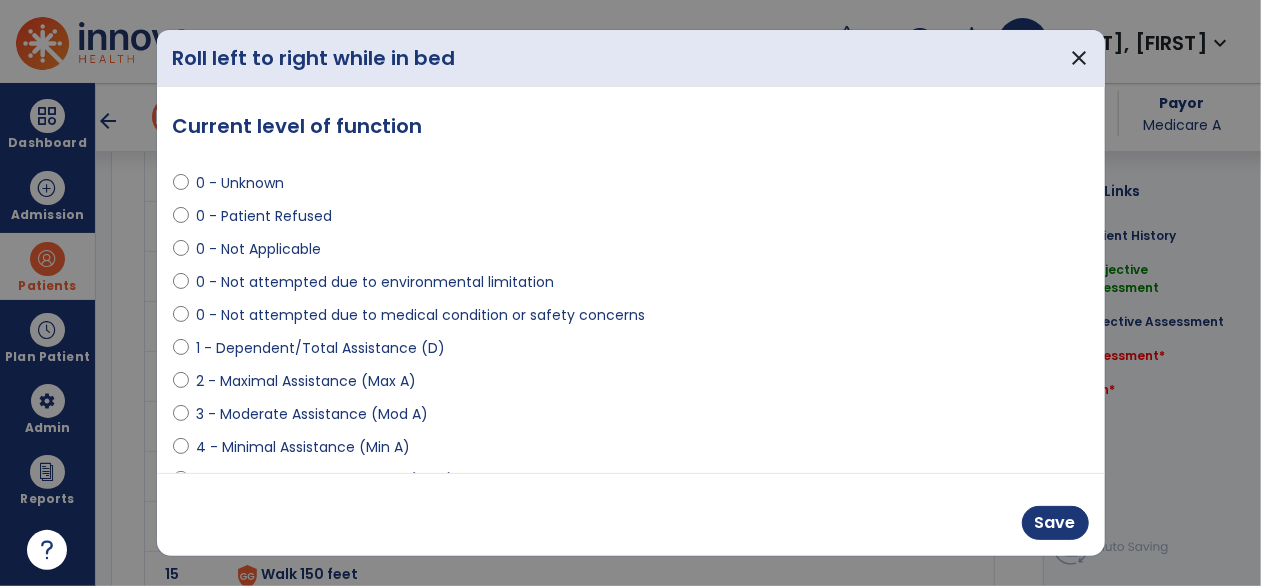 click on "2 - Maximal Assistance (Max A)" at bounding box center [631, 385] 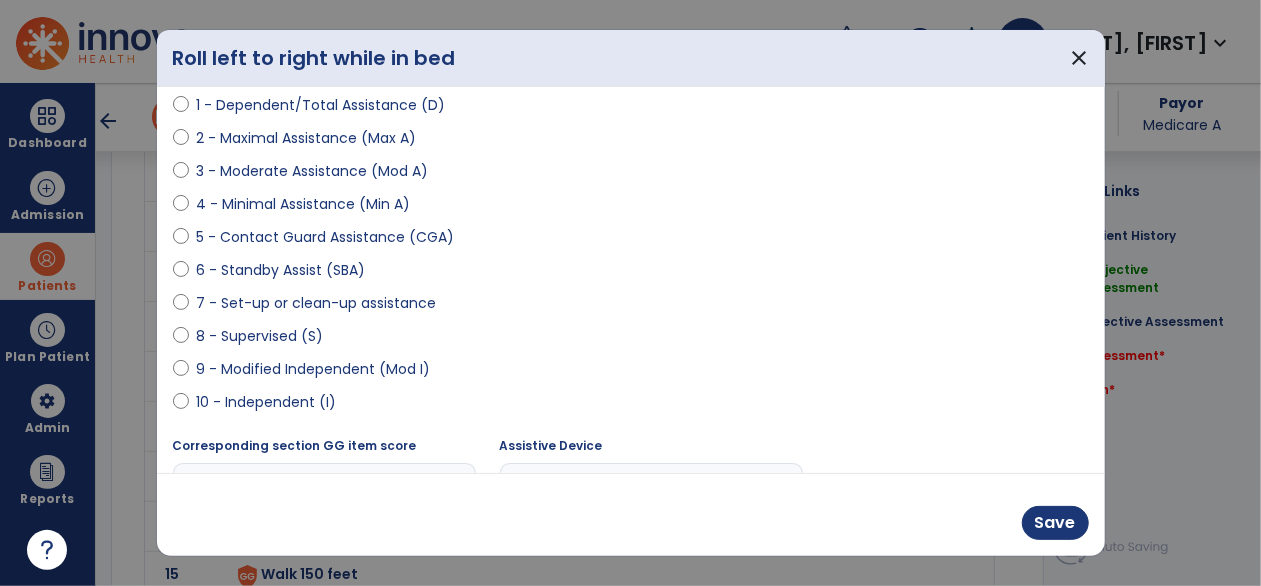 scroll, scrollTop: 280, scrollLeft: 0, axis: vertical 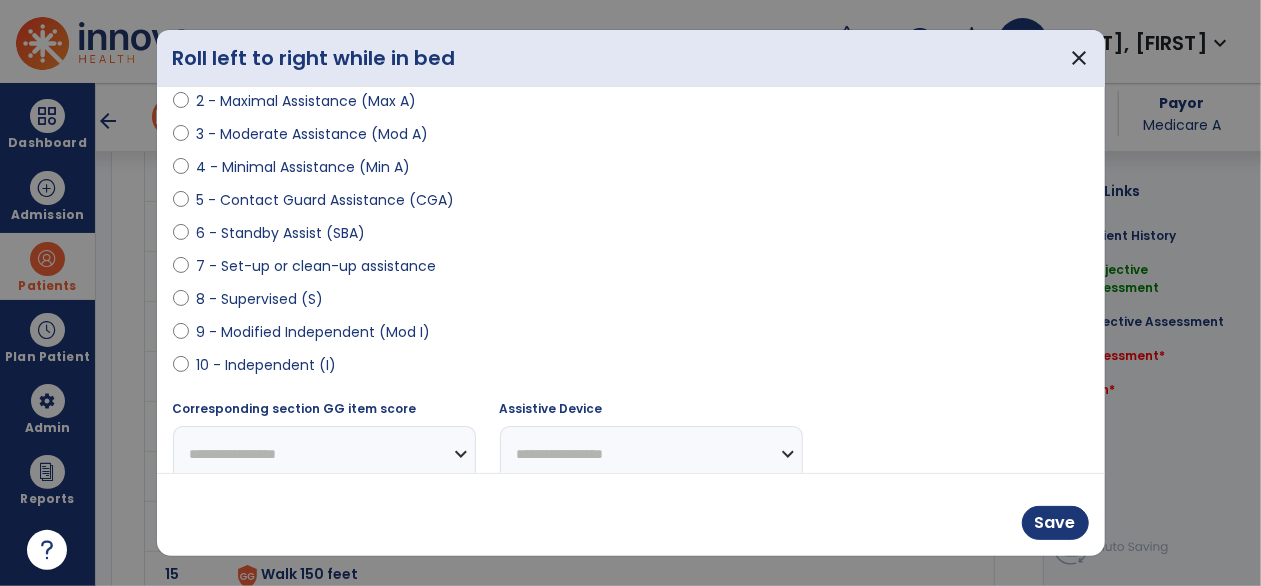 select on "**********" 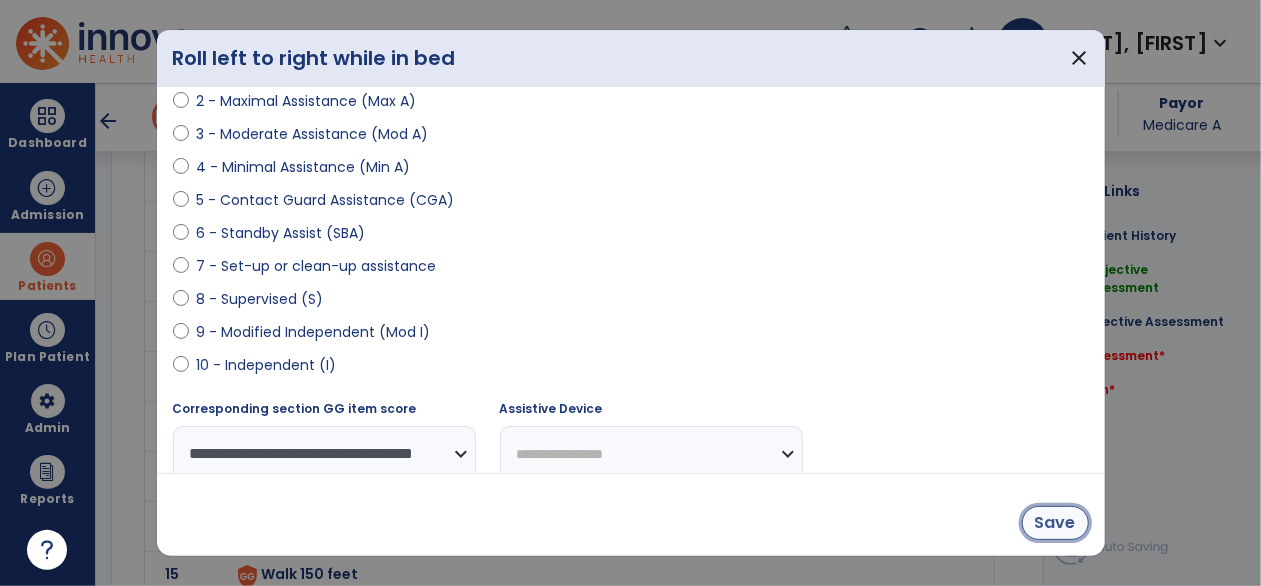 click on "Save" at bounding box center [1055, 523] 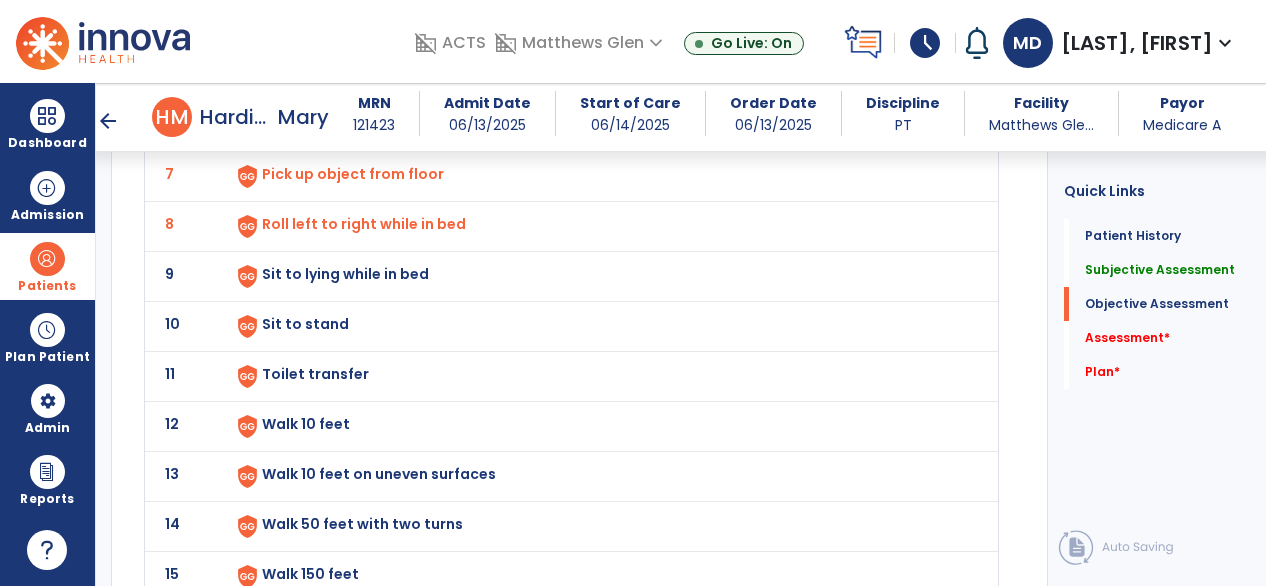 click on "Sit to lying while in bed" at bounding box center [308, -126] 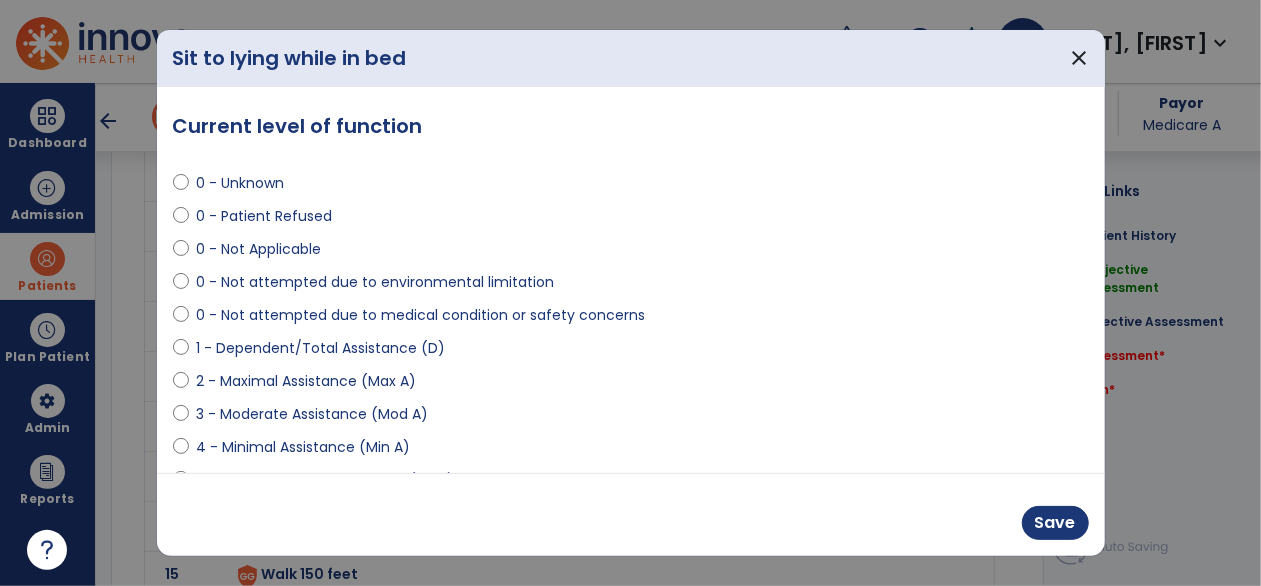 scroll, scrollTop: 2273, scrollLeft: 0, axis: vertical 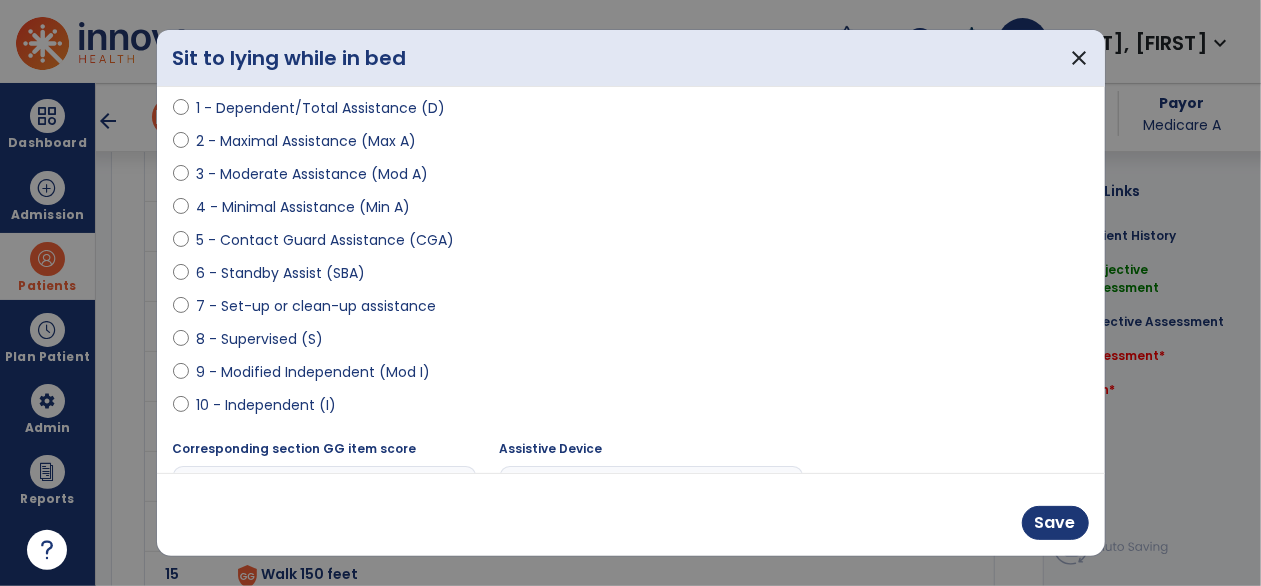 select on "**********" 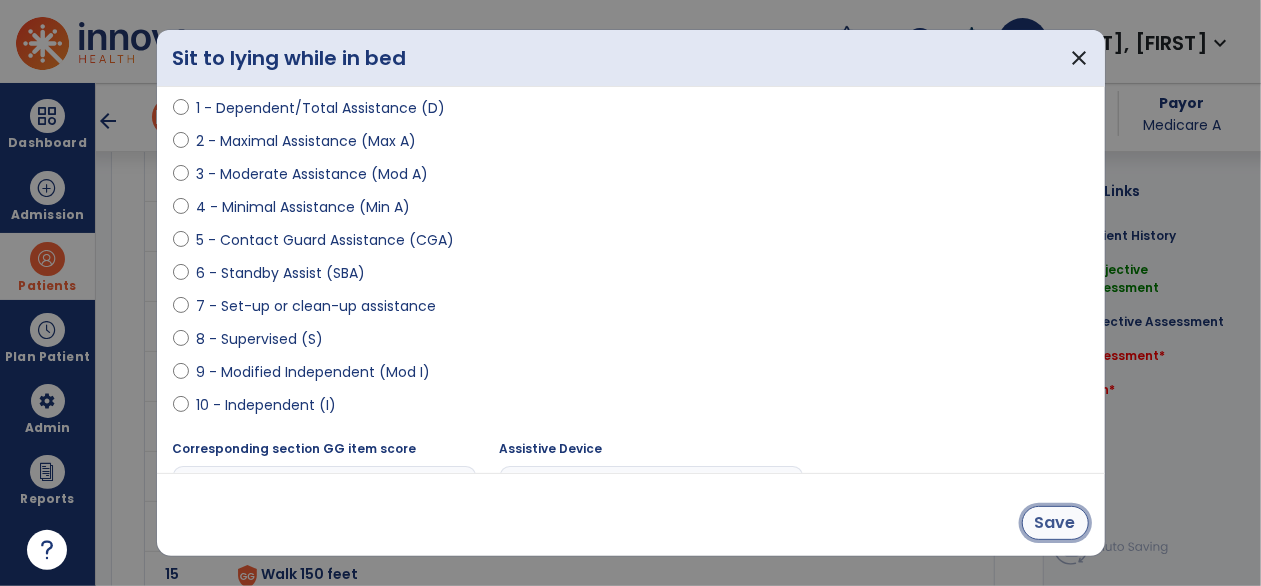 click on "Save" at bounding box center (1055, 523) 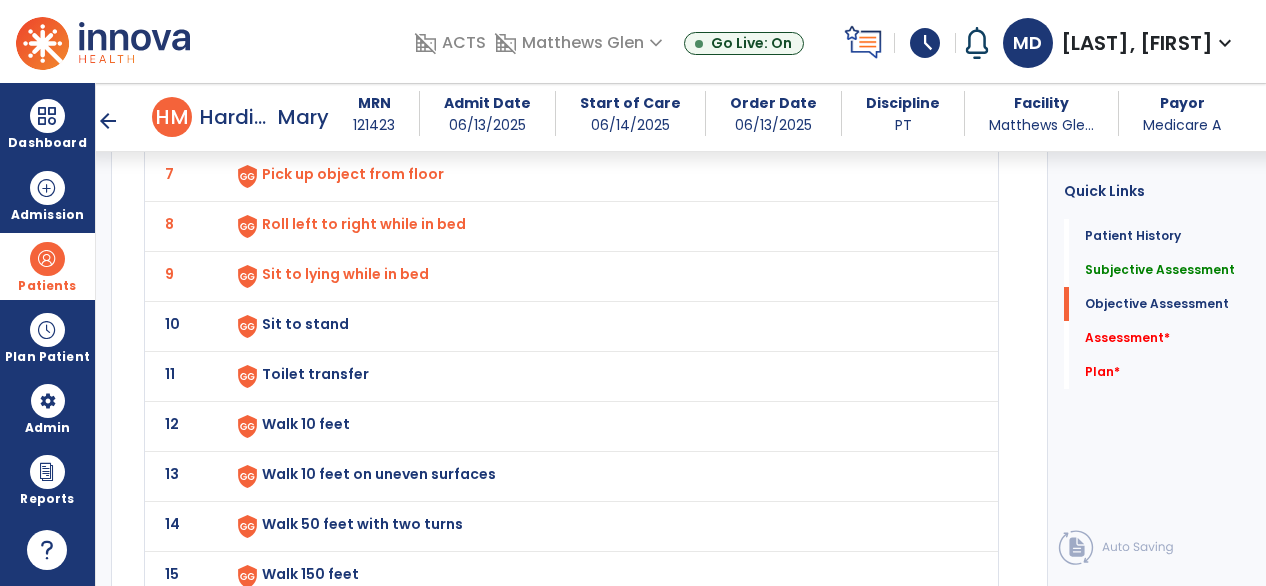 click on "10 Sit to stand" 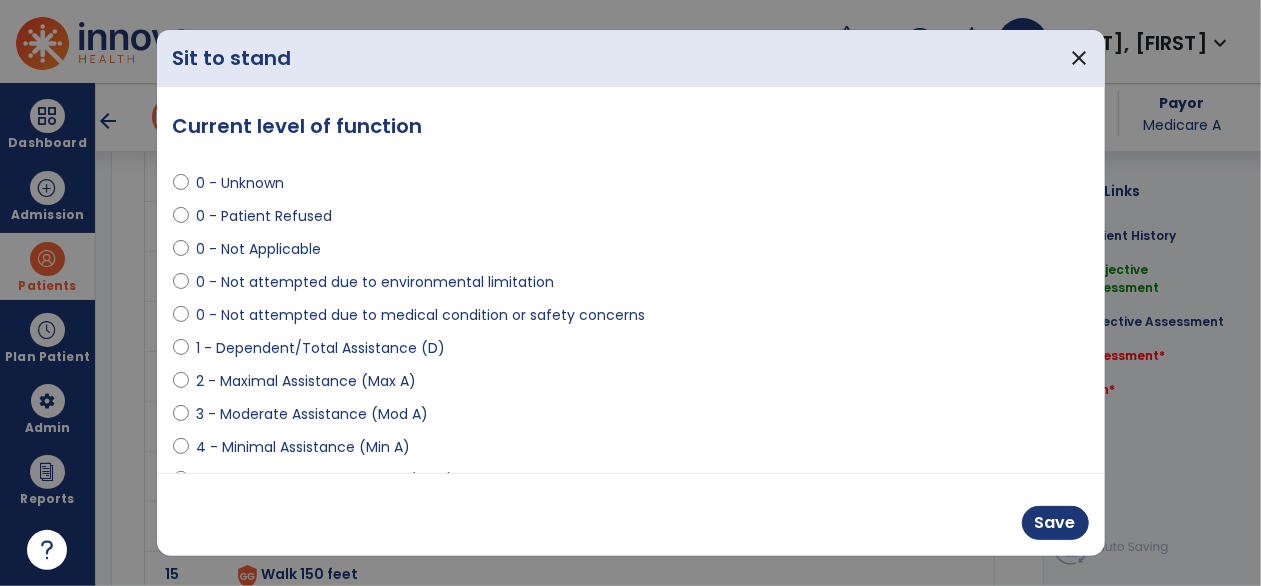 scroll, scrollTop: 2273, scrollLeft: 0, axis: vertical 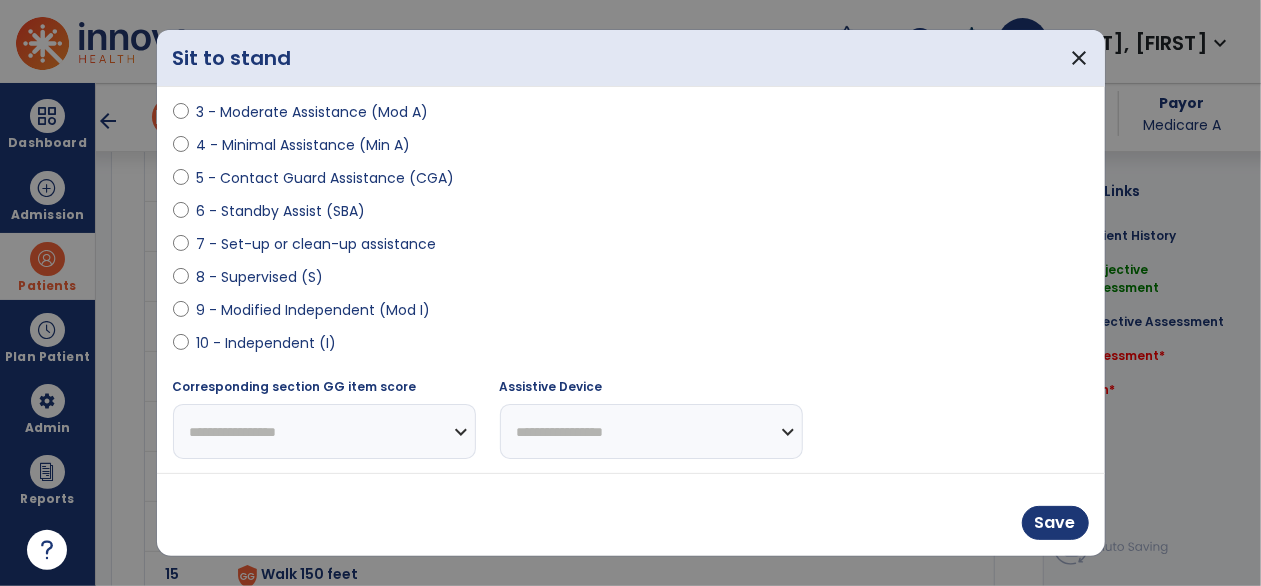 select on "**********" 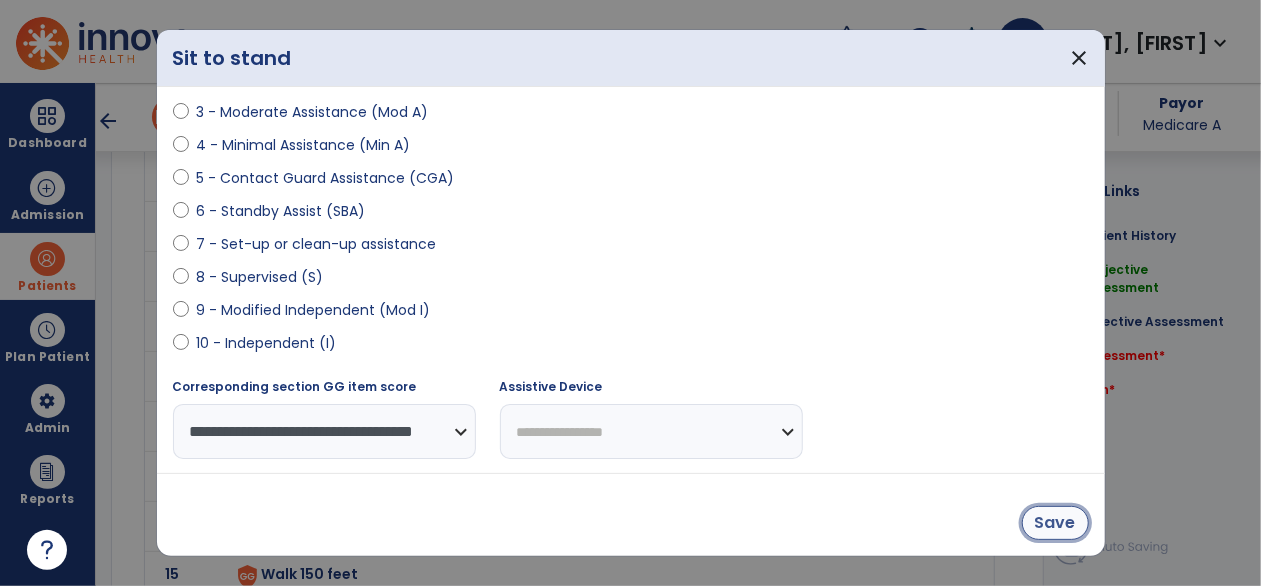 click on "Save" at bounding box center [1055, 523] 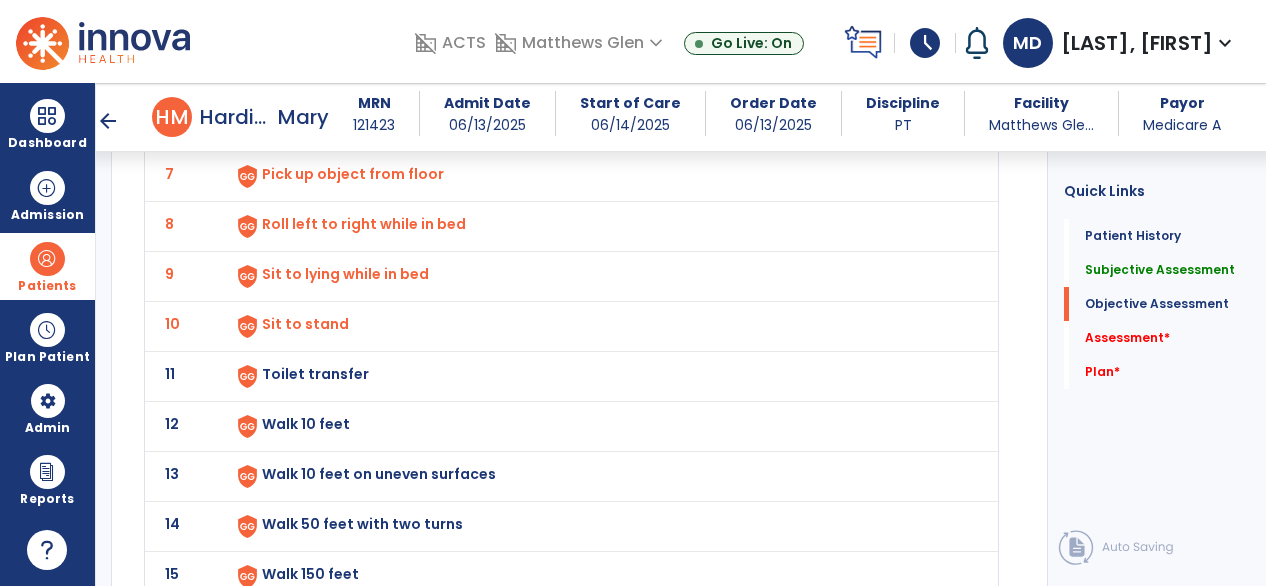 click on "Toilet transfer" at bounding box center [308, -126] 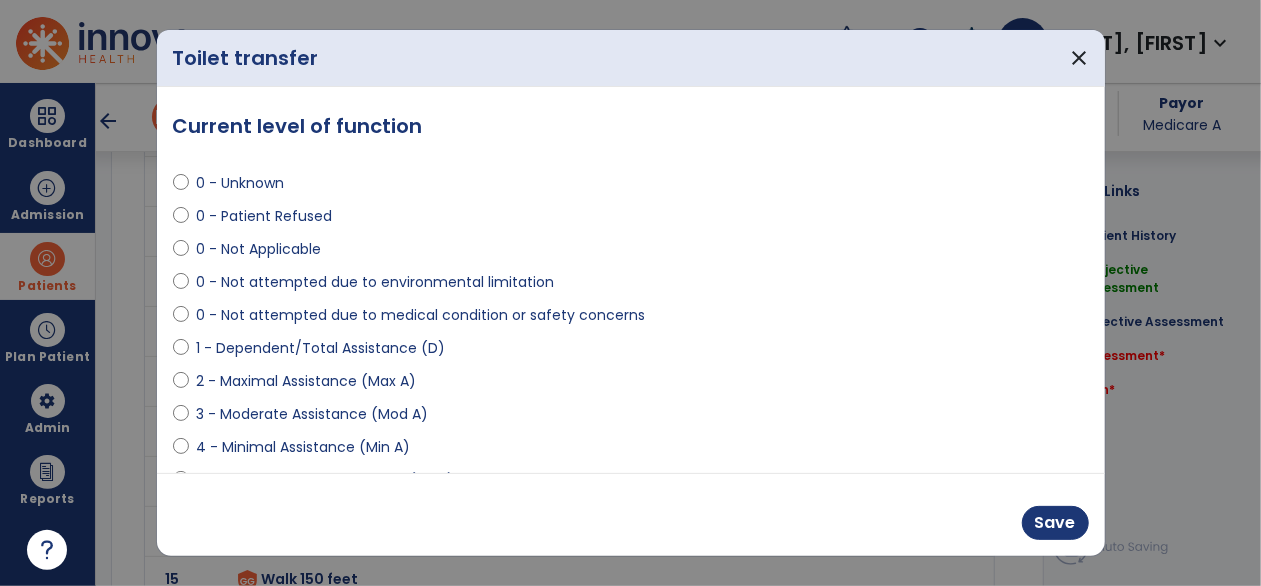 scroll, scrollTop: 2273, scrollLeft: 0, axis: vertical 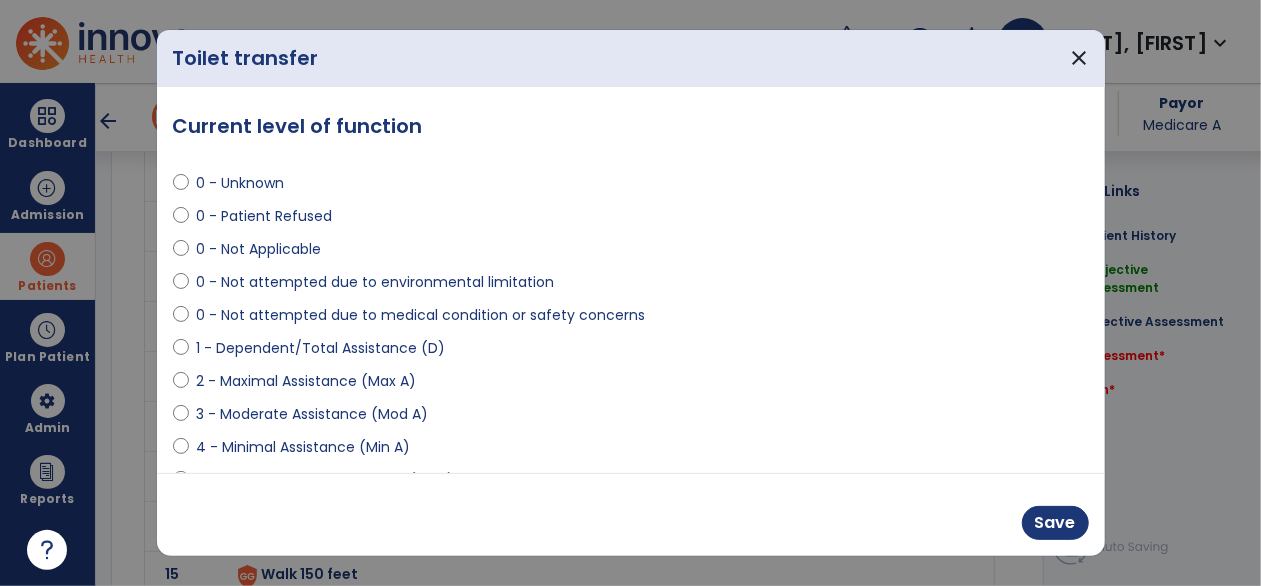click on "3 - Moderate Assistance (Mod A)" at bounding box center [631, 418] 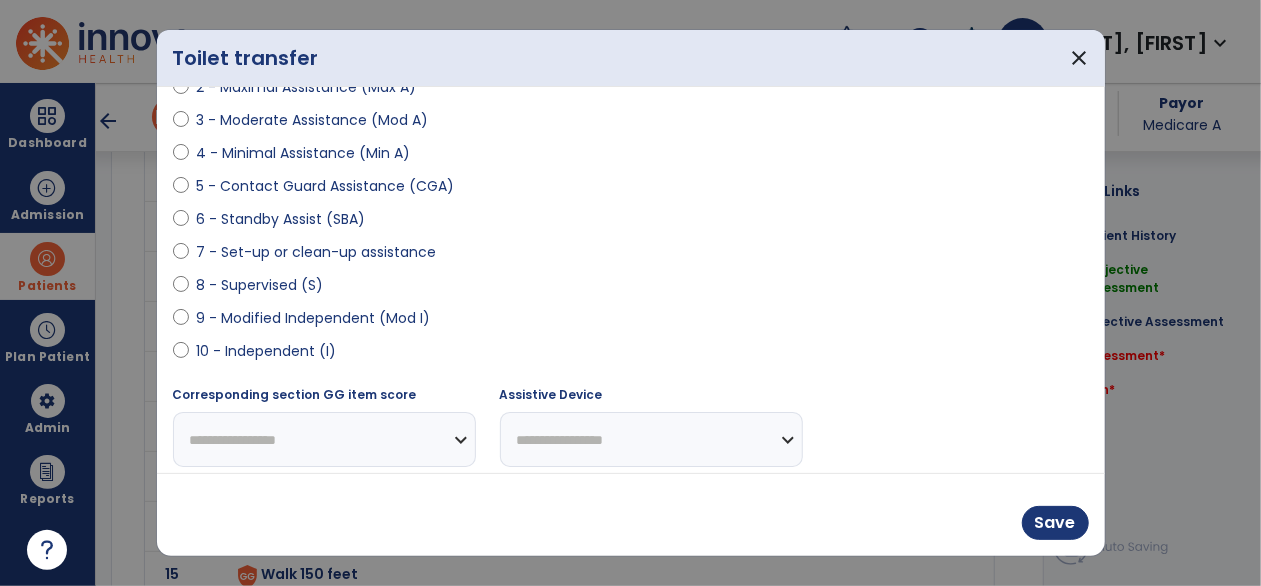 scroll, scrollTop: 302, scrollLeft: 0, axis: vertical 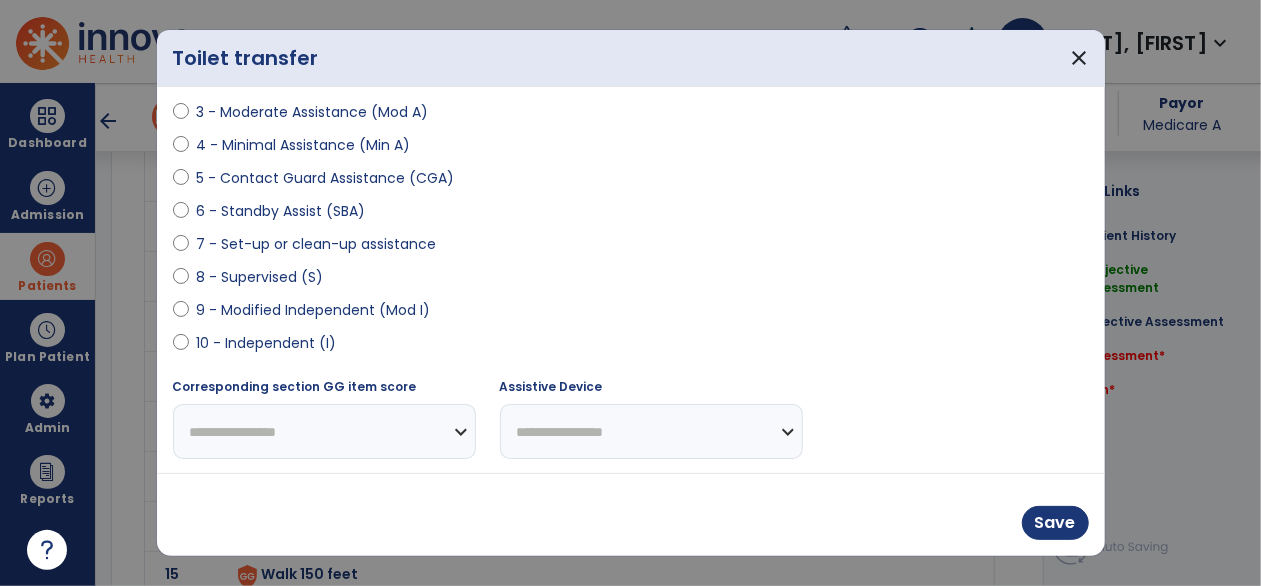 select on "**********" 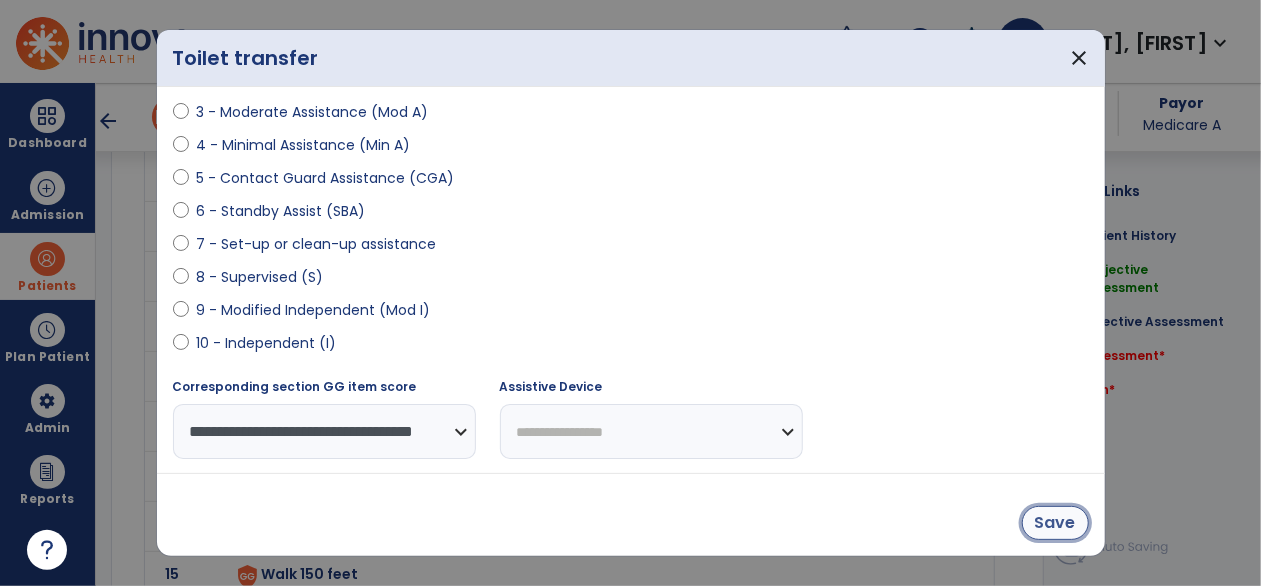 click on "Save" at bounding box center (1055, 523) 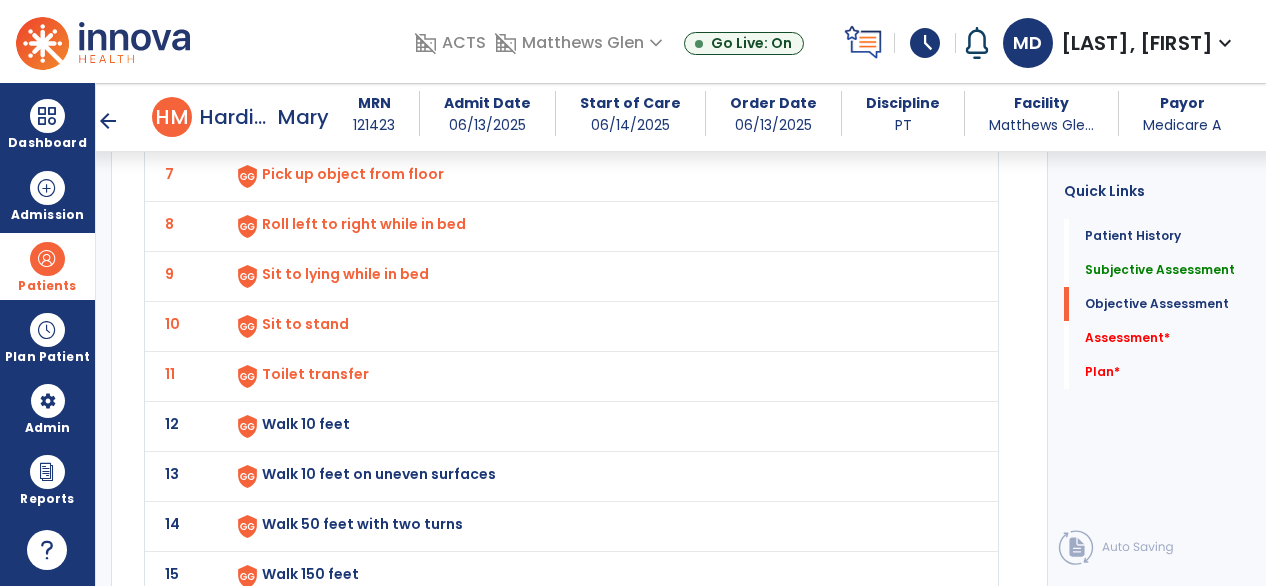 click on "Walk 10 feet" at bounding box center (598, -124) 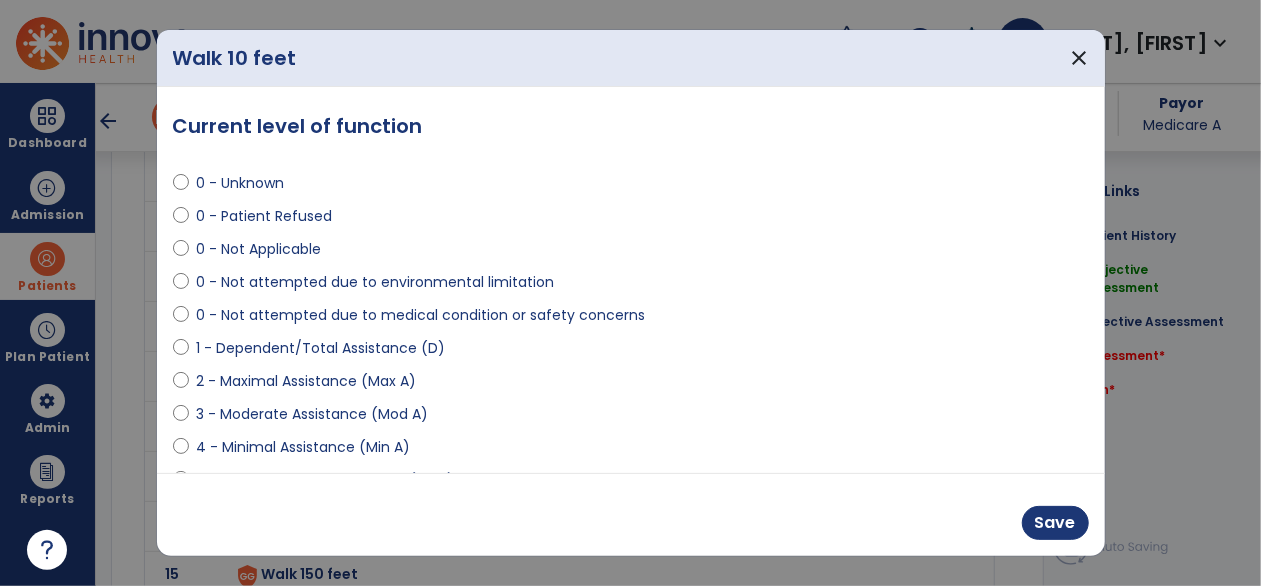 scroll, scrollTop: 2313, scrollLeft: 0, axis: vertical 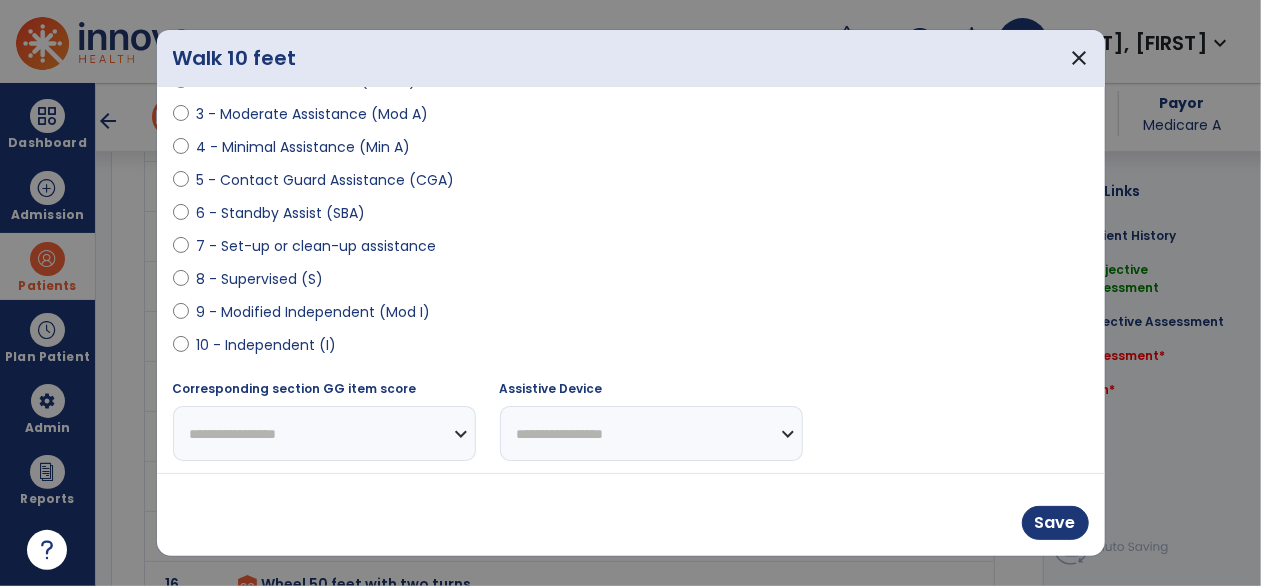 select on "**********" 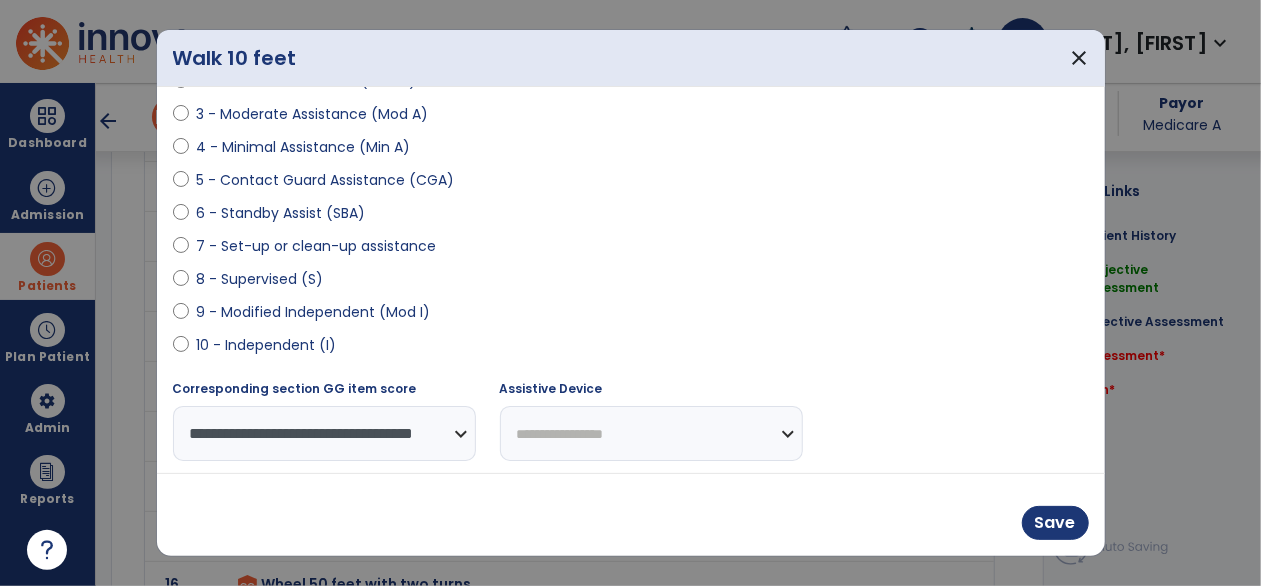 click on "**********" at bounding box center [651, 433] 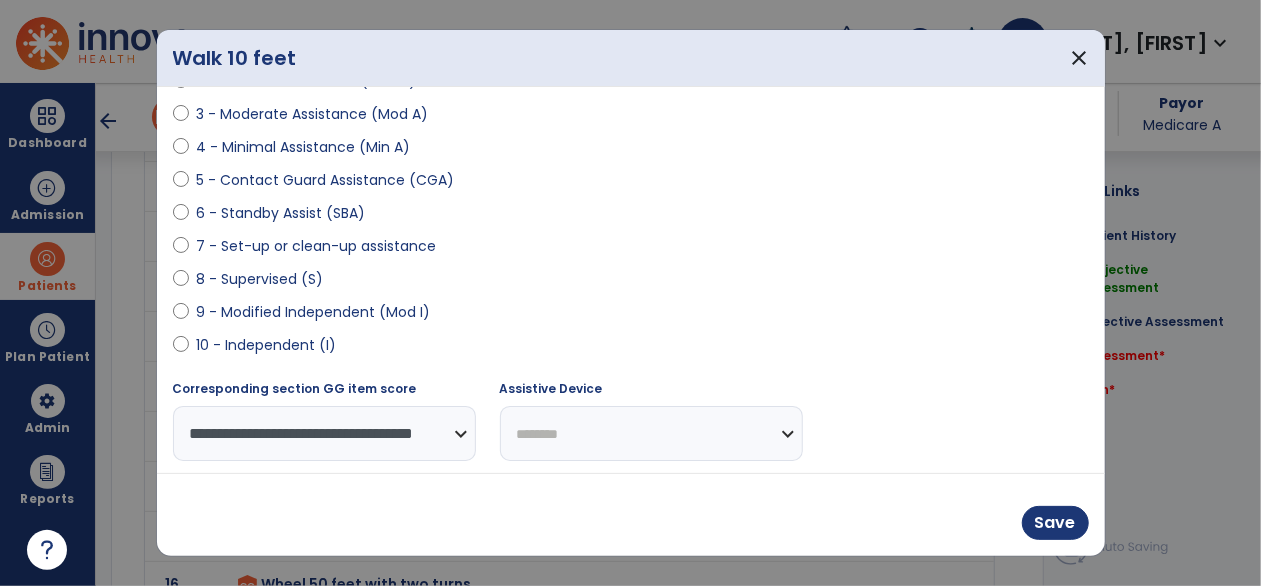 click on "**********" at bounding box center (651, 433) 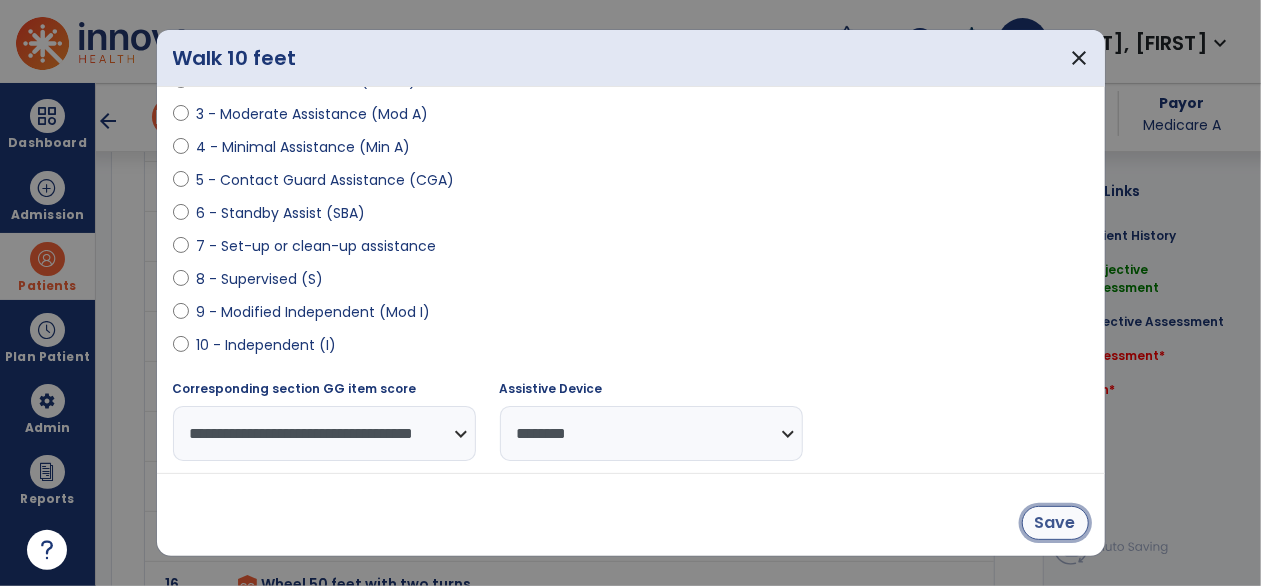 click on "Save" at bounding box center [1055, 523] 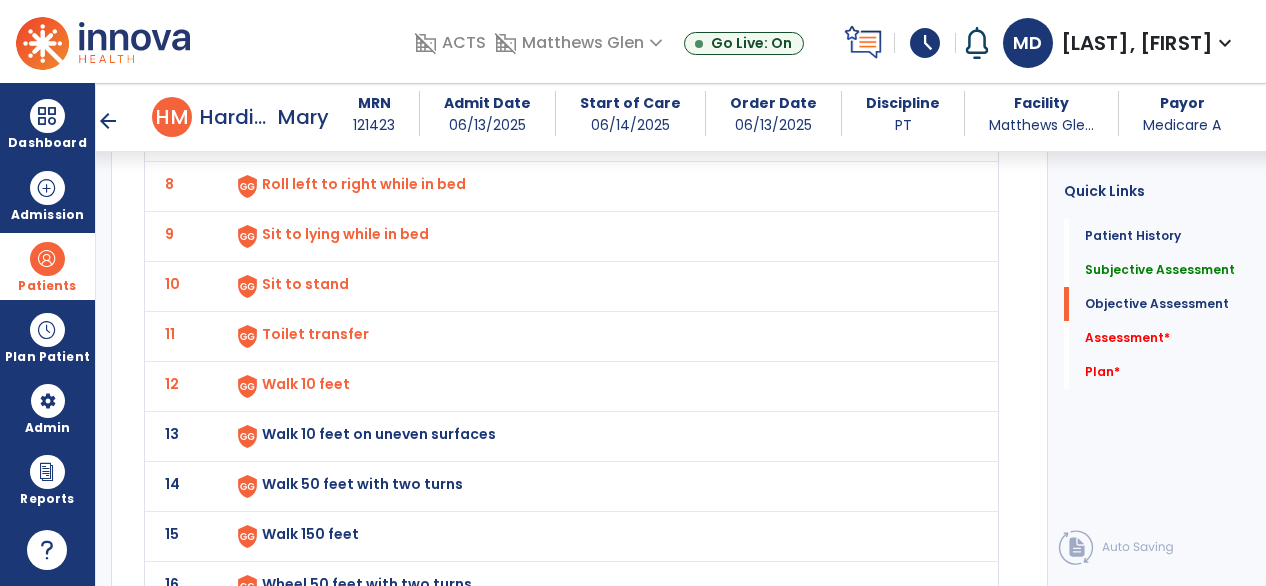 click on "Walk 10 feet on uneven surfaces" at bounding box center [308, -166] 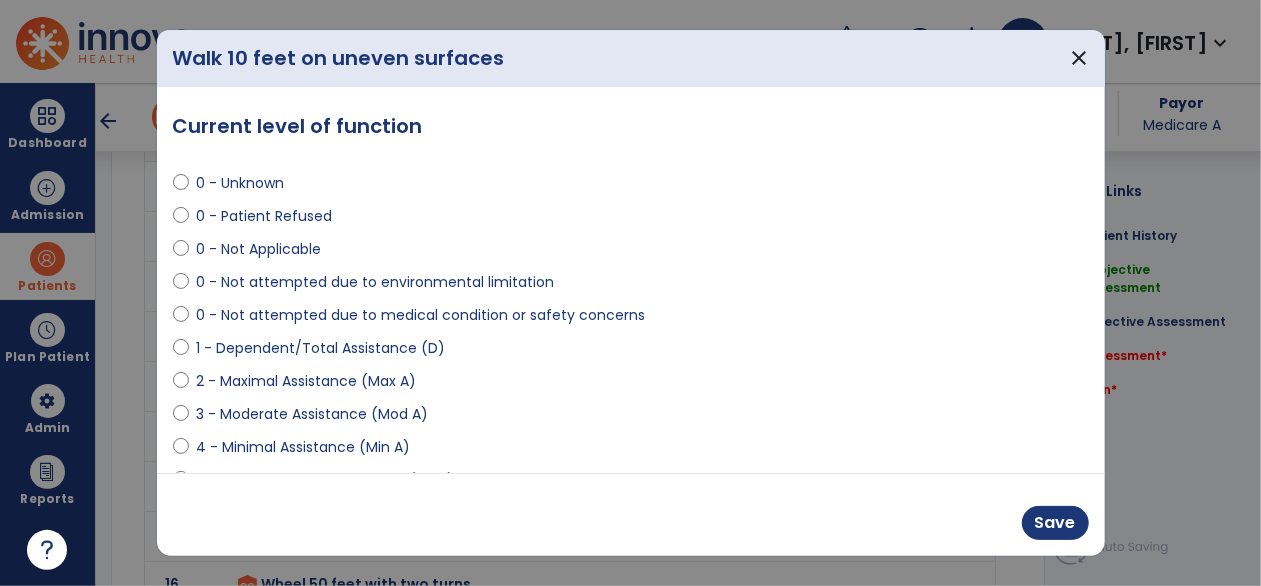 scroll, scrollTop: 2313, scrollLeft: 0, axis: vertical 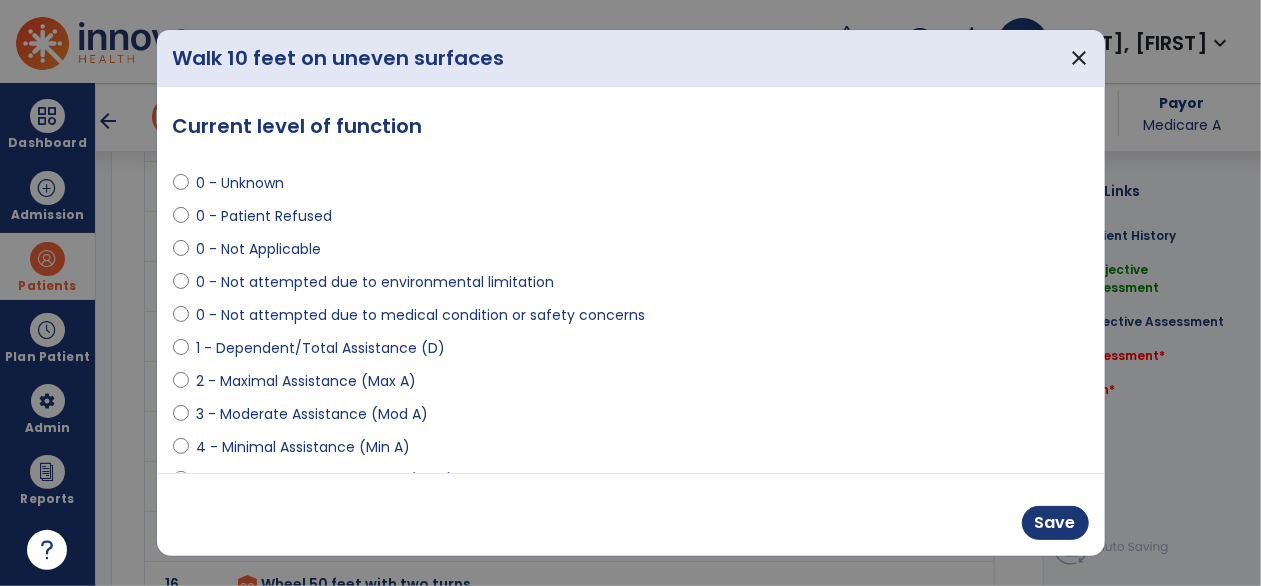 select on "**********" 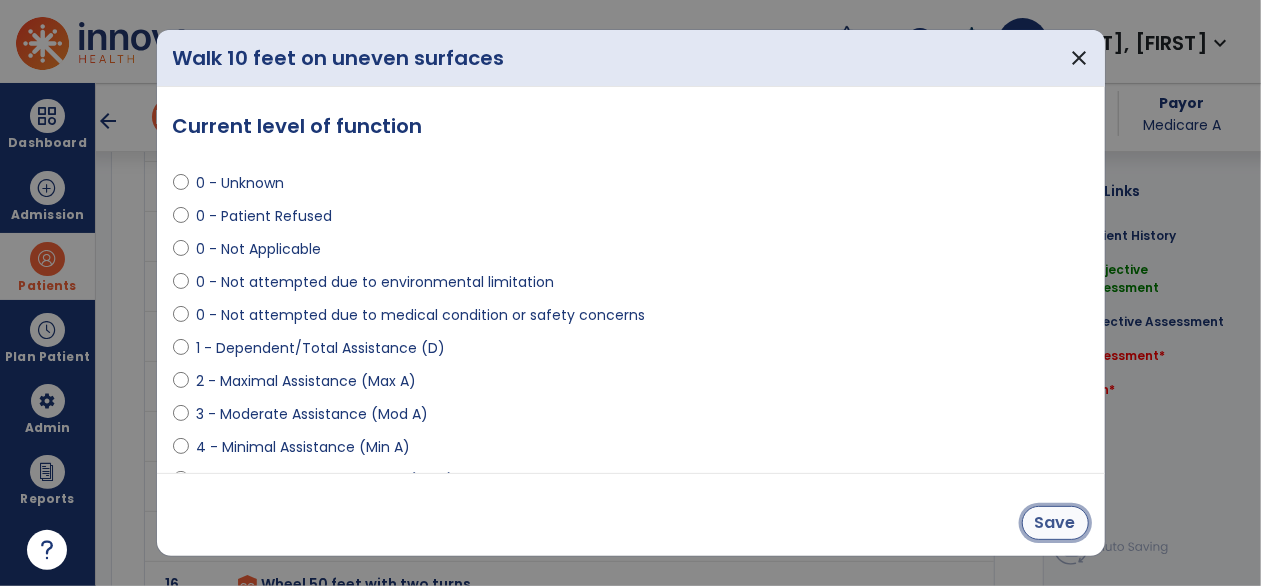 click on "Save" at bounding box center [1055, 523] 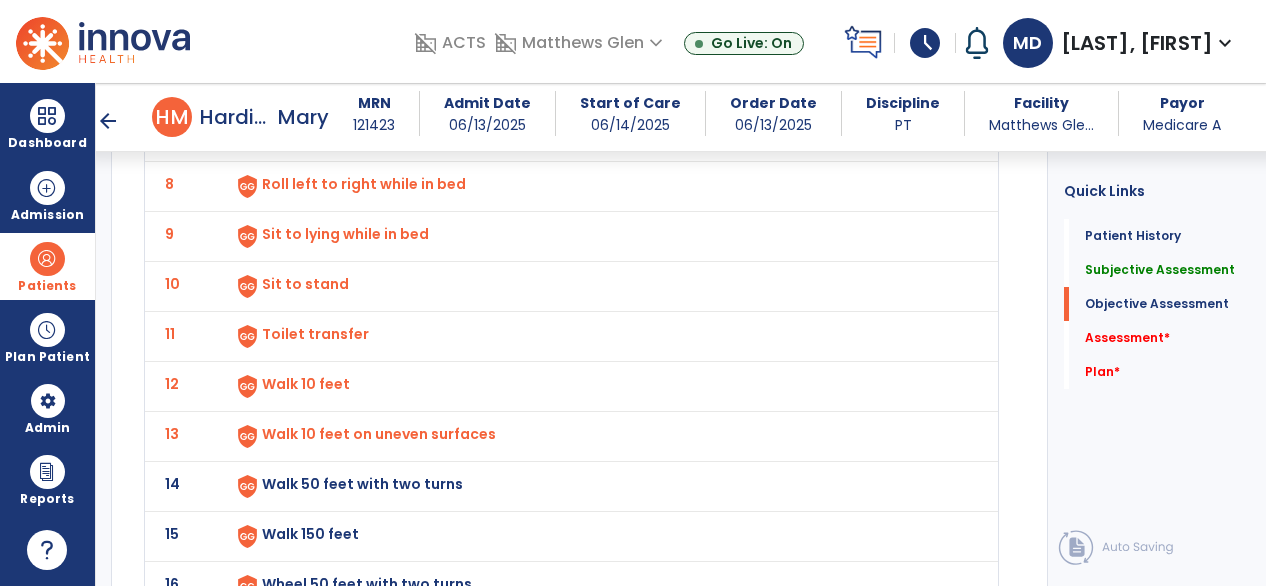 click on "Walk 50 feet with two turns" at bounding box center (308, -166) 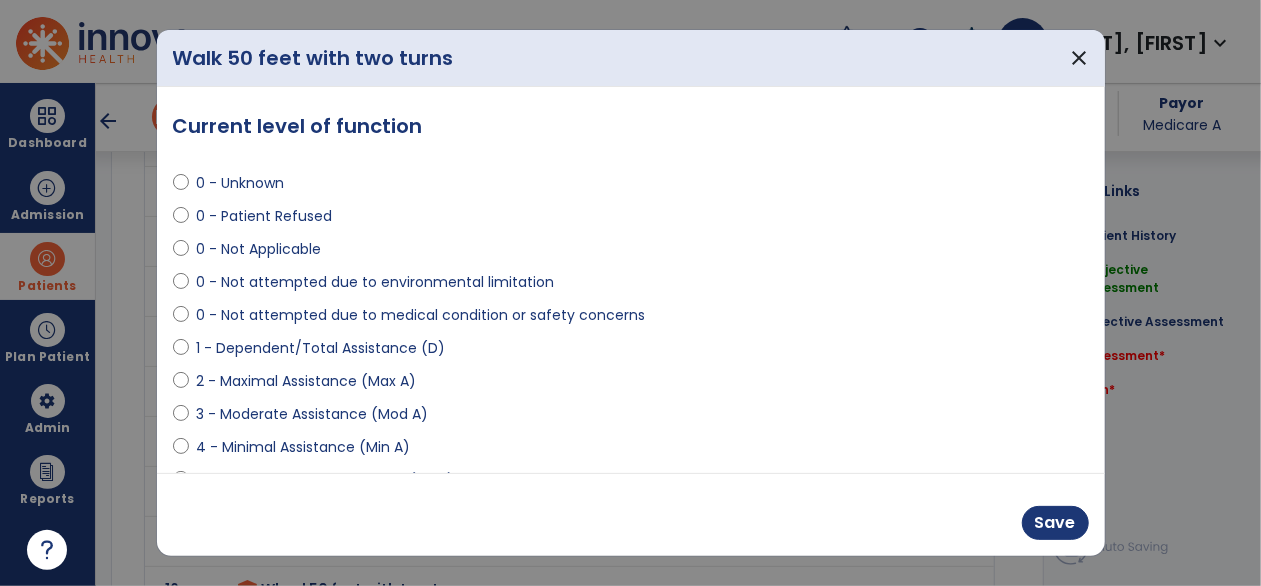 scroll, scrollTop: 2313, scrollLeft: 0, axis: vertical 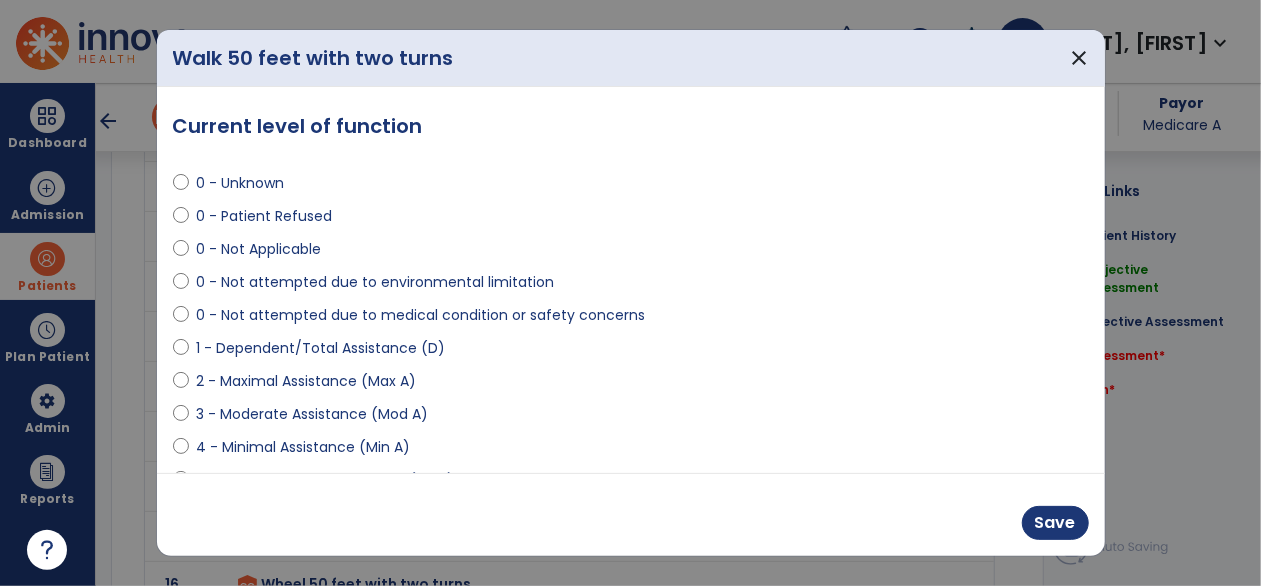 click on "3 - Moderate Assistance (Mod A)" at bounding box center (631, 418) 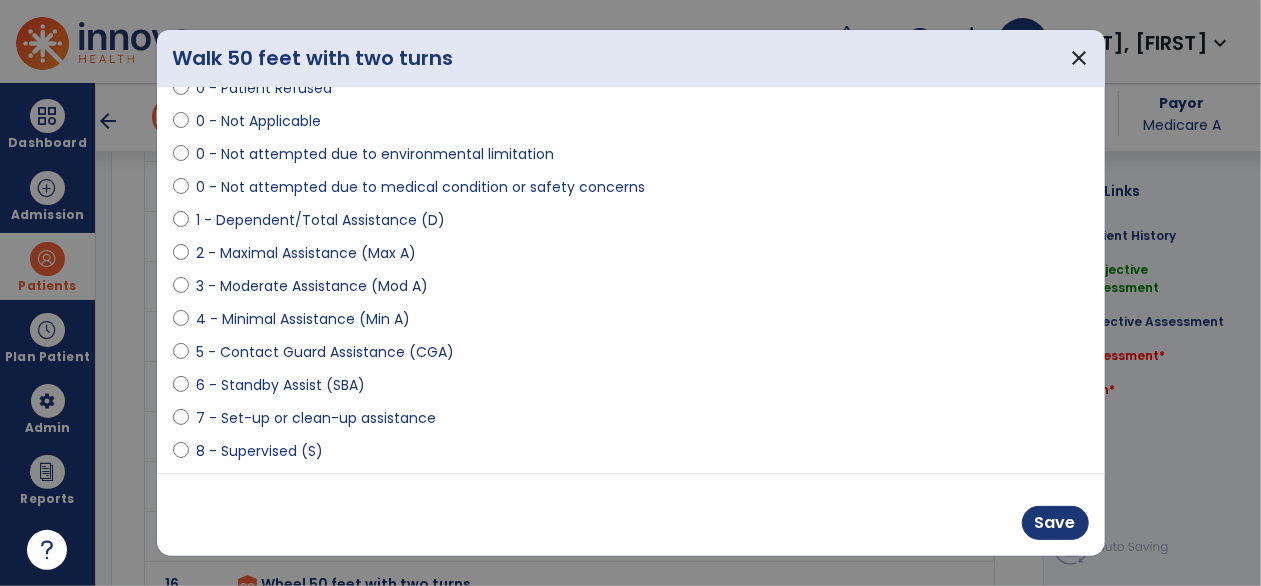 scroll, scrollTop: 160, scrollLeft: 0, axis: vertical 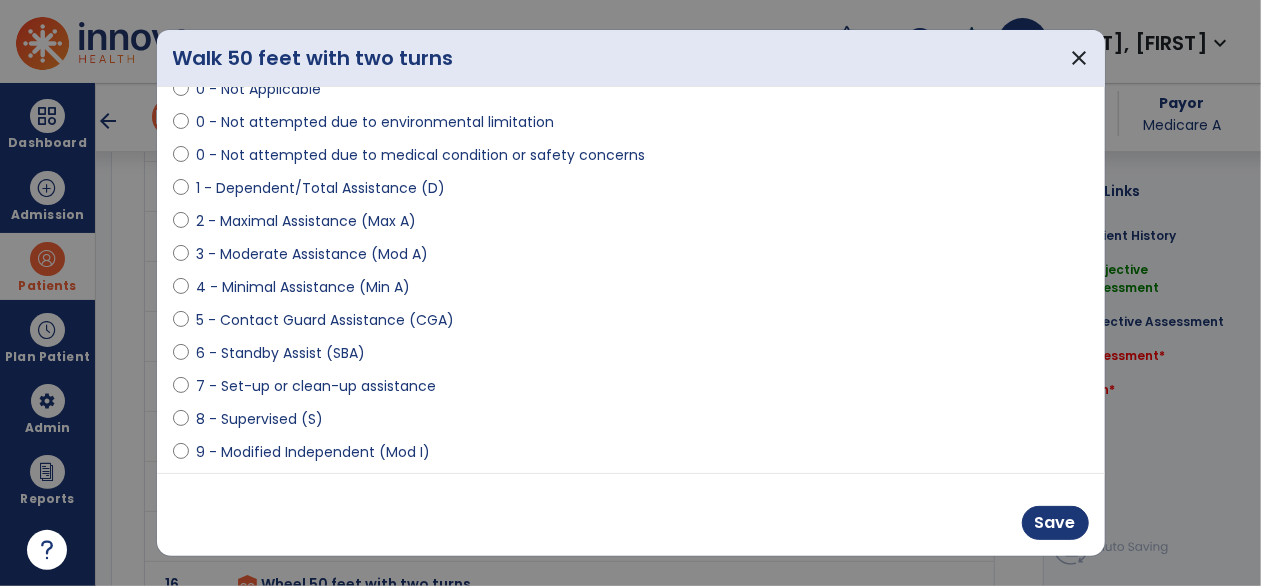 select on "**********" 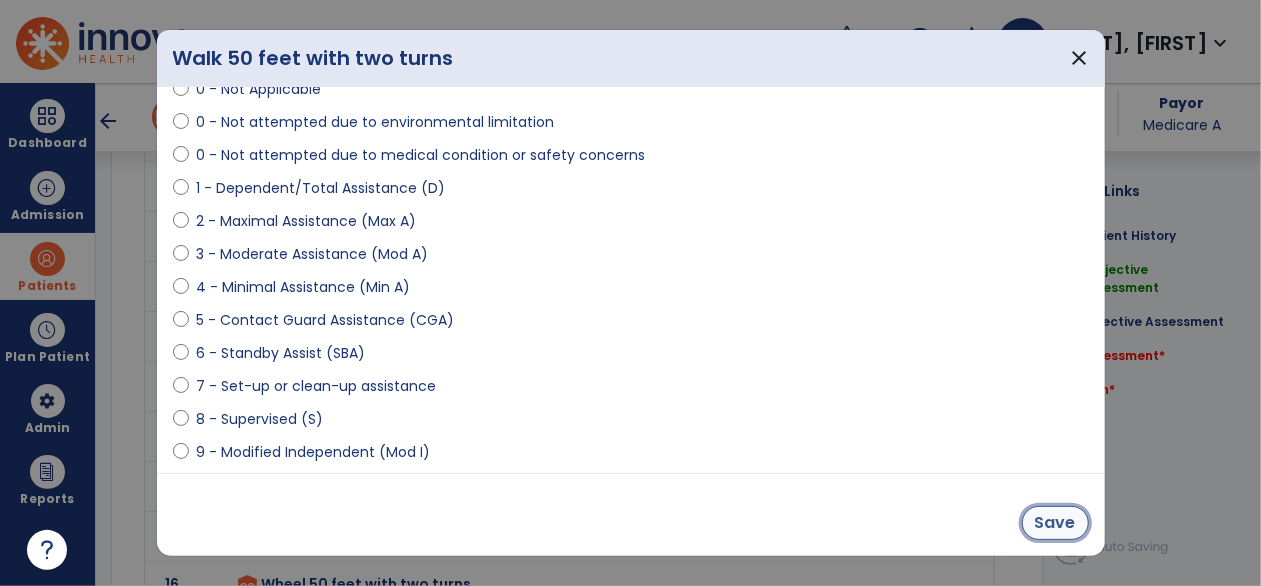 click on "Save" at bounding box center [1055, 523] 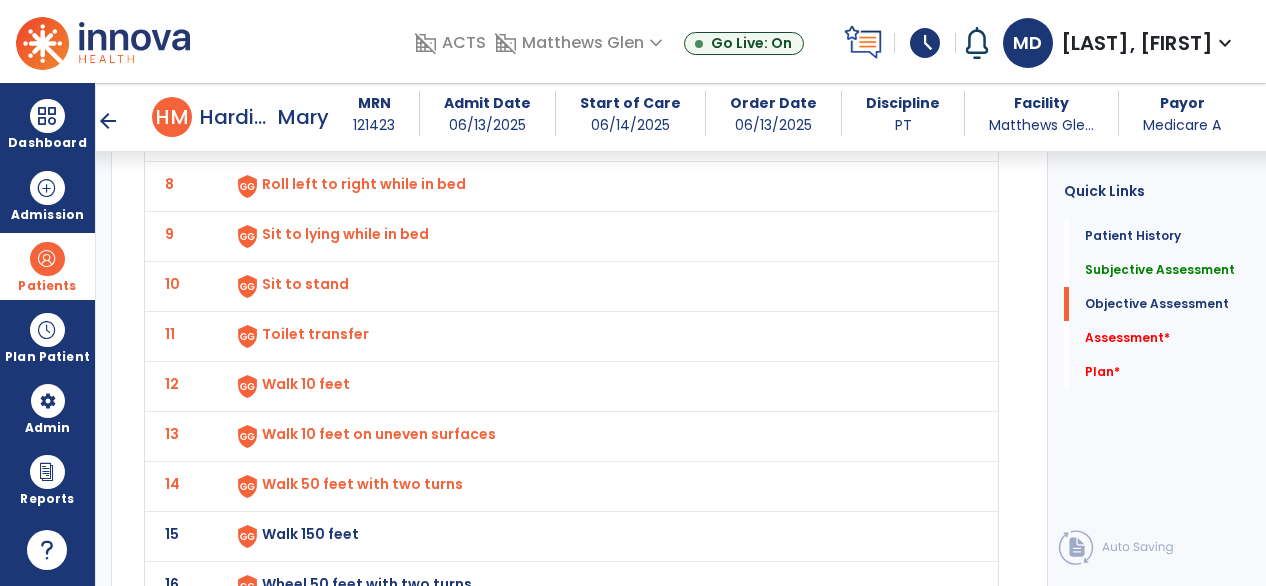 click on "Walk 150 feet" at bounding box center [598, -164] 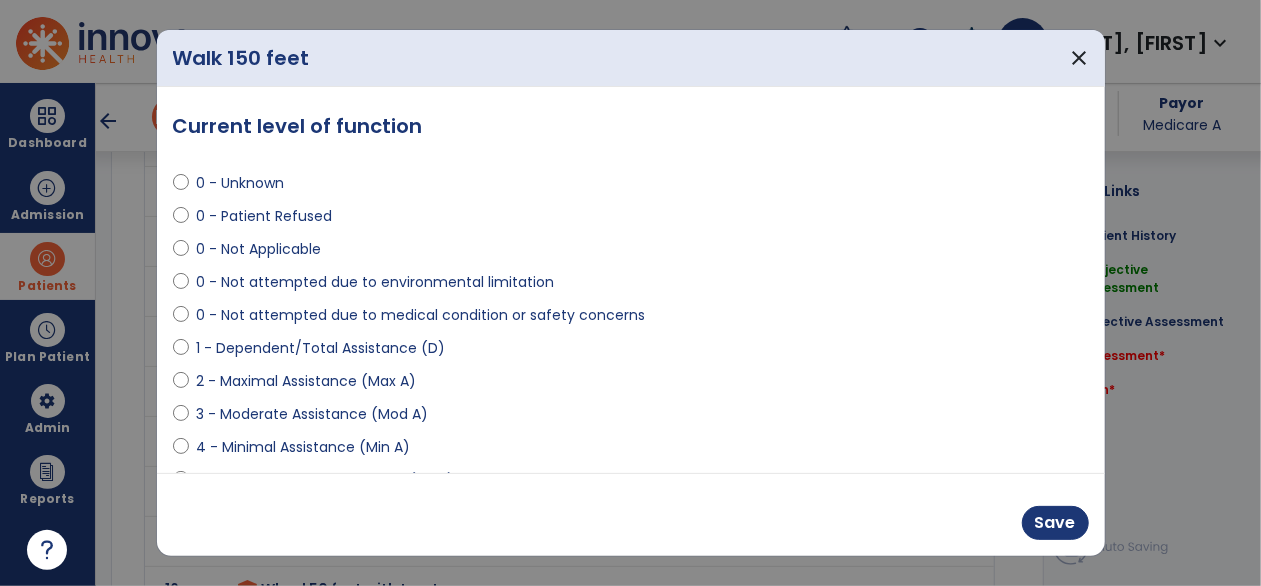 scroll, scrollTop: 2313, scrollLeft: 0, axis: vertical 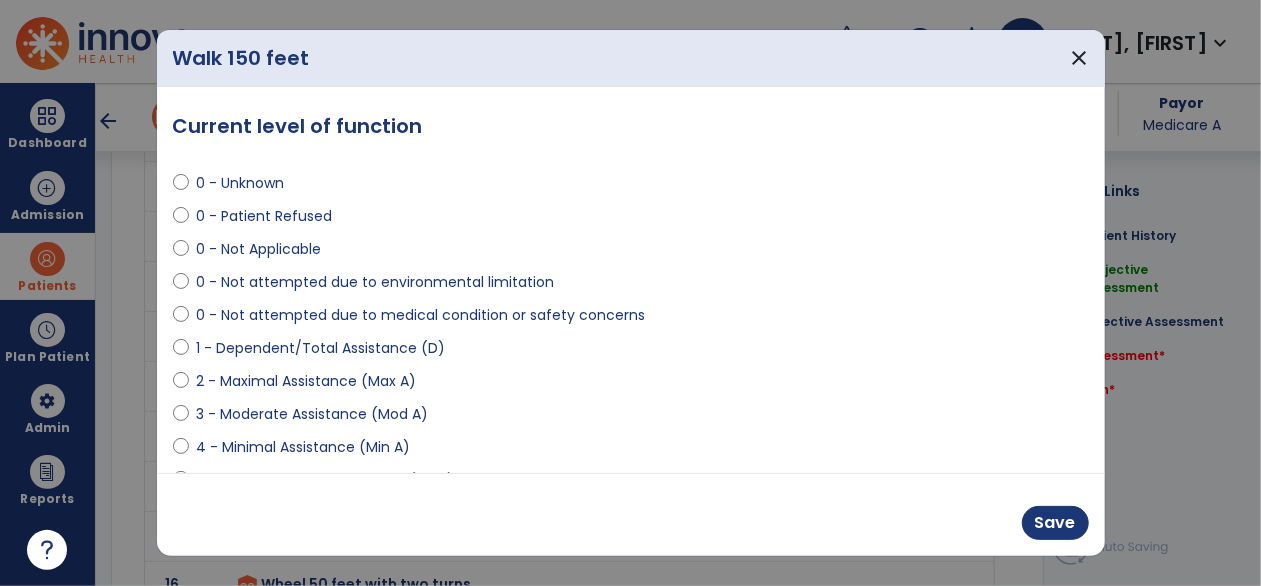 click on "0 - Unknown 0 - Patient Refused 0 - Not Applicable 0 - Not attempted due to environmental limitation 0 - Not attempted due to medical condition or safety concerns 1 - Dependent/Total Assistance (D) 2 - Maximal Assistance (Max A) 3 - Moderate Assistance (Mod A) 4 - Minimal Assistance (Min A) 5 - Contact Guard Assistance (CGA) 6 - Standby Assist (SBA) 7 - Set-up or clean-up assistance 8 - Supervised (S) 9 - Modified Independent (Mod I) 10 - Independent (I)" at bounding box center [631, 406] 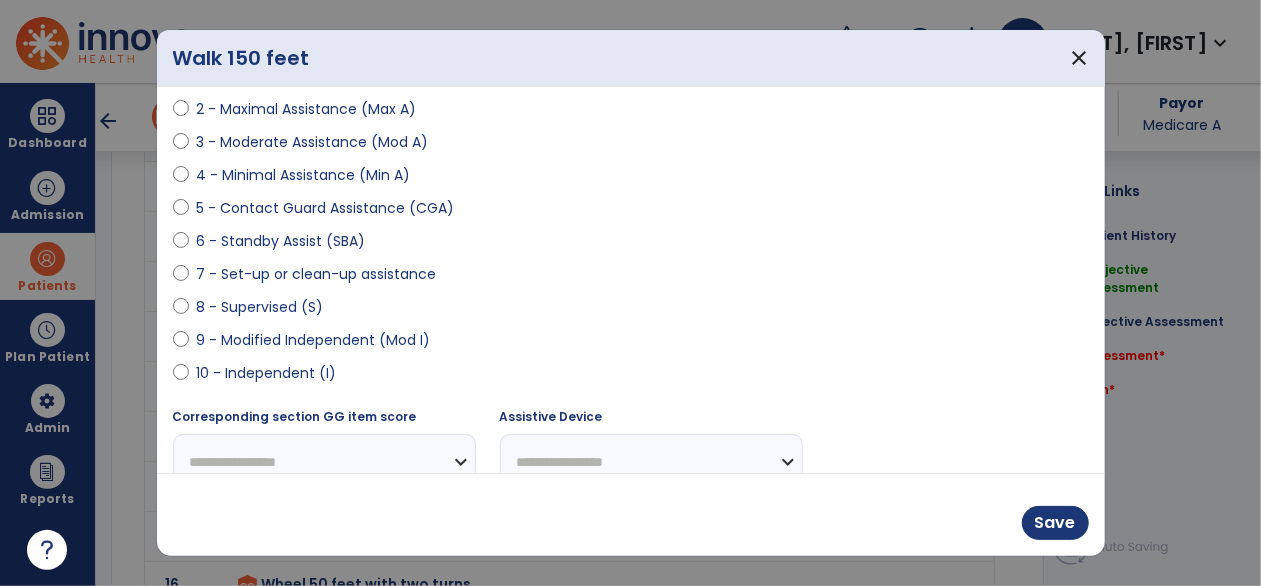 scroll, scrollTop: 302, scrollLeft: 0, axis: vertical 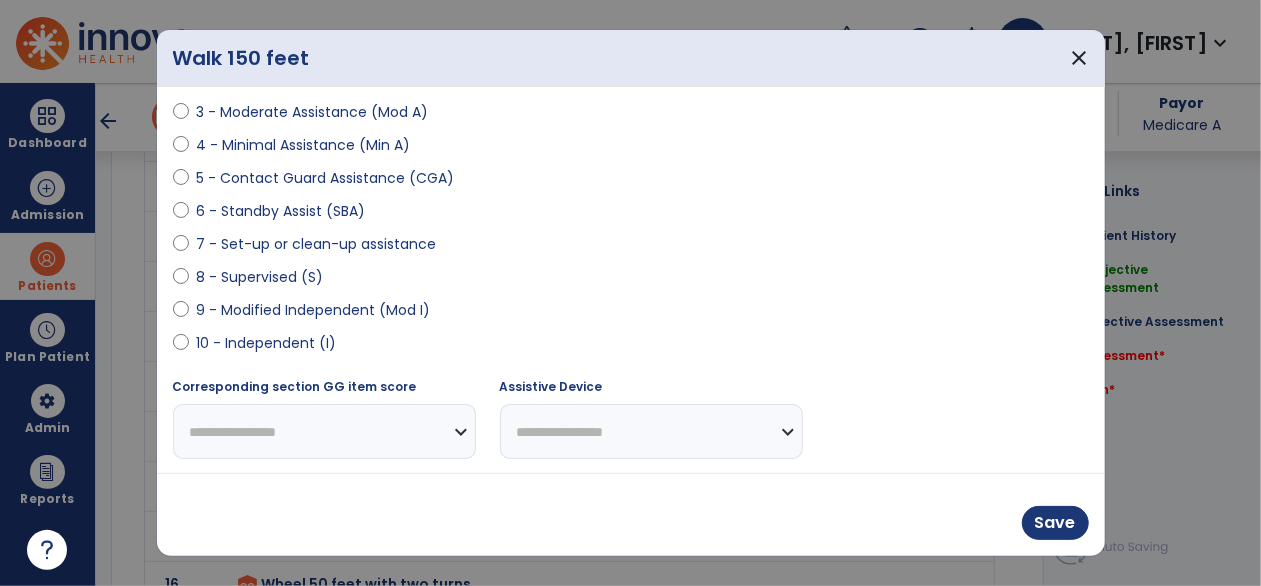 select on "**********" 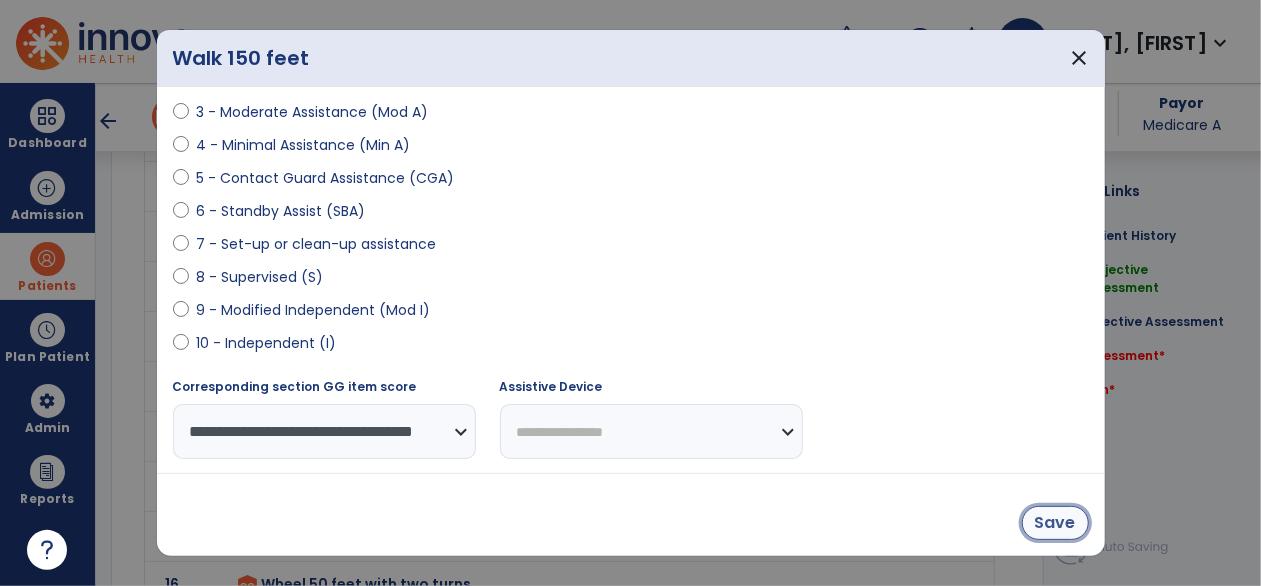 click on "Save" at bounding box center (1055, 523) 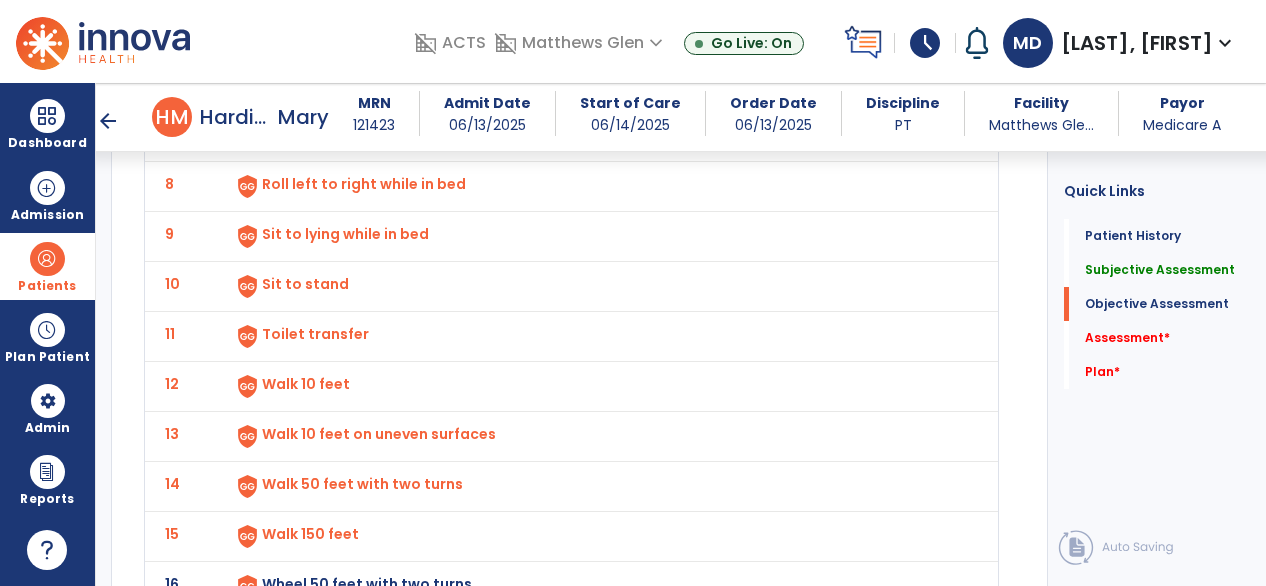click on "16 Wheel 50 feet with two turns" 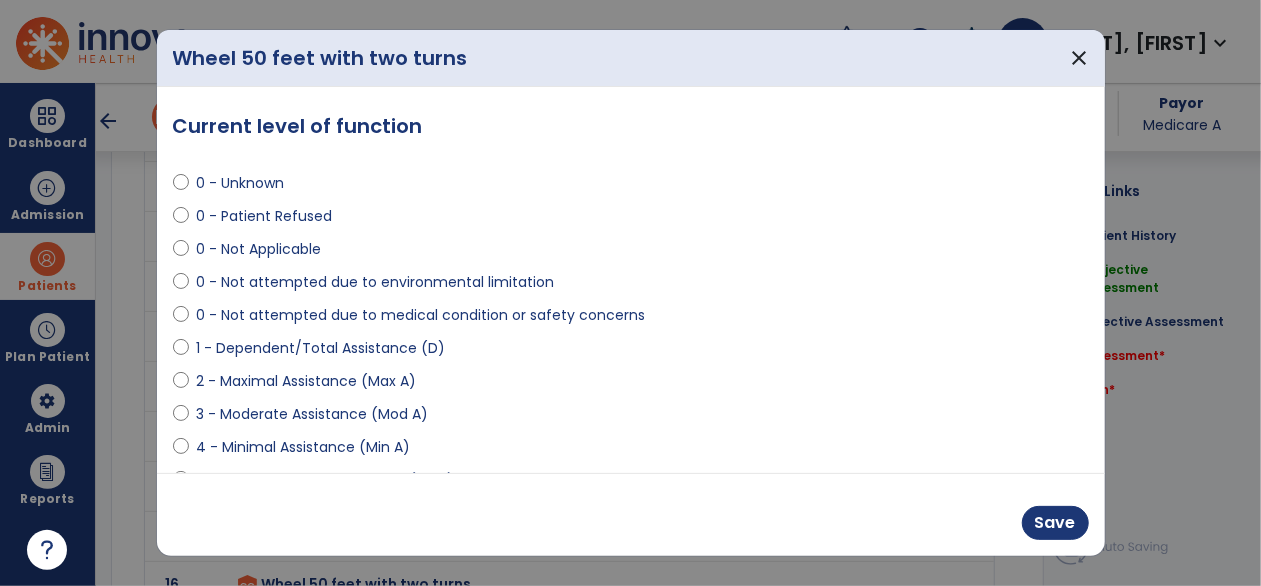 scroll, scrollTop: 2313, scrollLeft: 0, axis: vertical 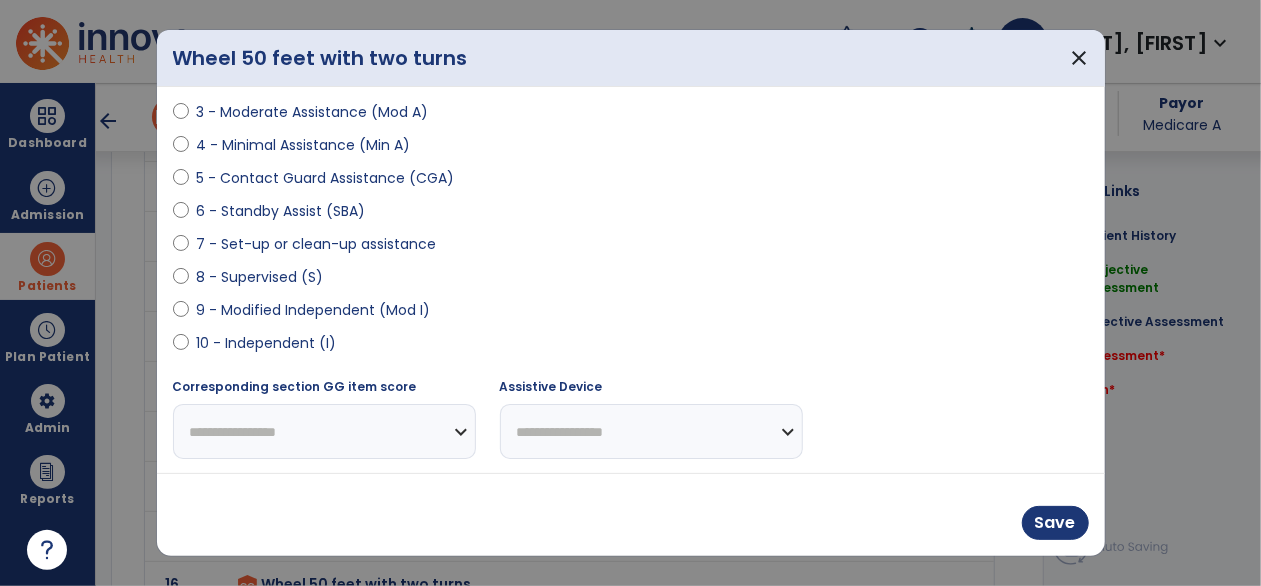 select on "**********" 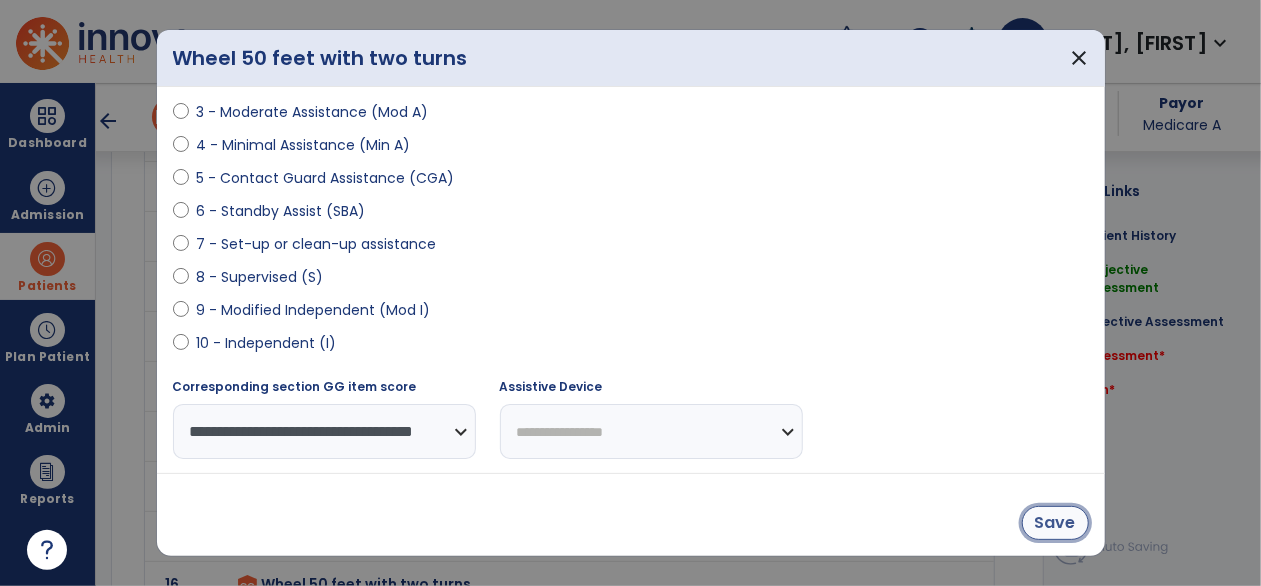 click on "Save" at bounding box center (1055, 523) 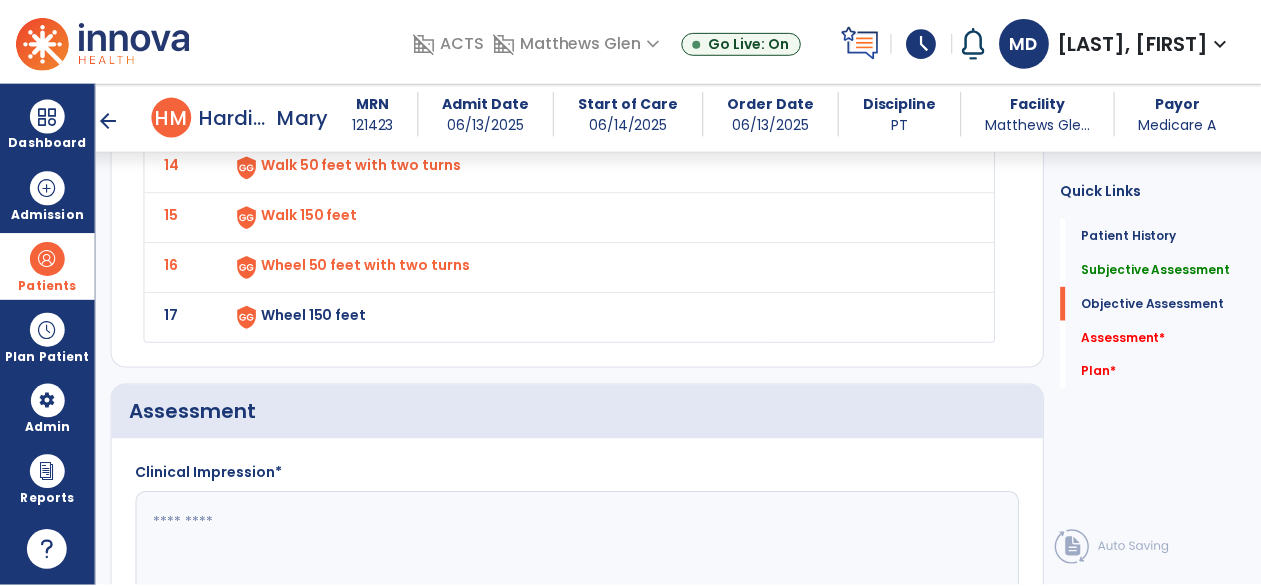 scroll, scrollTop: 2643, scrollLeft: 0, axis: vertical 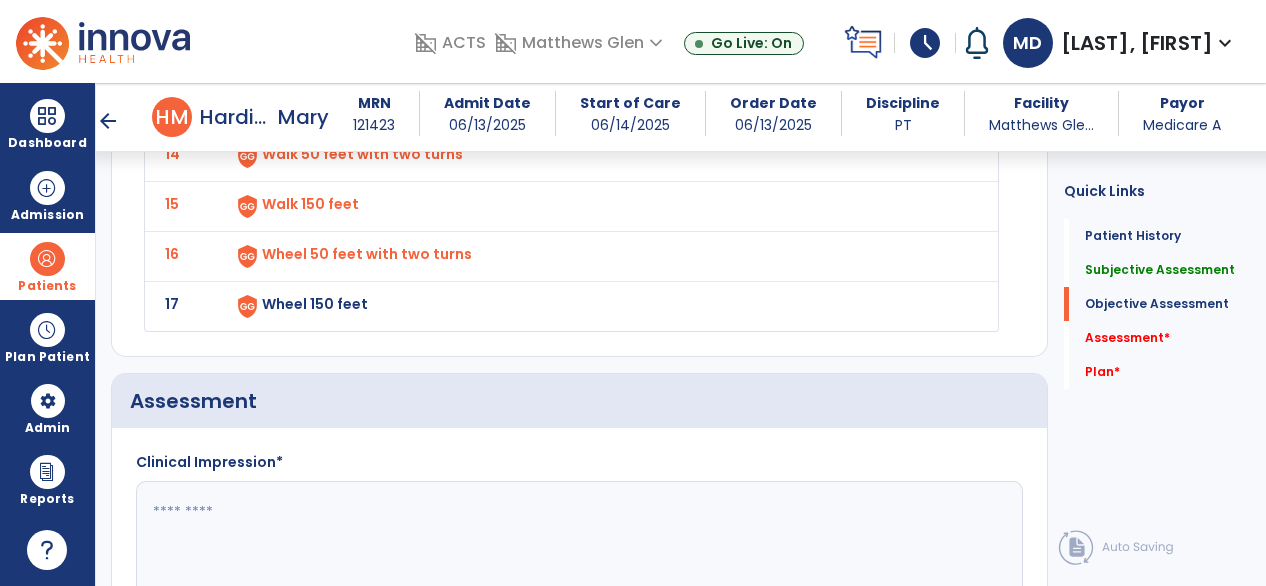 click on "Wheel 150 feet" at bounding box center (598, -494) 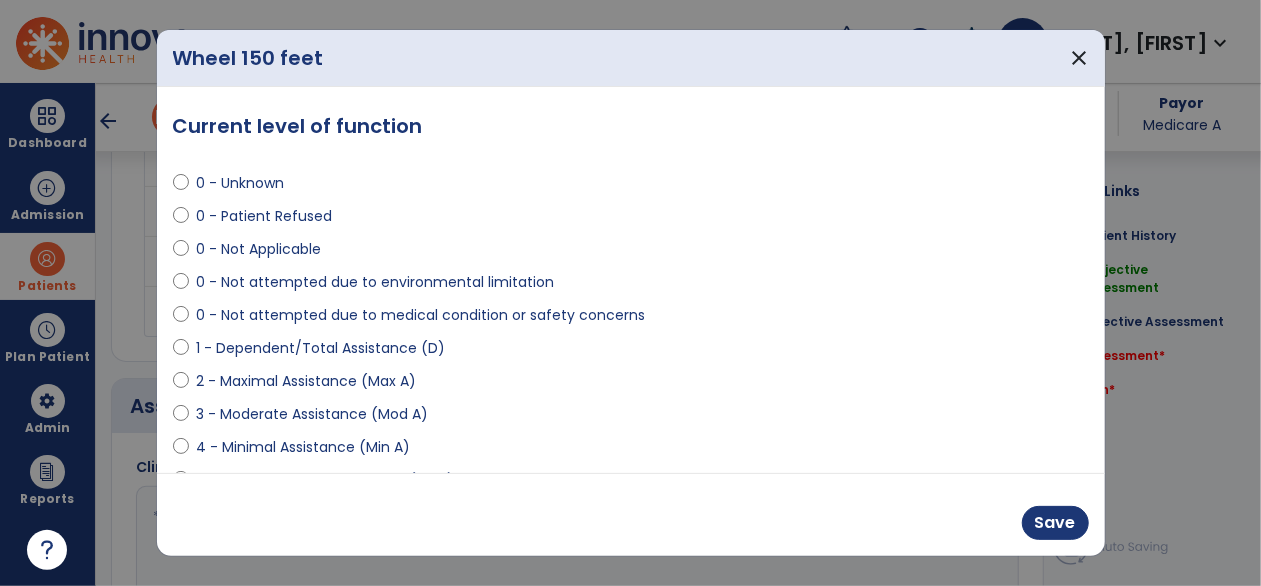 scroll, scrollTop: 2643, scrollLeft: 0, axis: vertical 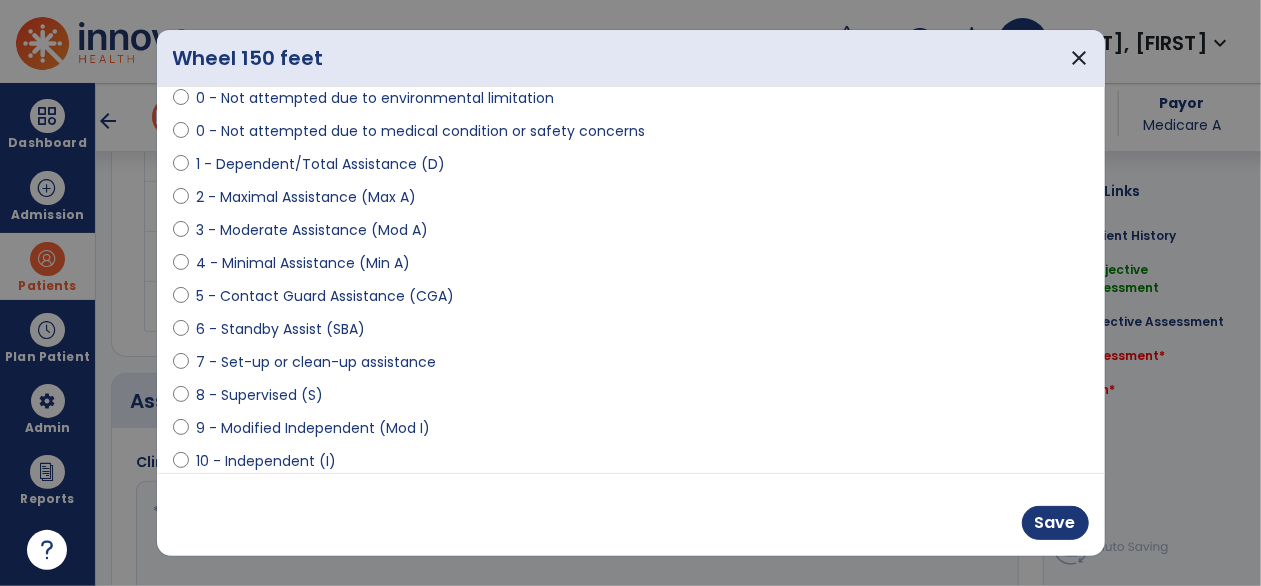 select on "**********" 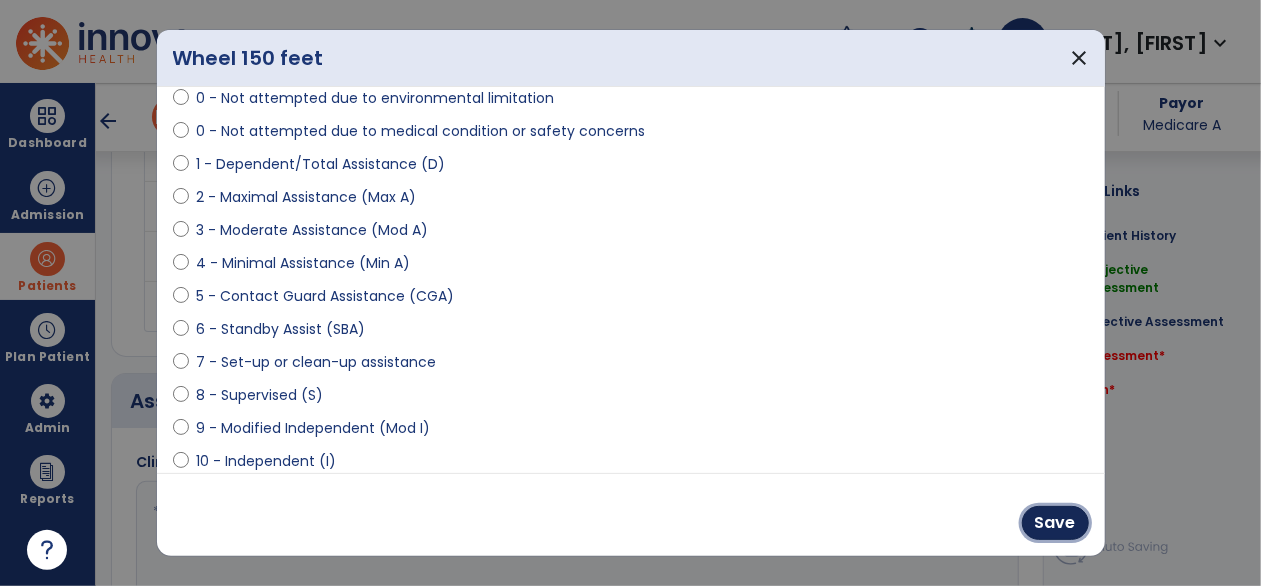 click on "Save" at bounding box center (1055, 523) 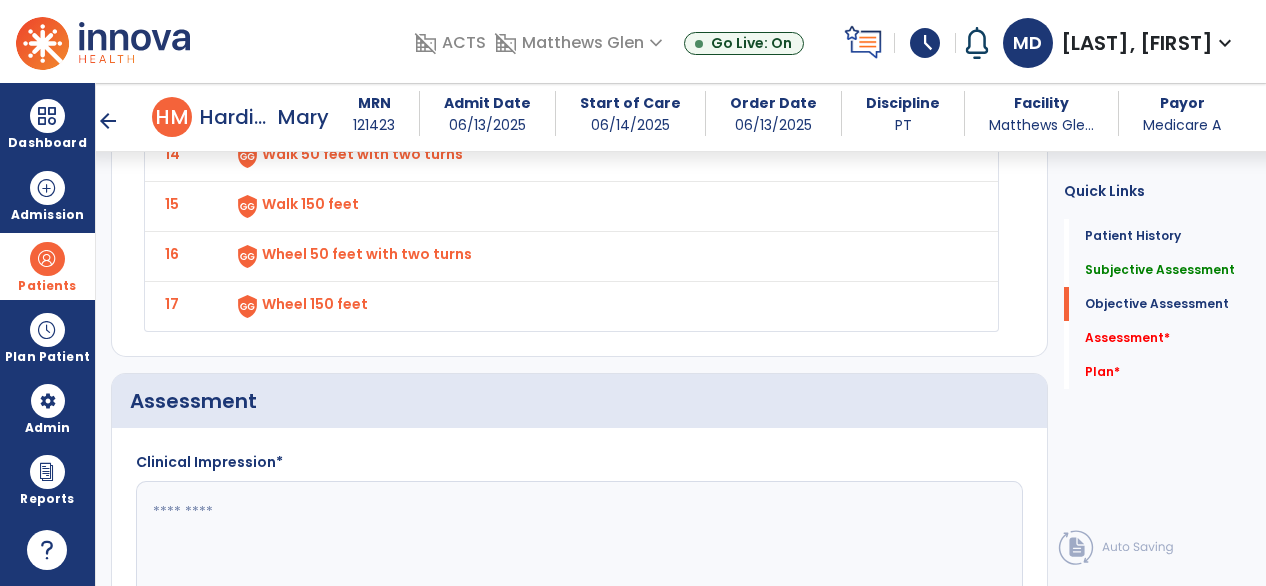 click on "Wheel 150 feet" at bounding box center (598, -494) 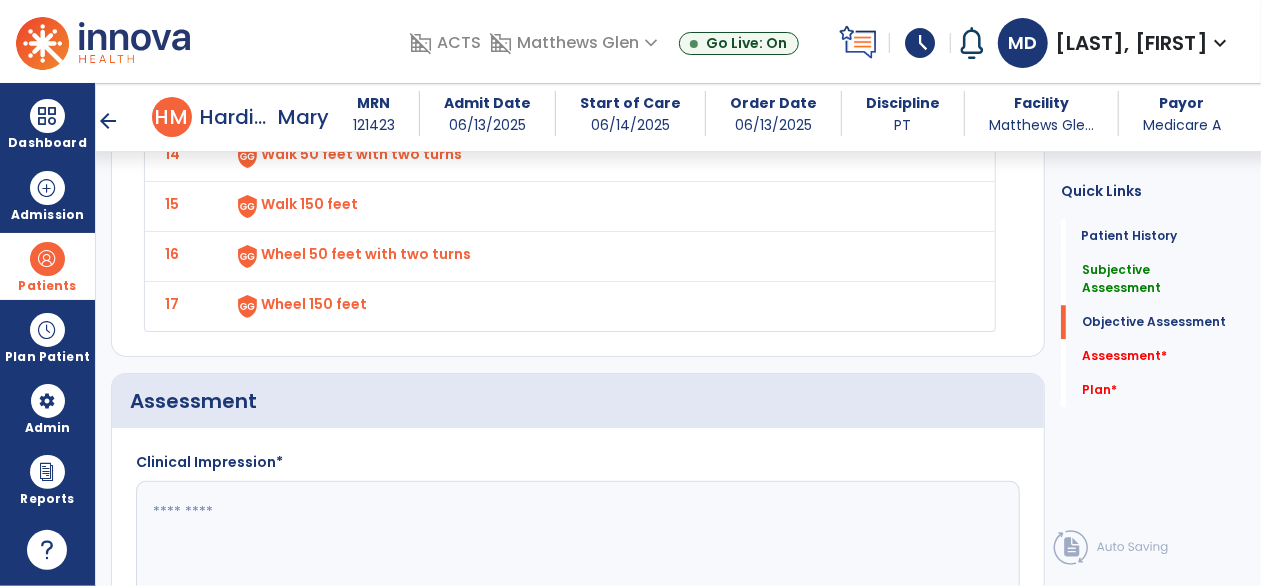 select on "**********" 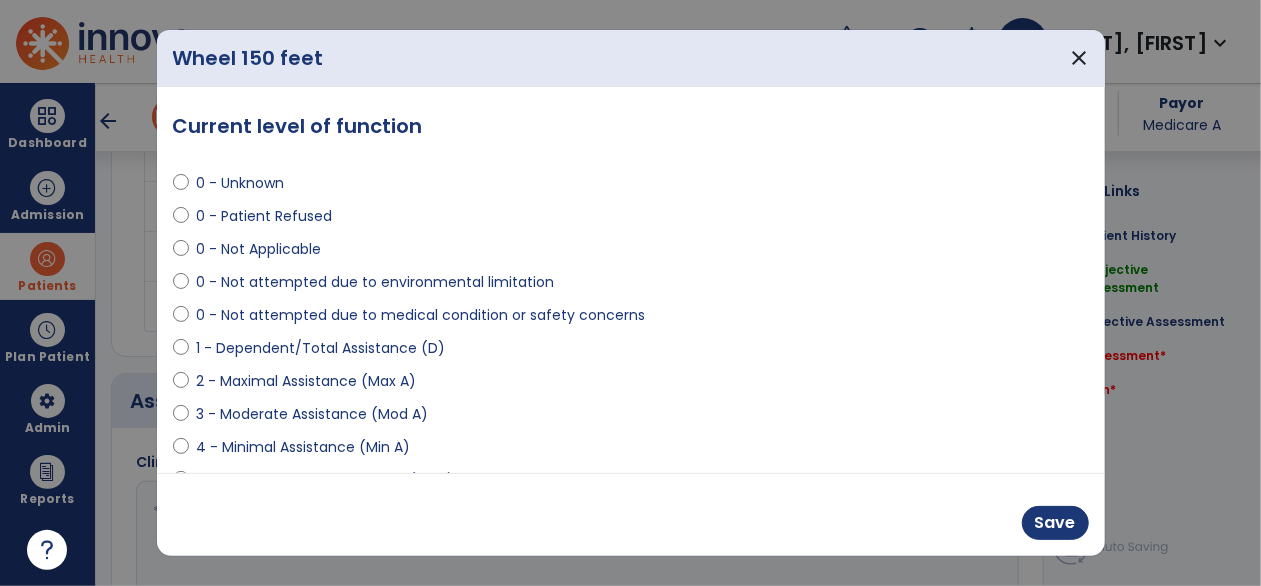 scroll, scrollTop: 2643, scrollLeft: 0, axis: vertical 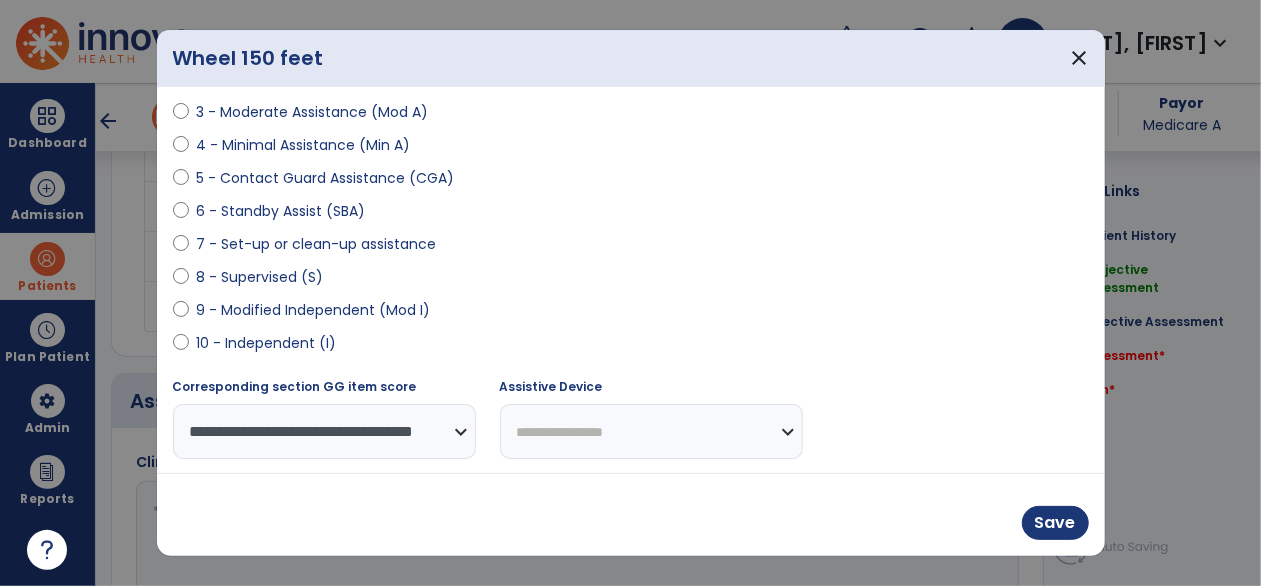 click on "**********" at bounding box center [651, 431] 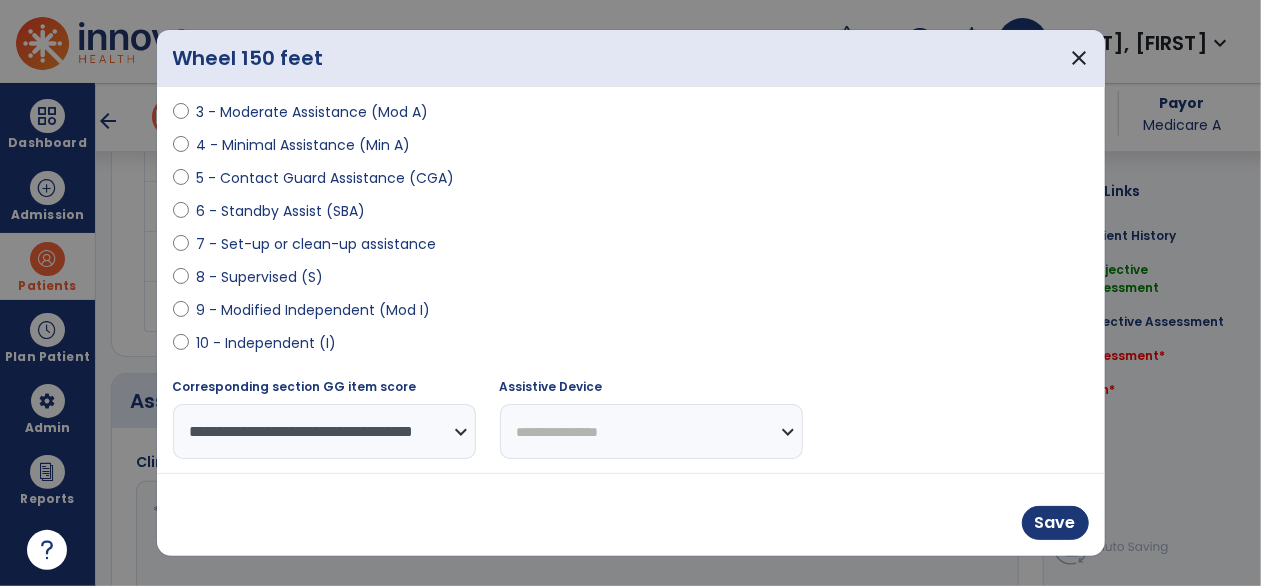 click on "**********" at bounding box center [651, 431] 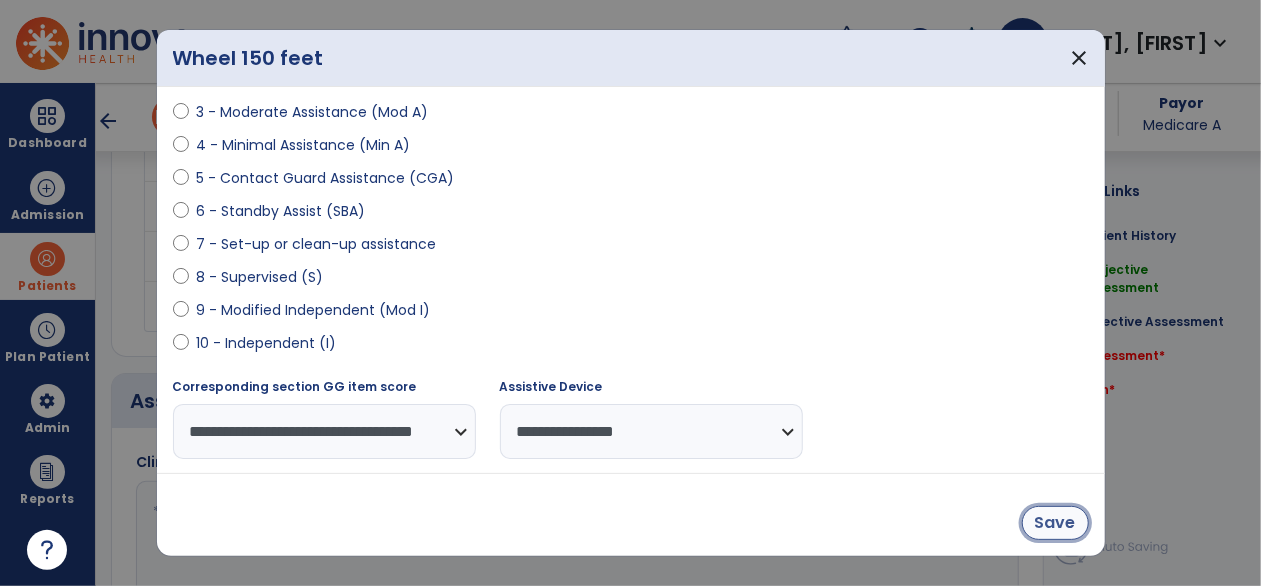 click on "Save" at bounding box center (1055, 523) 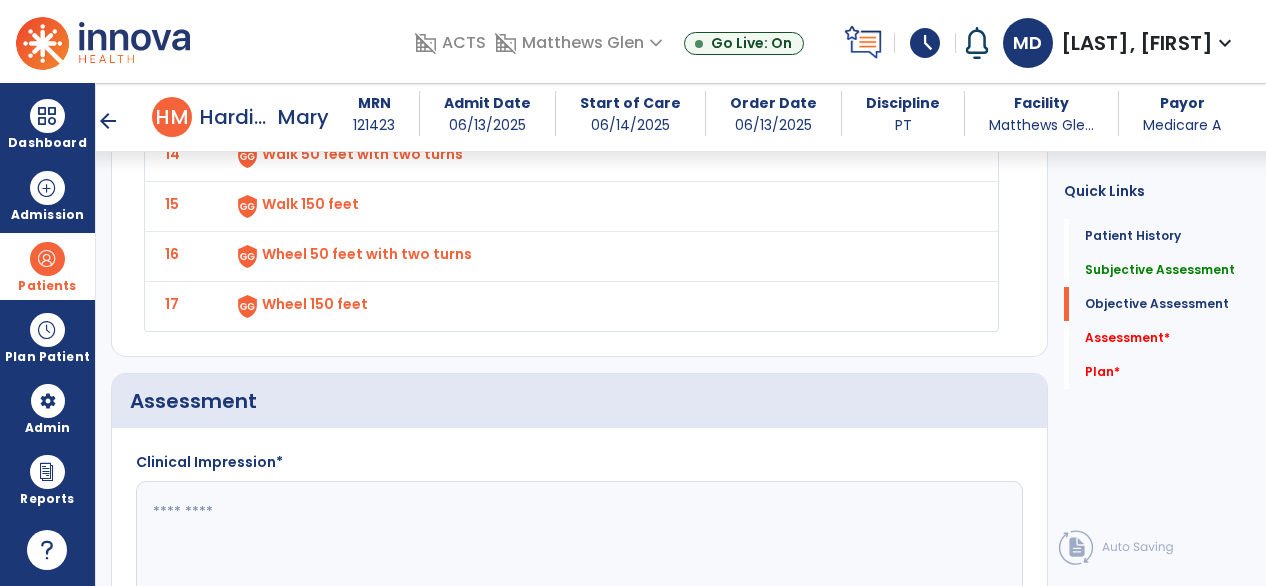 click 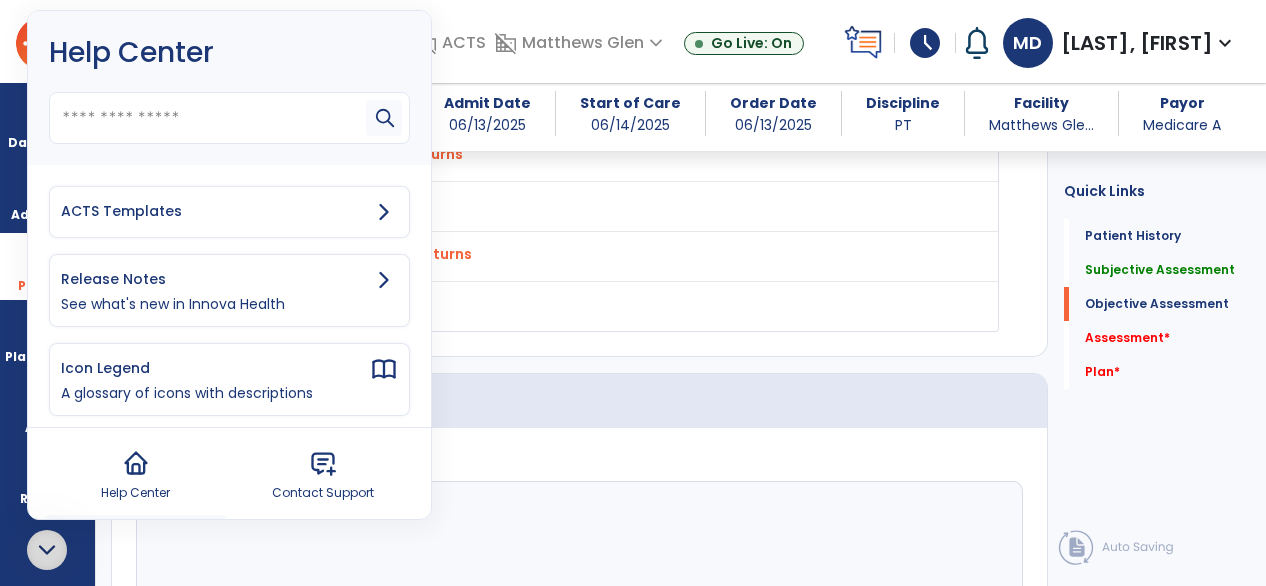 click on "ACTS Templates" at bounding box center [215, 211] 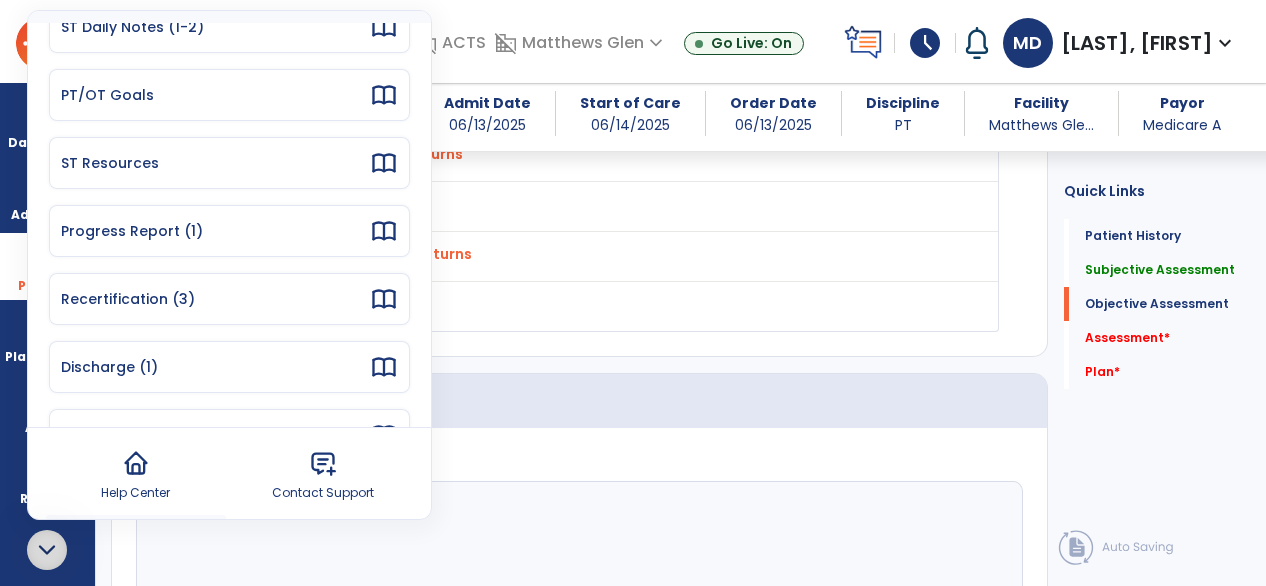 scroll, scrollTop: 305, scrollLeft: 0, axis: vertical 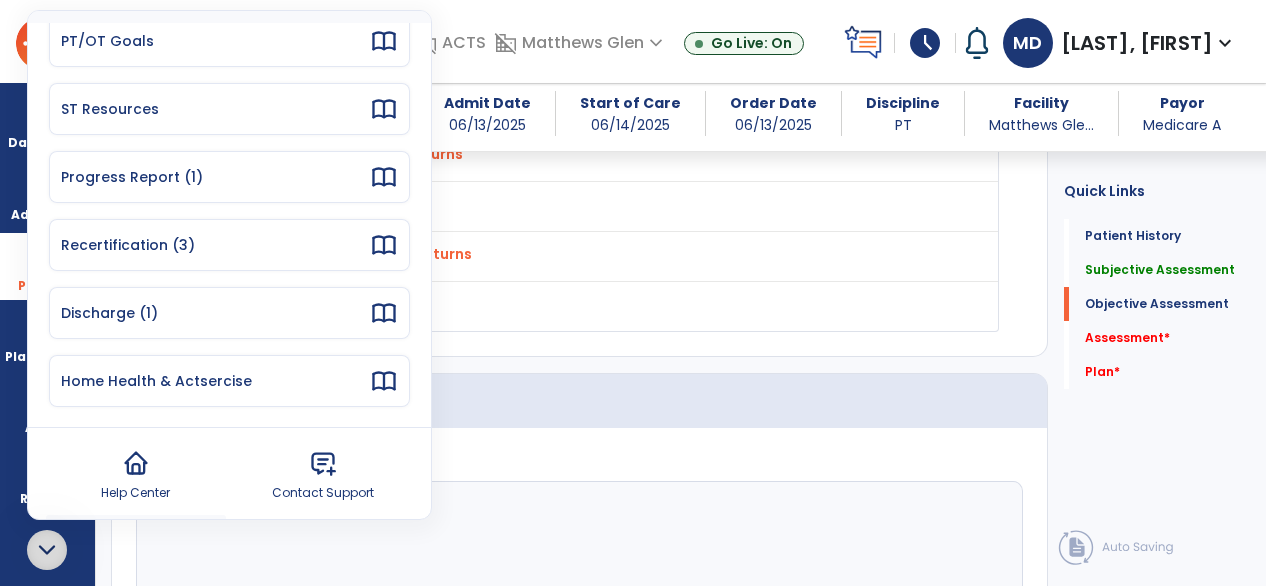 click 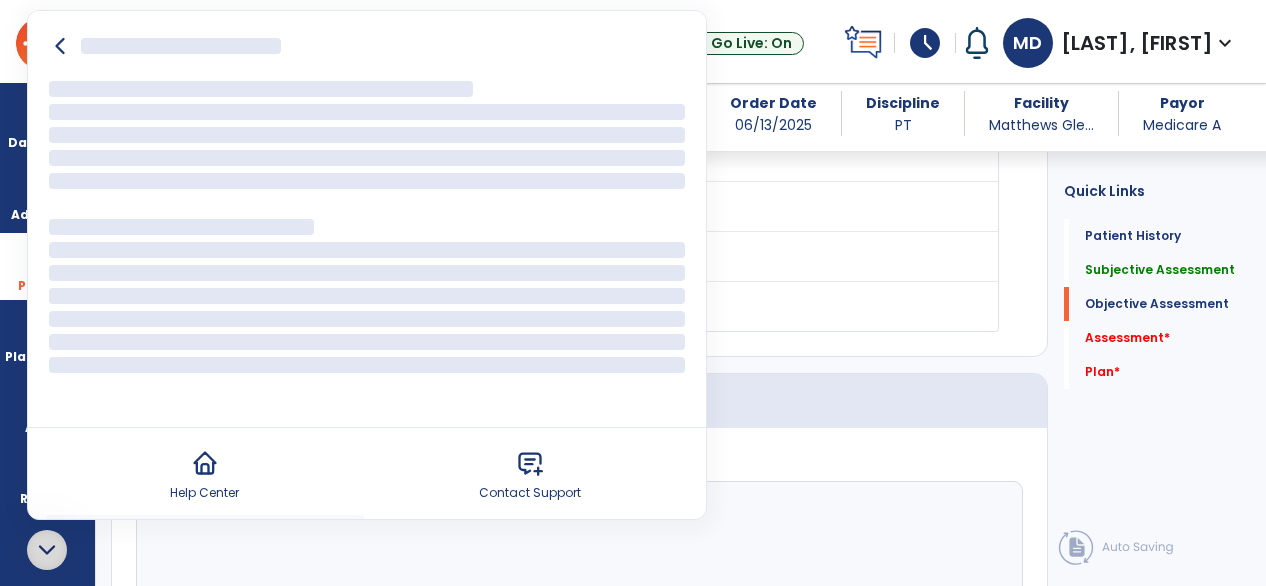 scroll, scrollTop: 0, scrollLeft: 0, axis: both 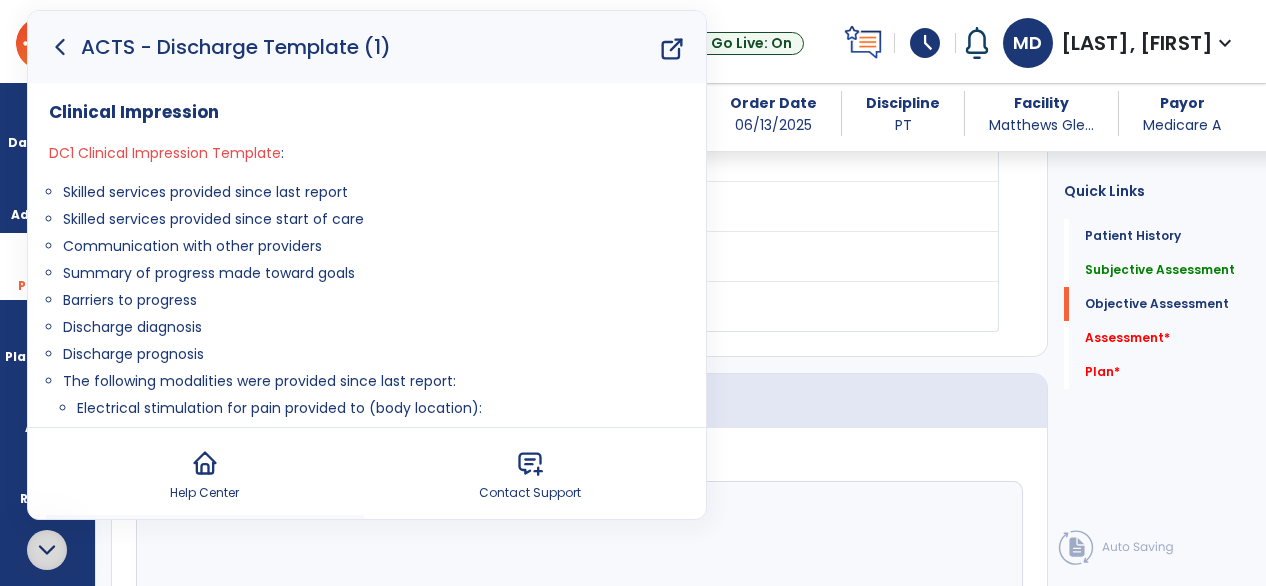 click 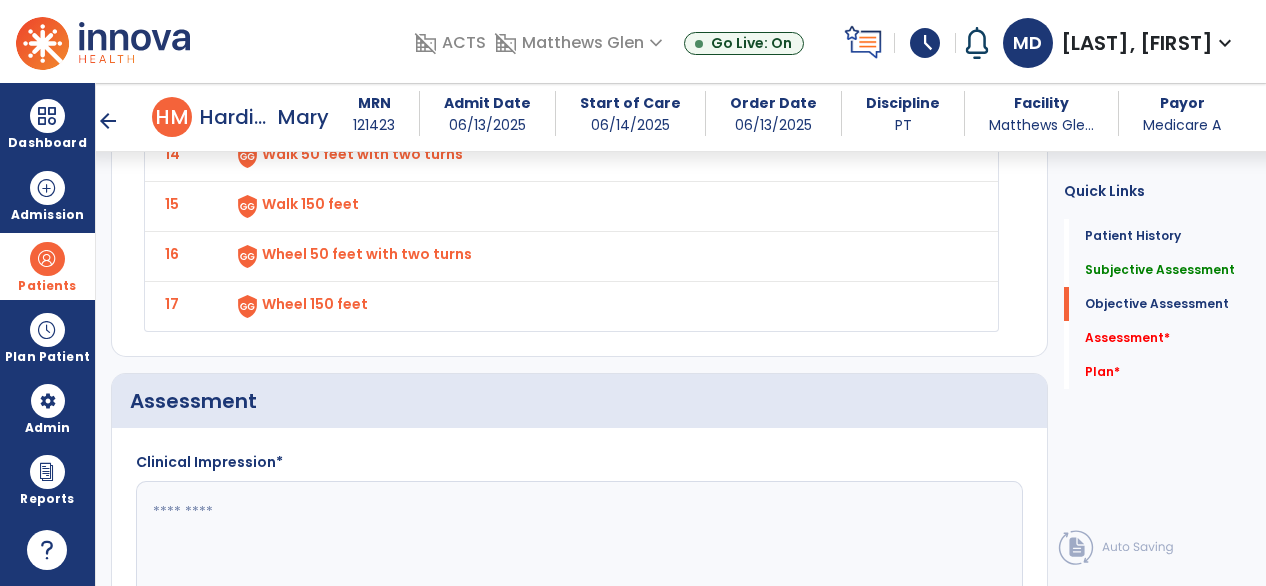 click 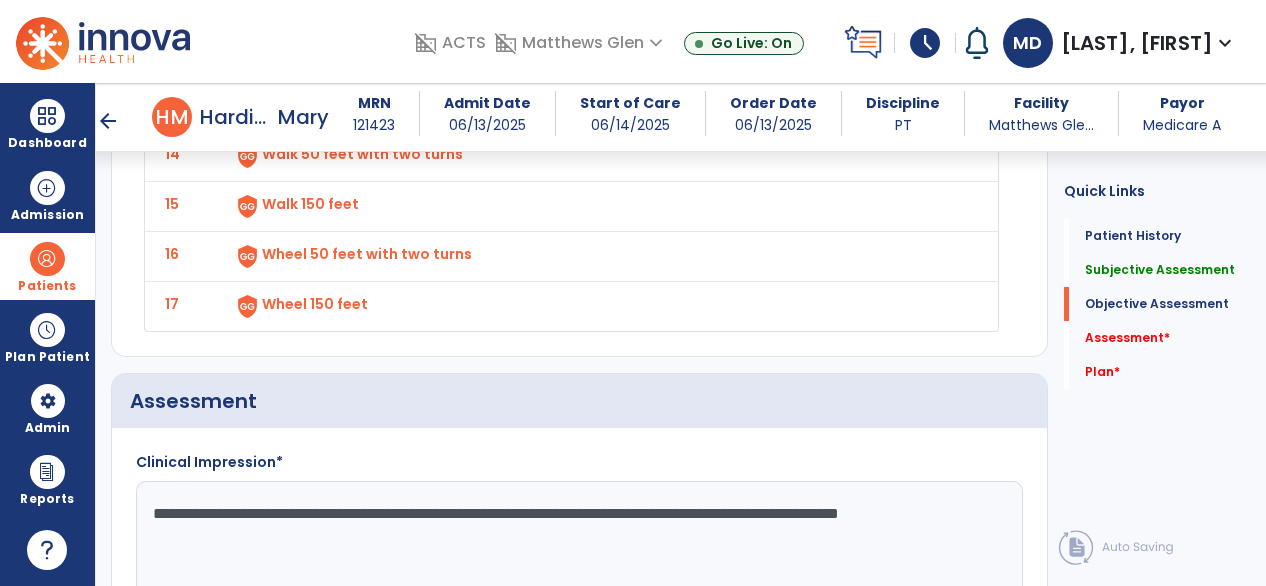 click on "**********" 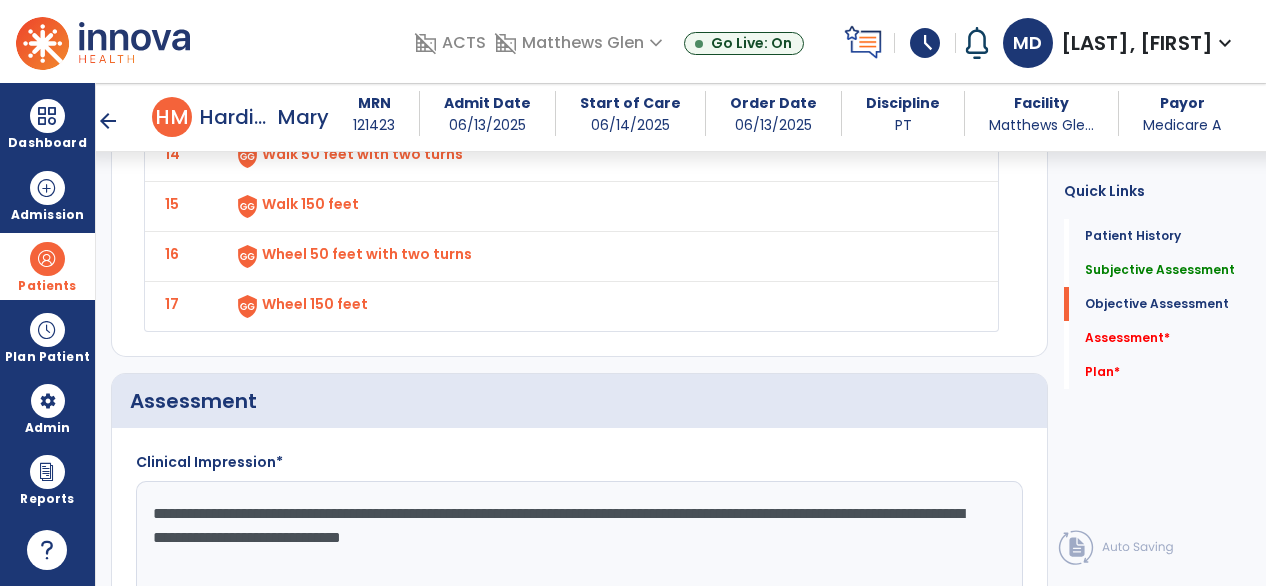 click on "**********" 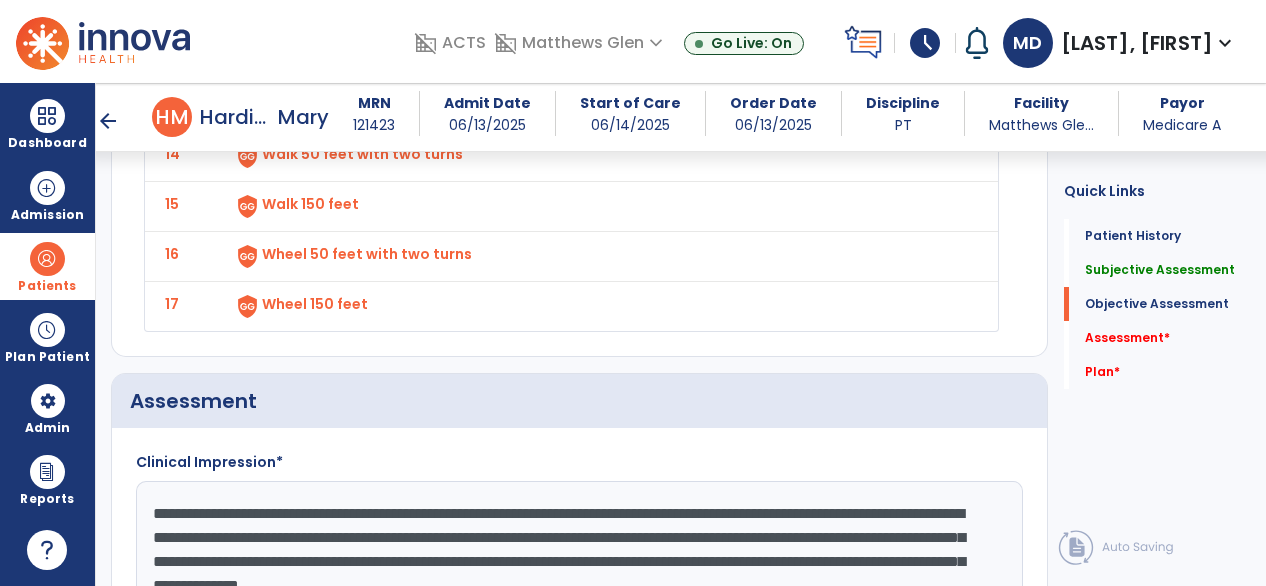scroll, scrollTop: 2664, scrollLeft: 0, axis: vertical 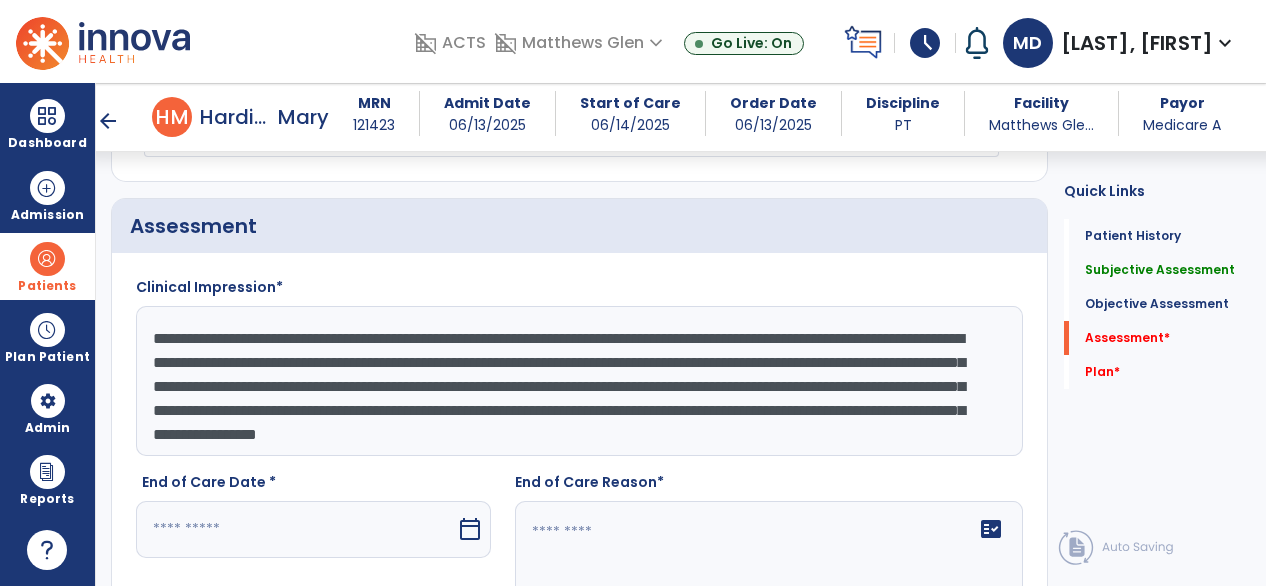 type on "**********" 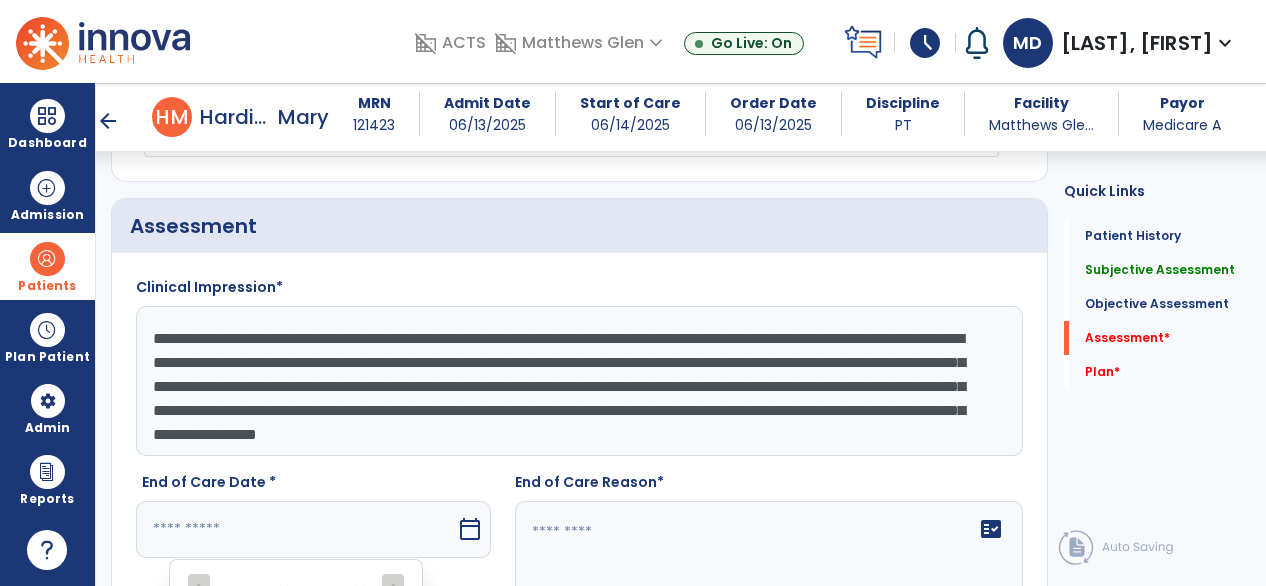 scroll, scrollTop: 3165, scrollLeft: 0, axis: vertical 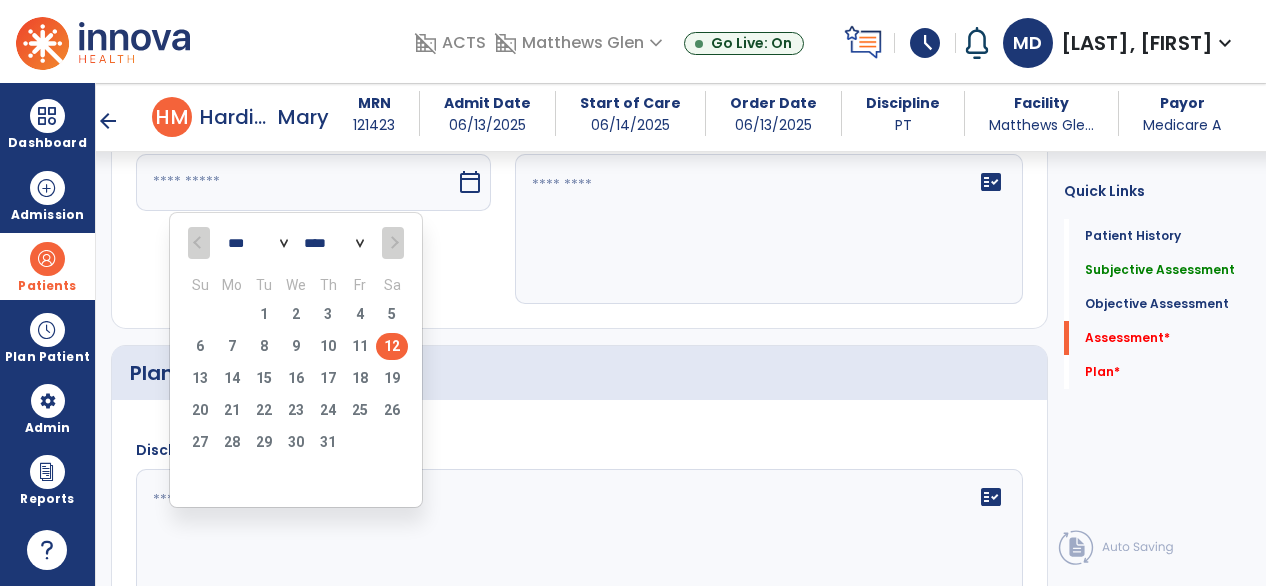 click on "12" at bounding box center (392, 346) 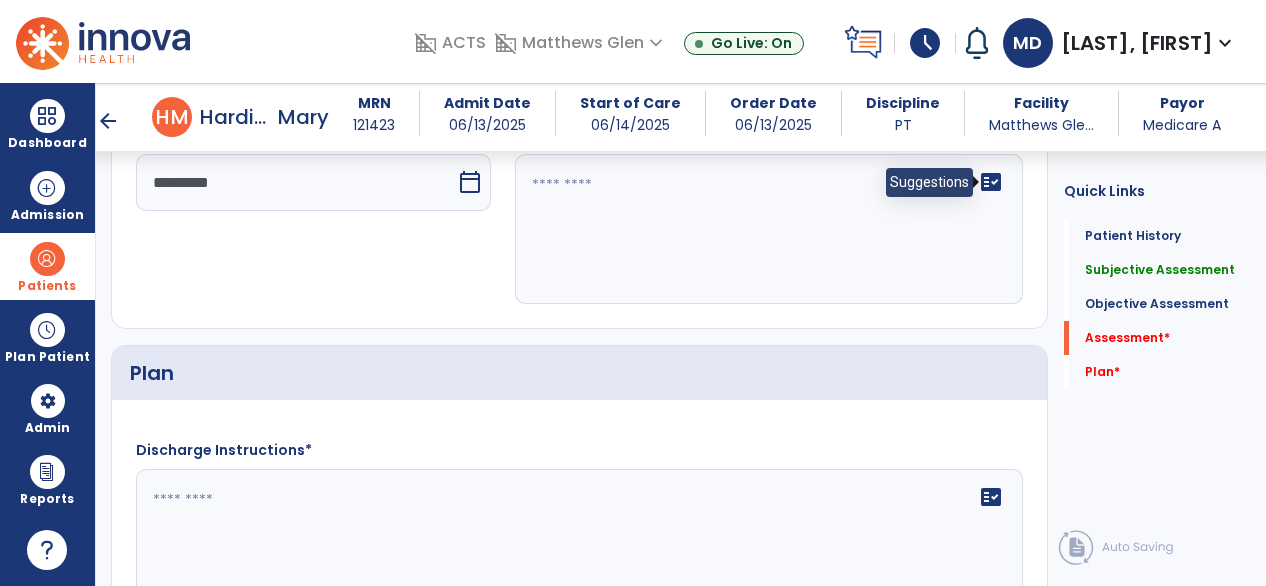 click on "fact_check" 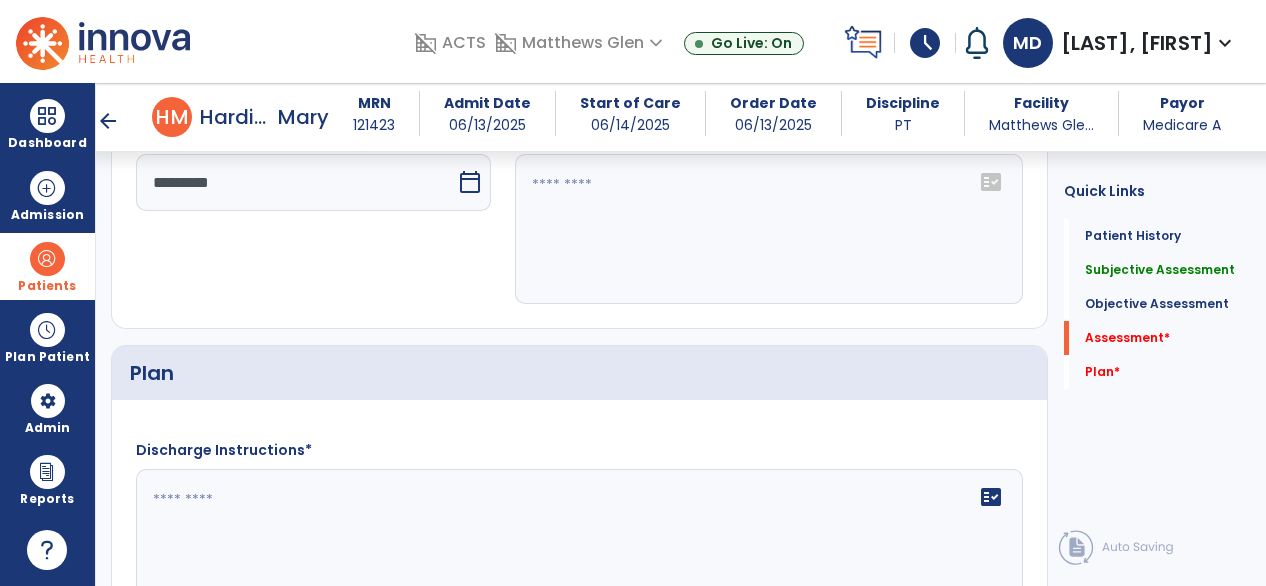 click on "fact_check" 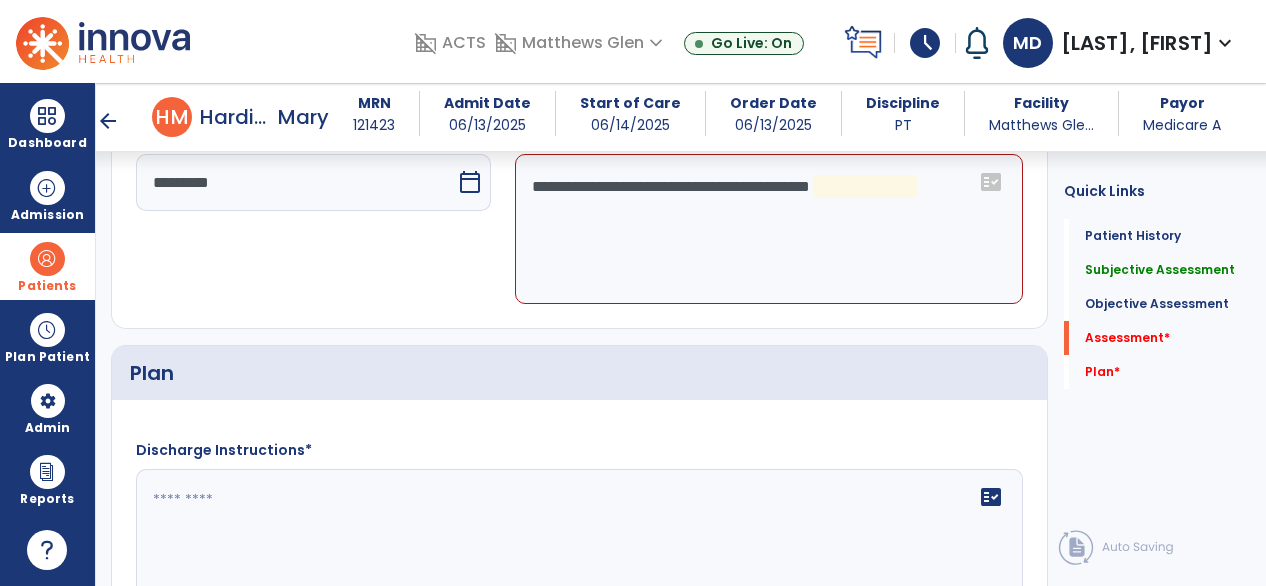 click on "**********" 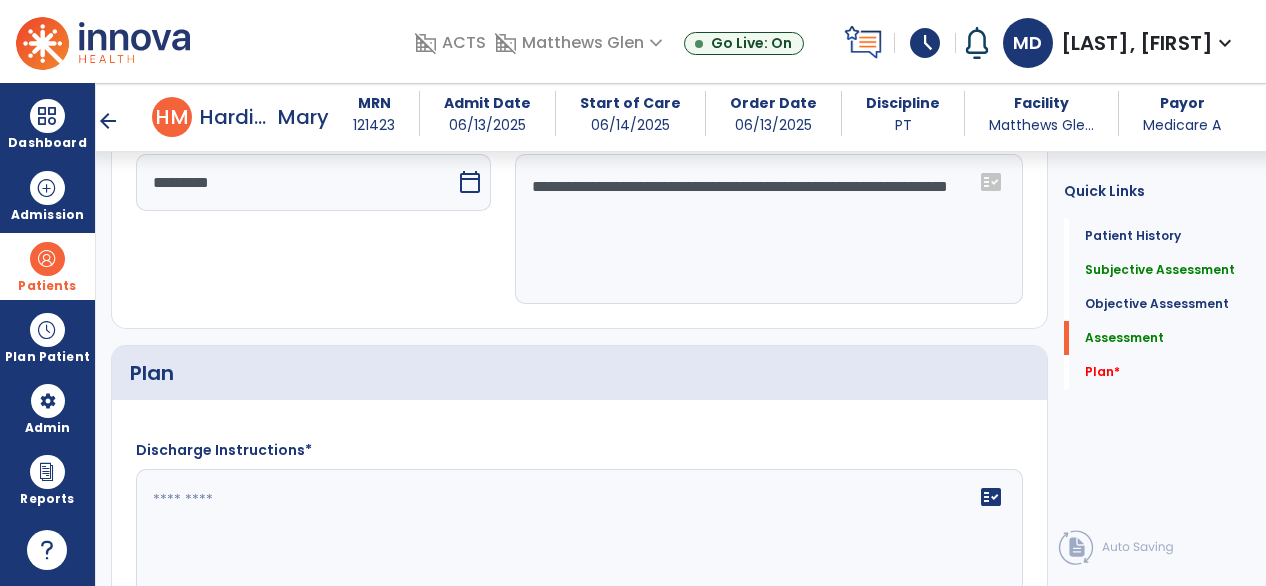 type on "**********" 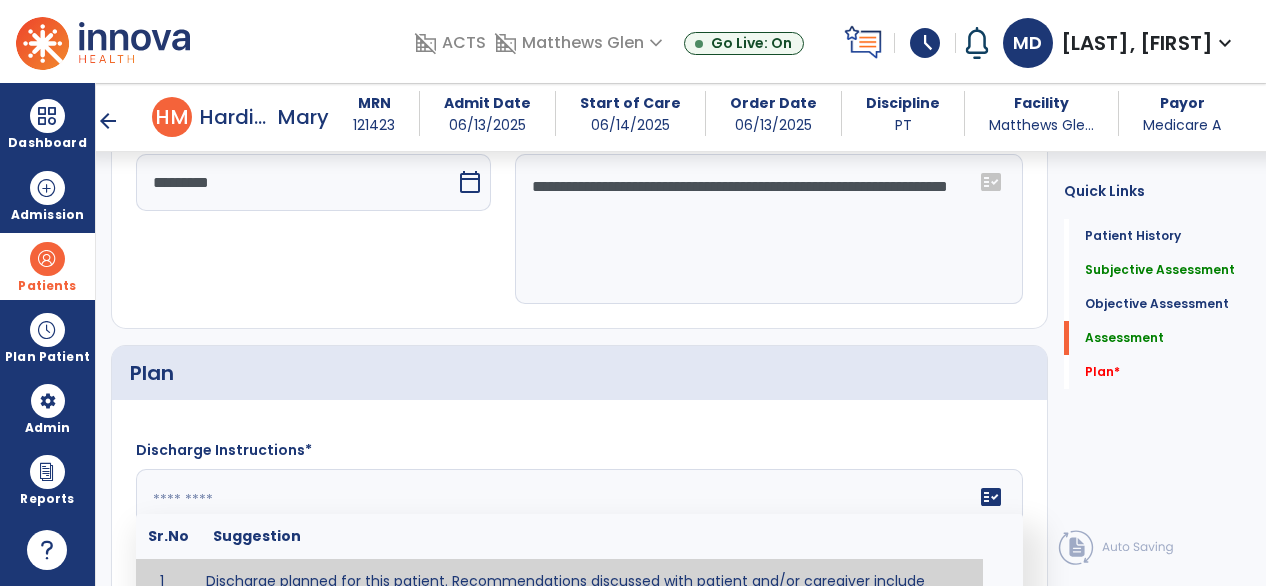 click on "fact_check  Sr.No Suggestion 1 Discharge planned for this patient. Recommendations discussed with patient and/or caregiver include _________. 2 DME: The following DME is recommended for this patient by Physical Therapy: ___________. 3 Patient discharged to _________ with recommendations including _________. 4 Patient discharged unexpectedly to __________. Recommendations include ____________." 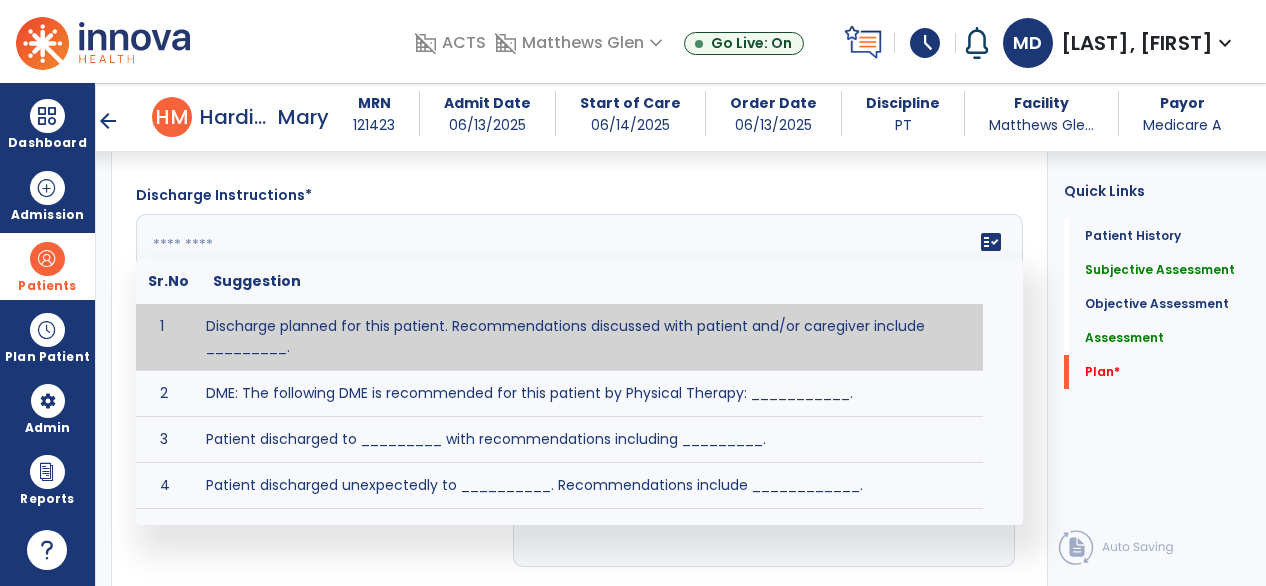scroll, scrollTop: 3436, scrollLeft: 0, axis: vertical 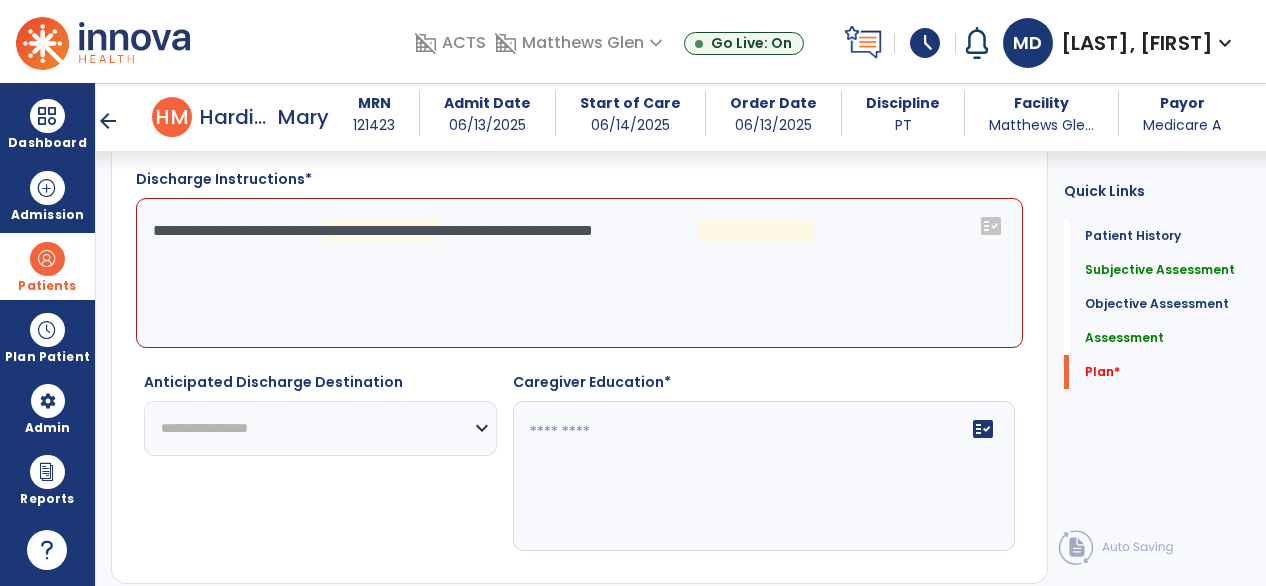 click on "**********" 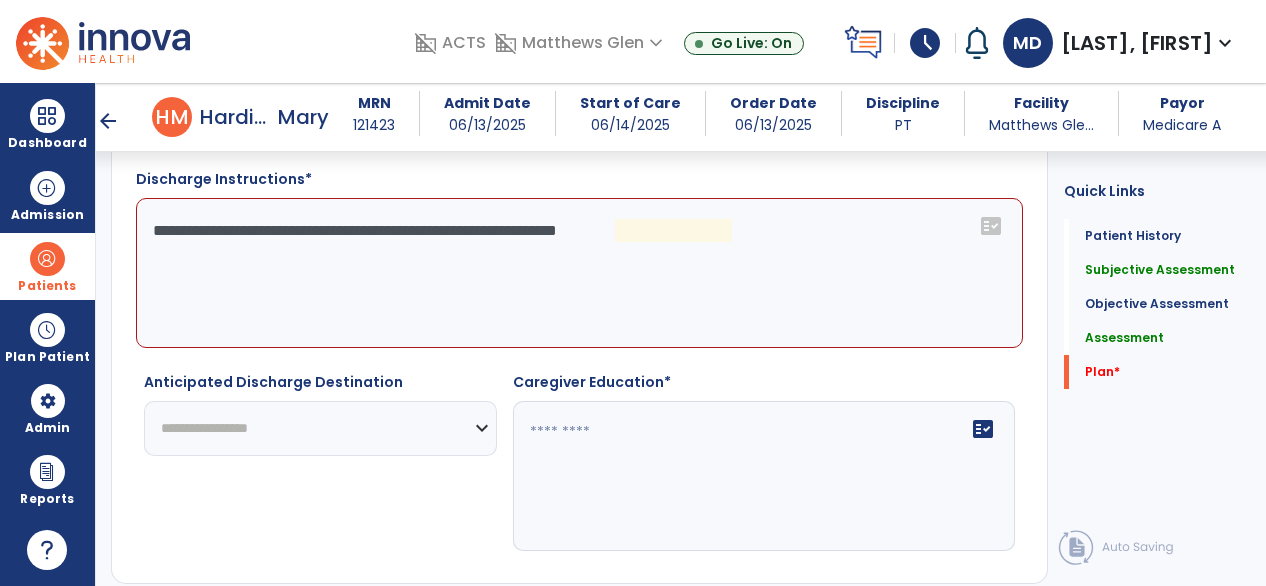 click on "**********" 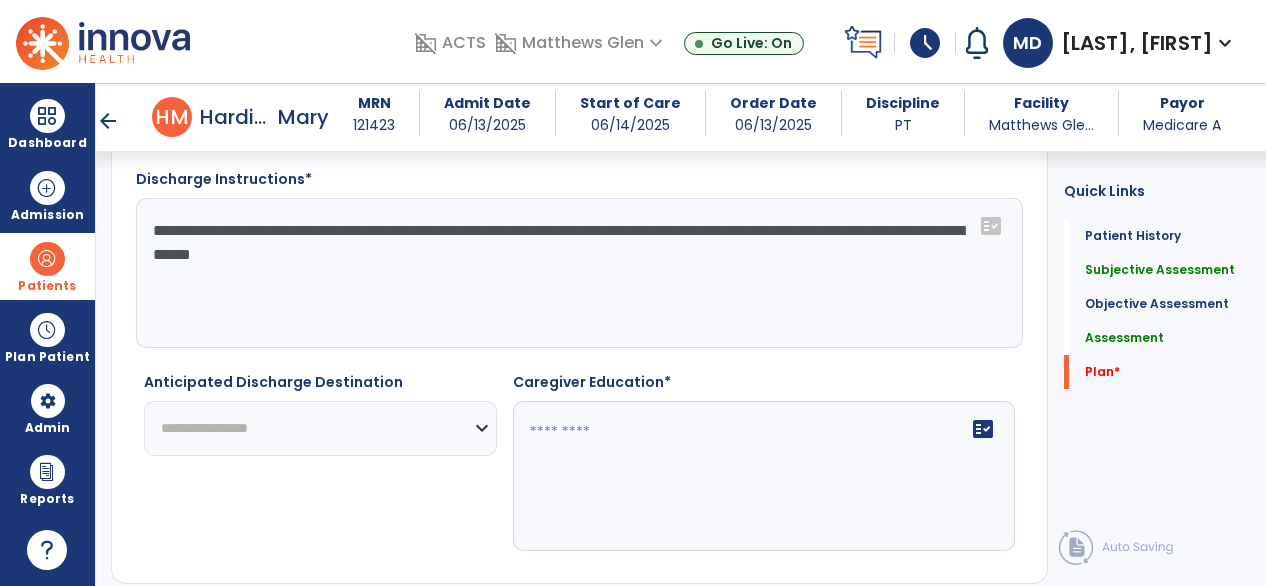 type on "**********" 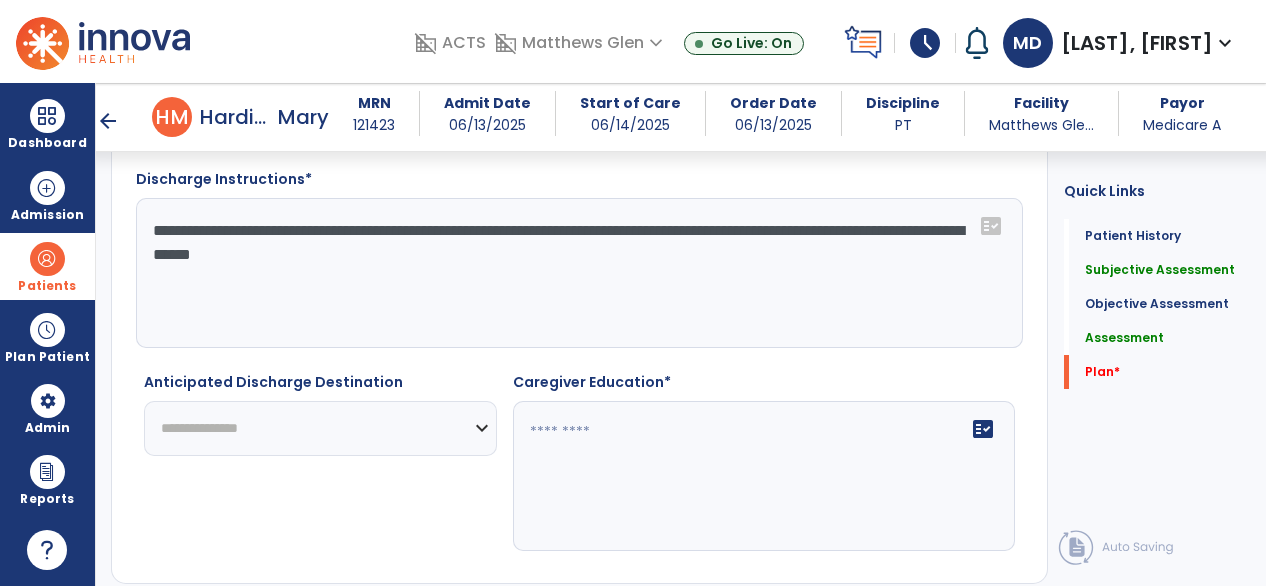 click on "**********" 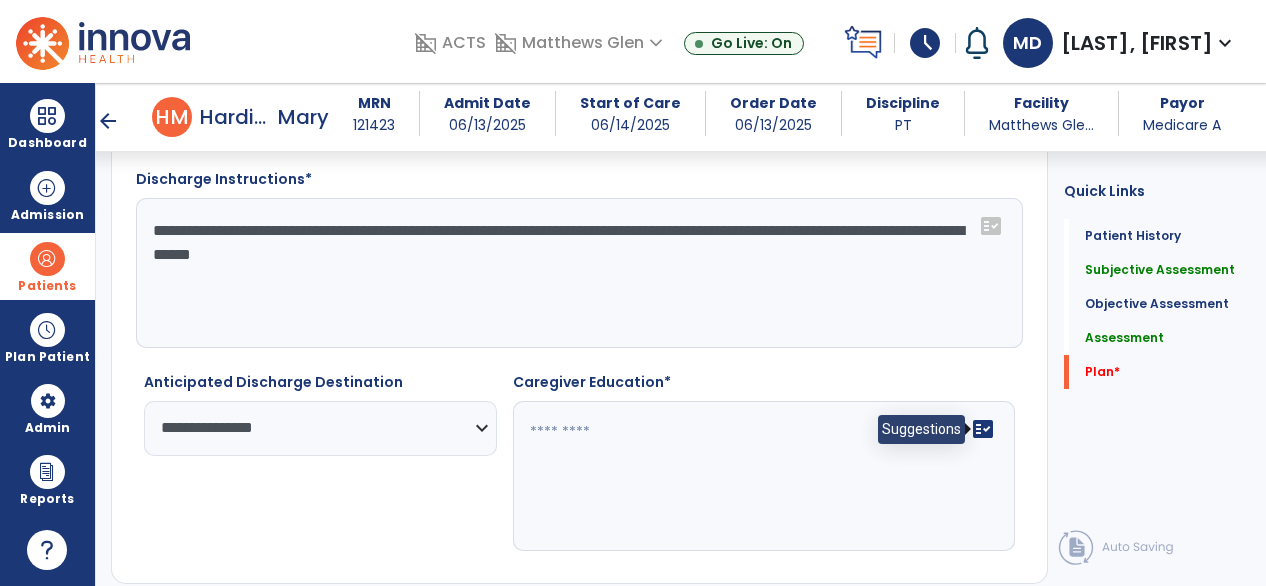 click on "fact_check" 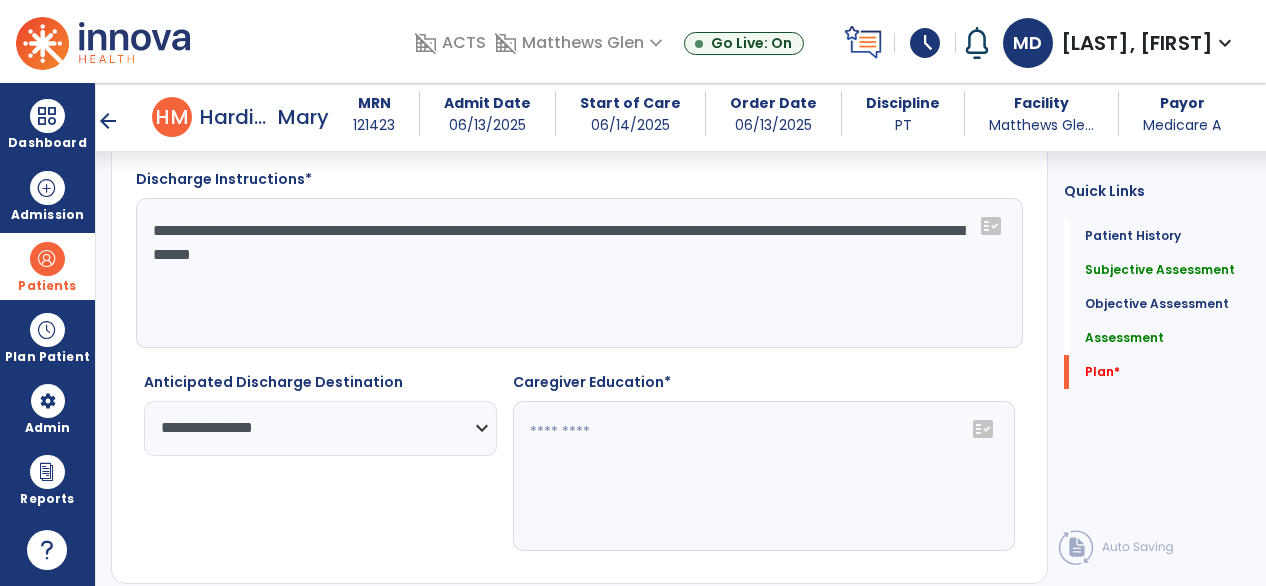 click 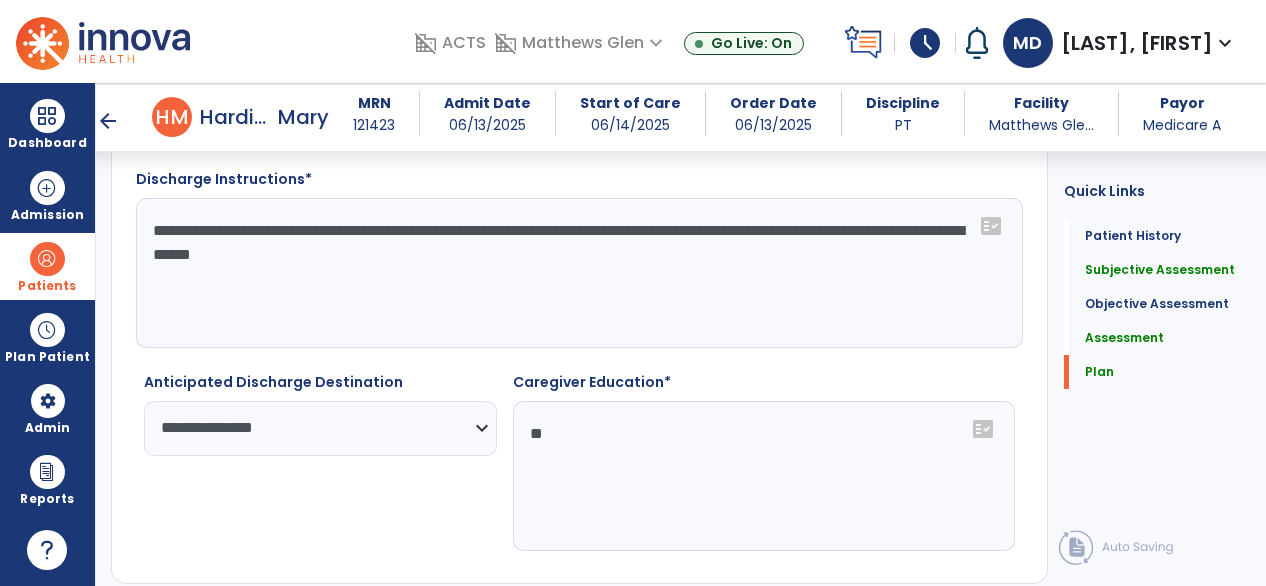 type on "*" 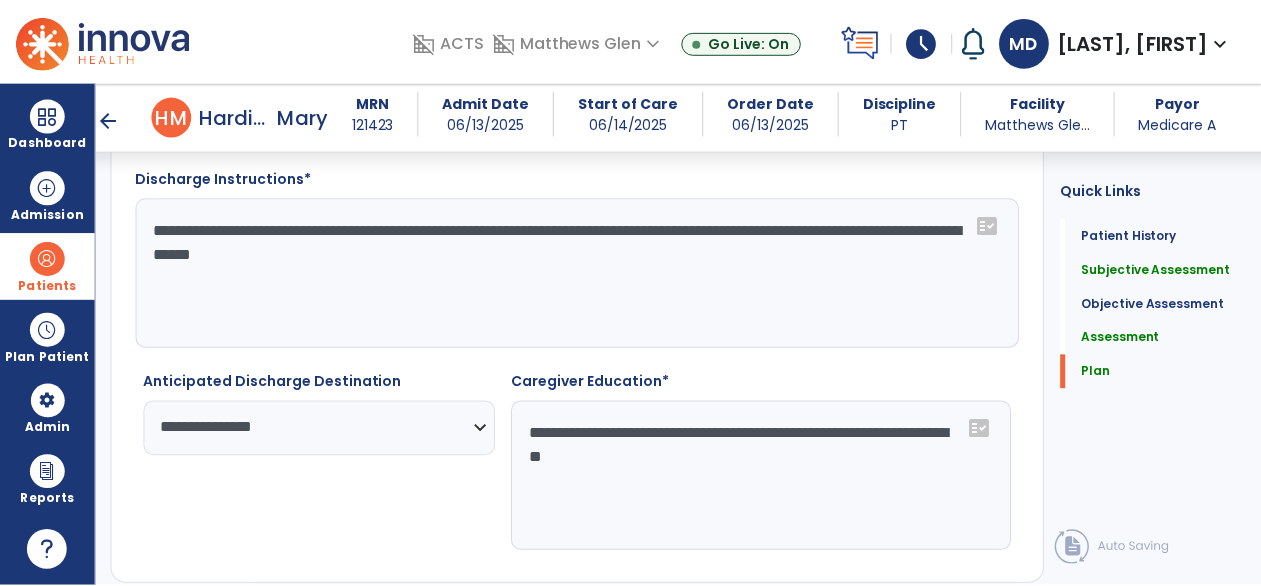 scroll, scrollTop: 3490, scrollLeft: 0, axis: vertical 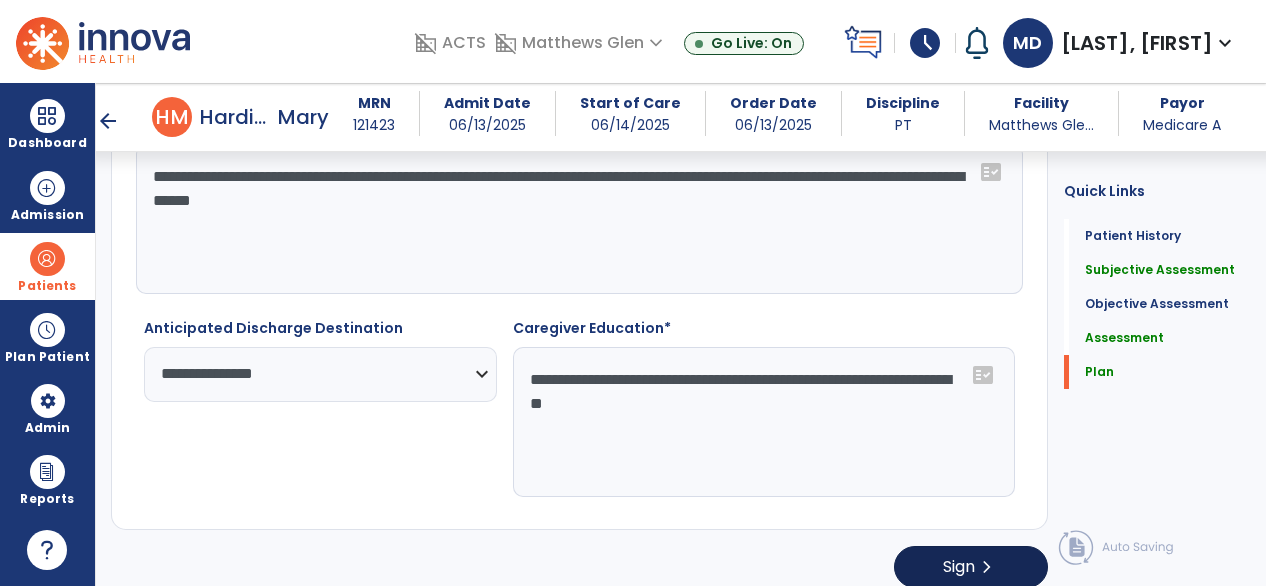 type on "**********" 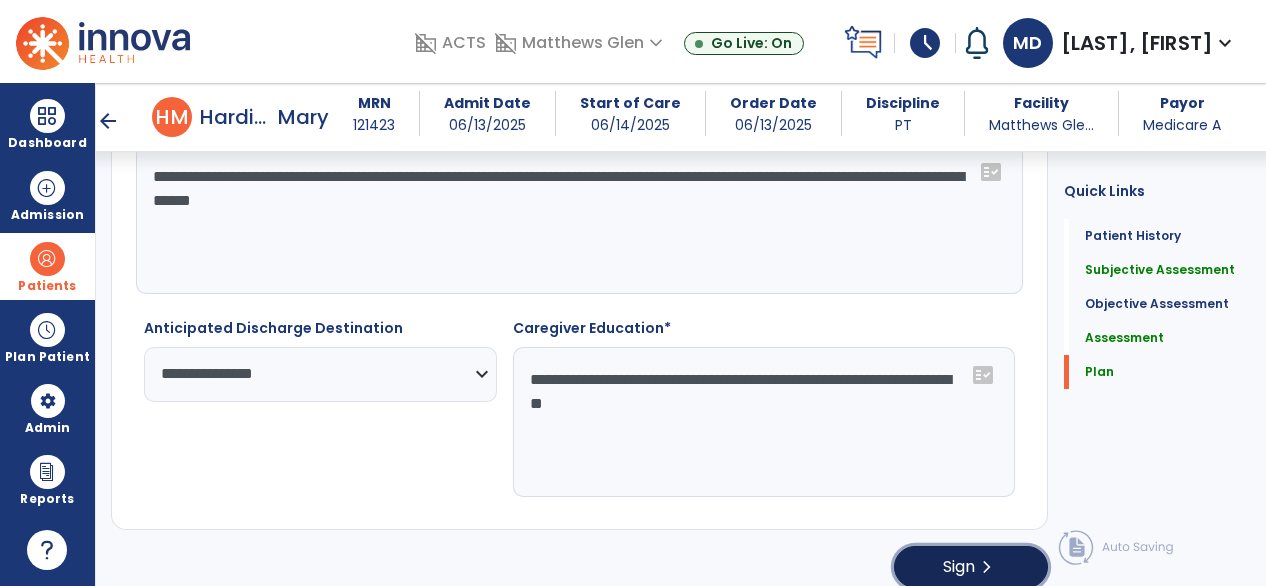 click on "Sign" 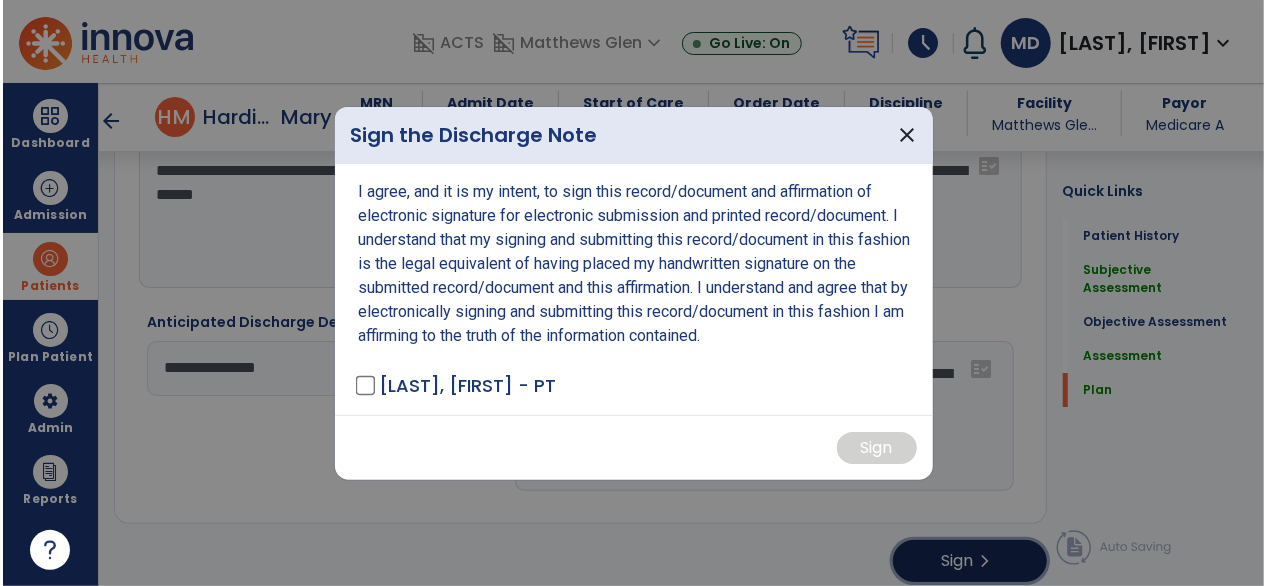 scroll, scrollTop: 3490, scrollLeft: 0, axis: vertical 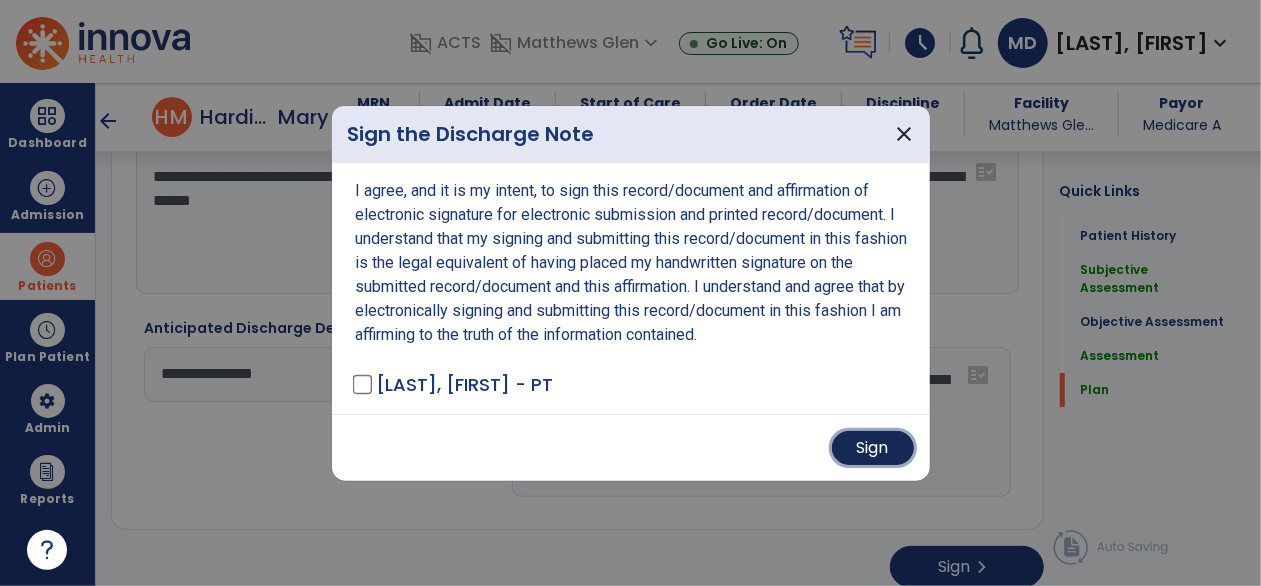 click on "Sign" at bounding box center [873, 448] 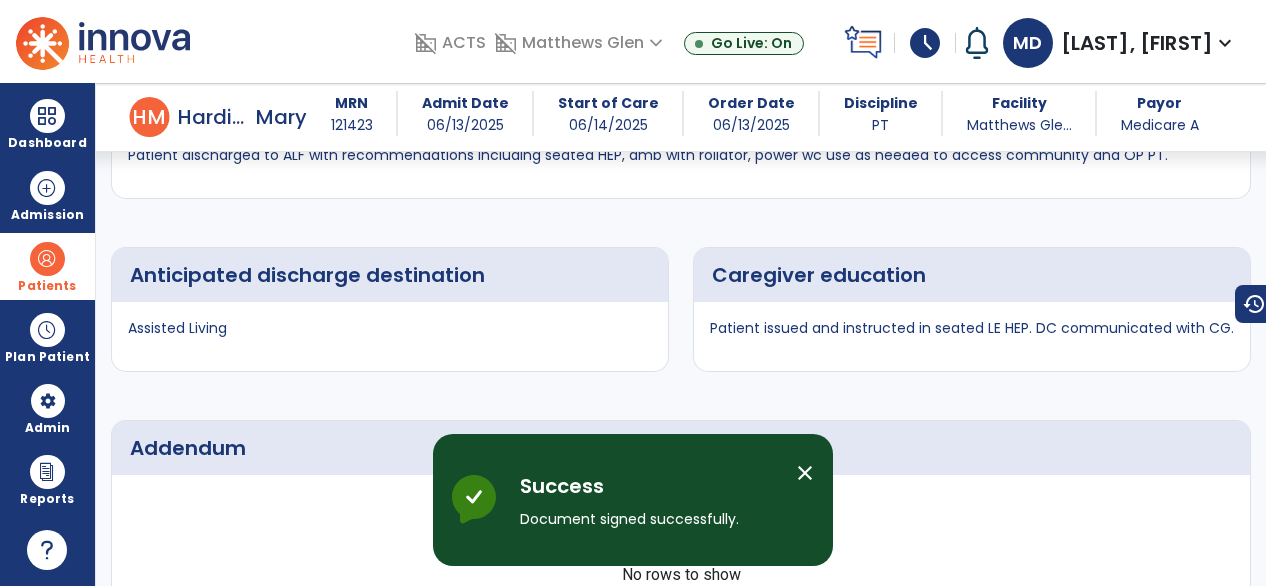 scroll, scrollTop: 5548, scrollLeft: 0, axis: vertical 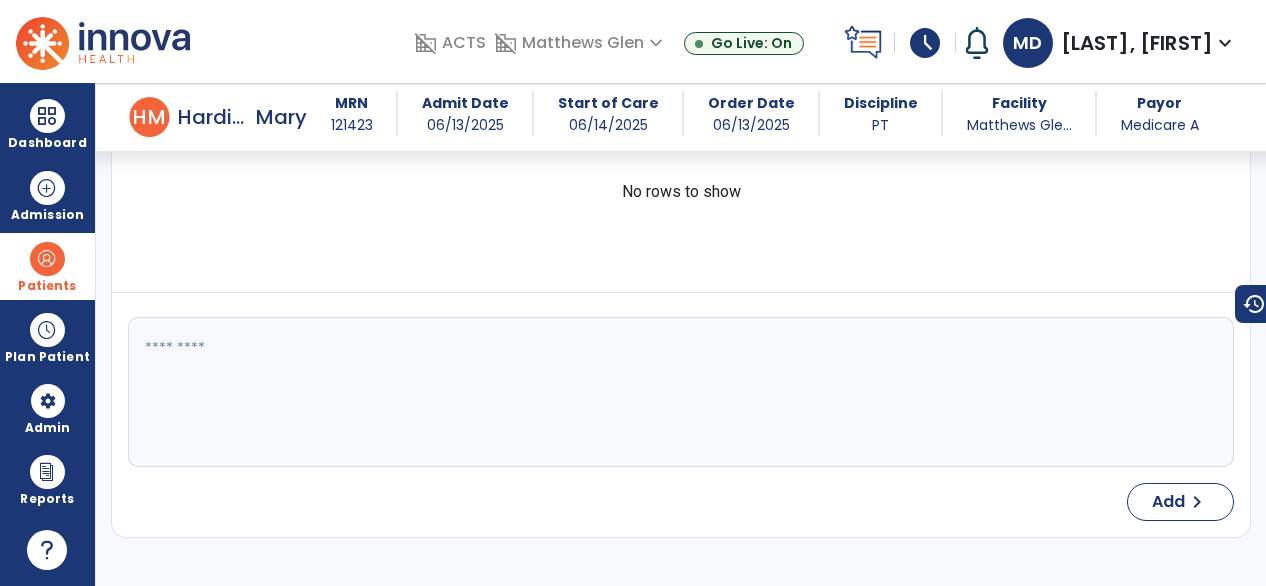 click at bounding box center [47, 259] 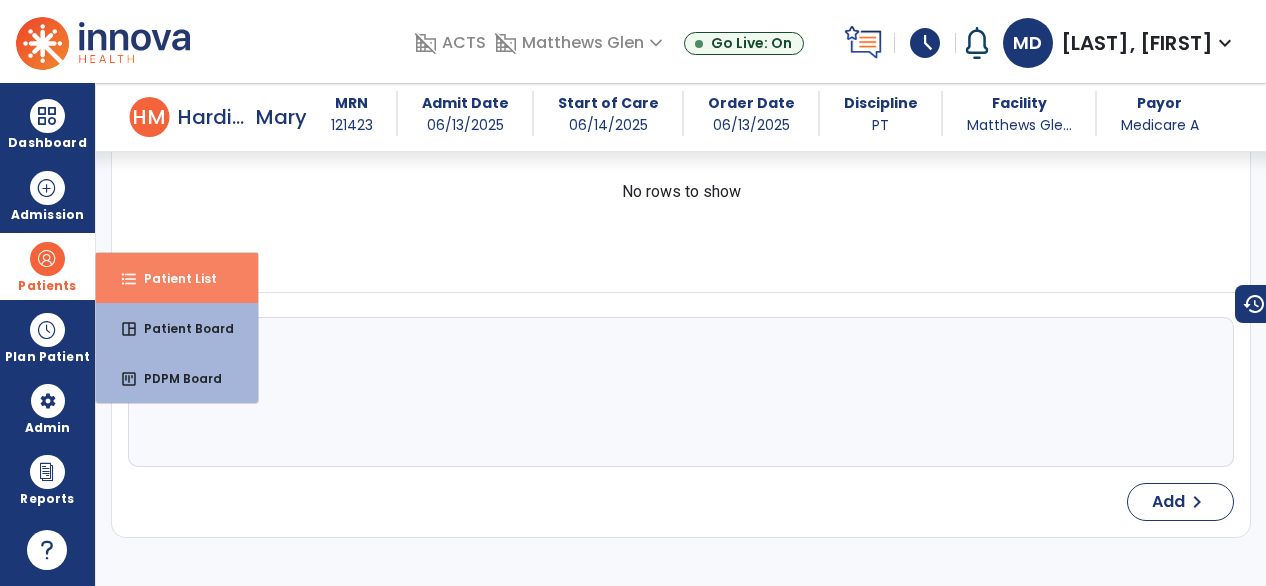 click on "Patient List" at bounding box center (172, 278) 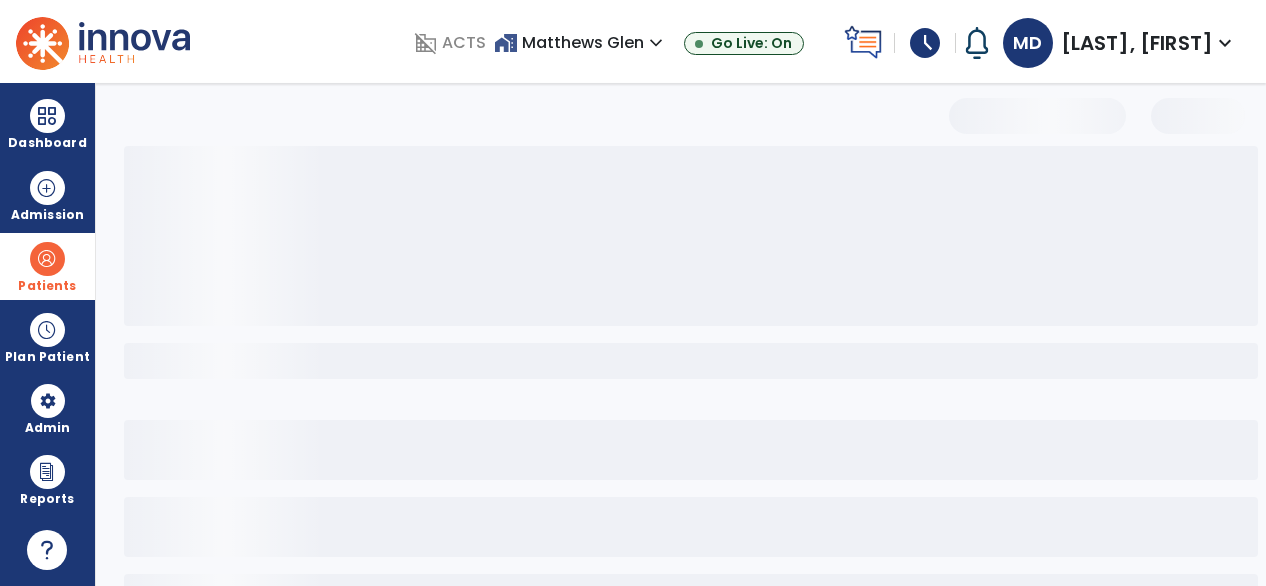 scroll, scrollTop: 156, scrollLeft: 0, axis: vertical 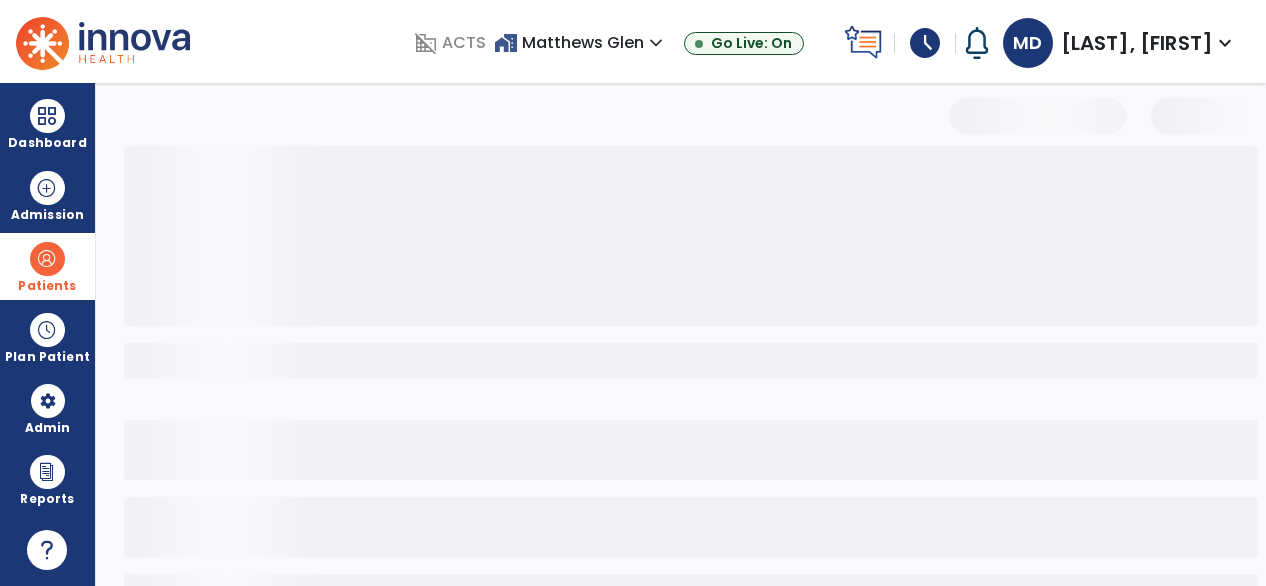 select on "***" 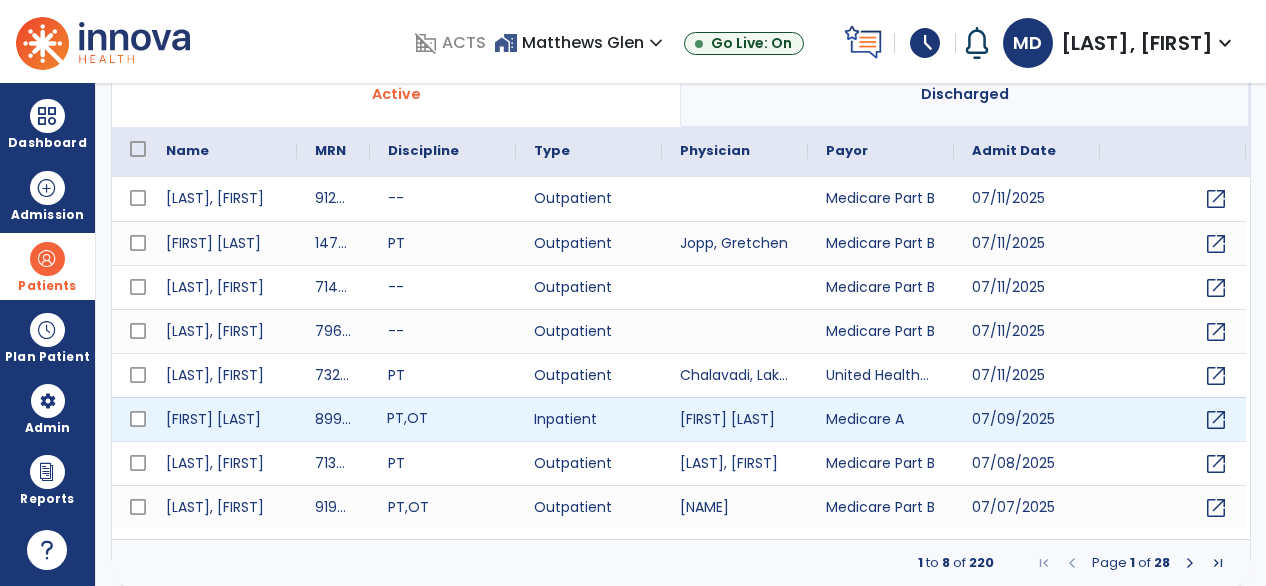 click on "PT , OT" at bounding box center [443, 419] 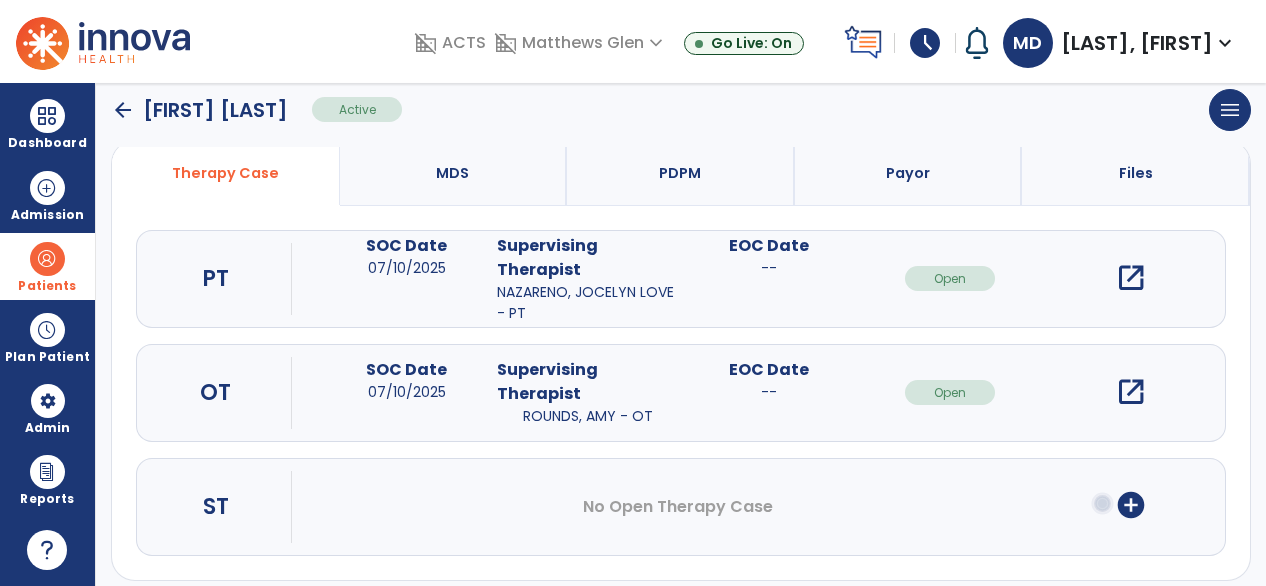 click on "open_in_new" at bounding box center (1131, 278) 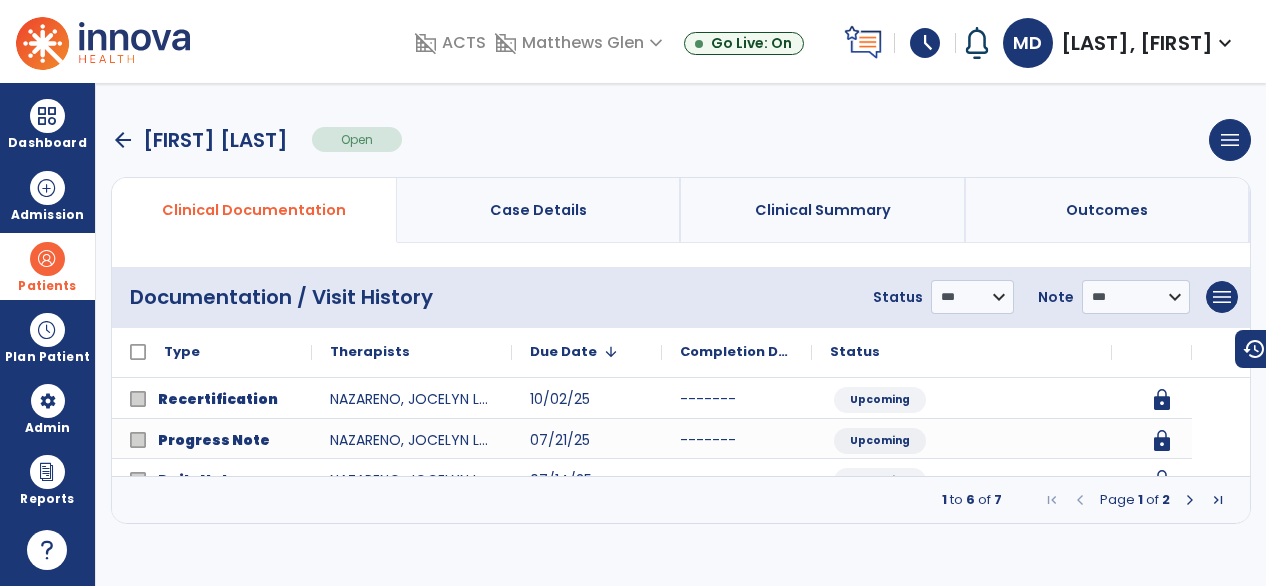 scroll, scrollTop: 0, scrollLeft: 0, axis: both 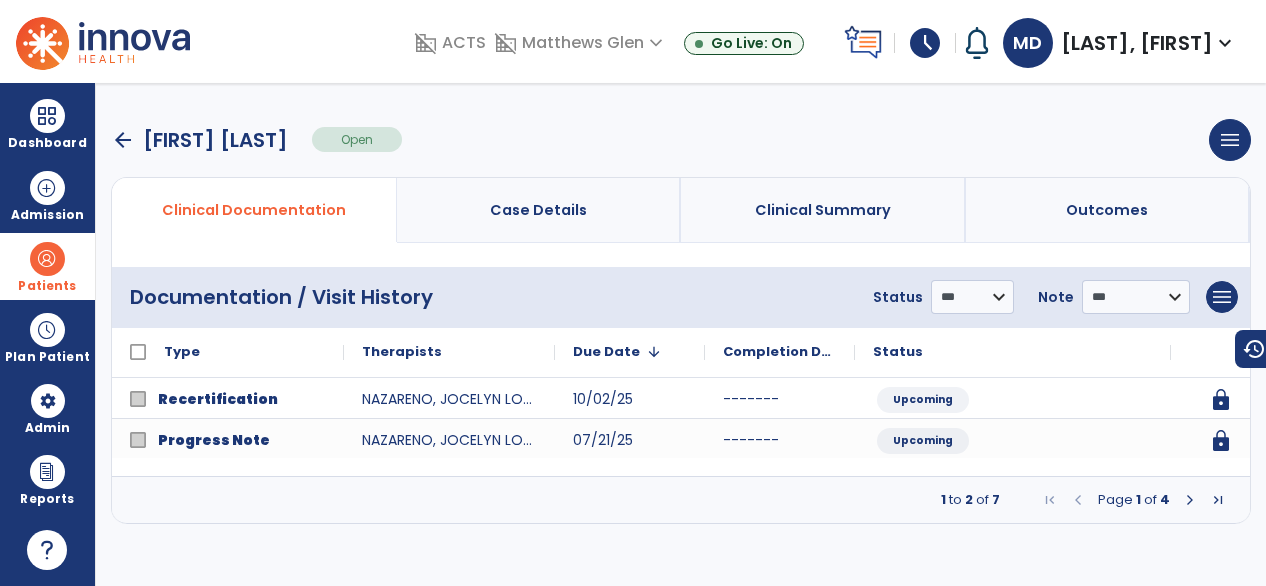 click at bounding box center [1190, 500] 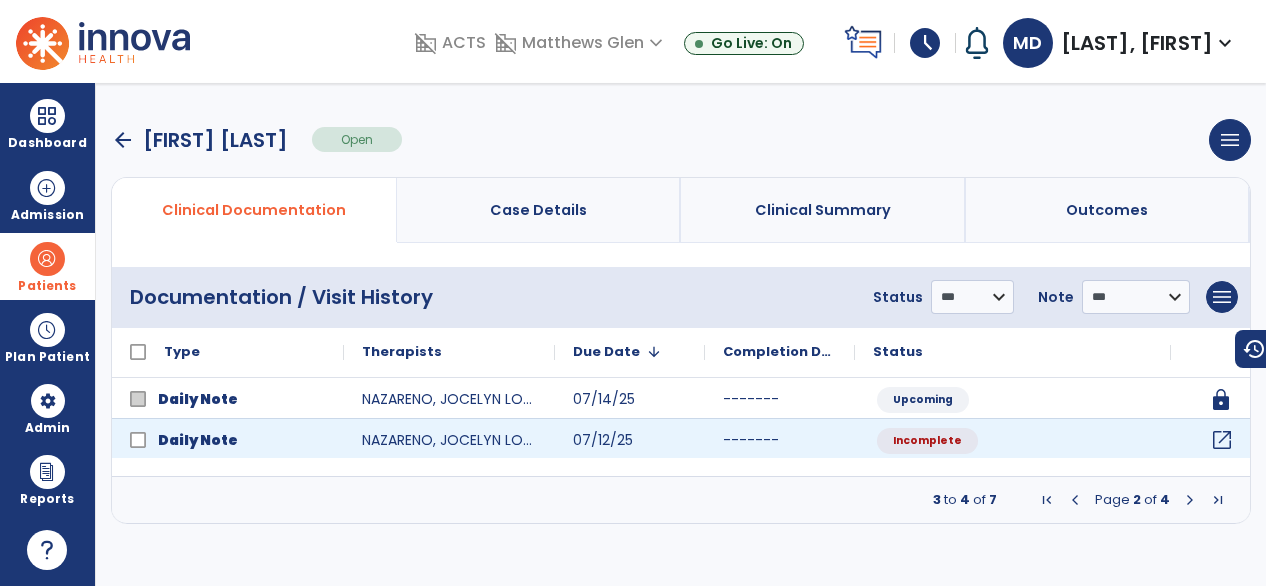 click on "open_in_new" 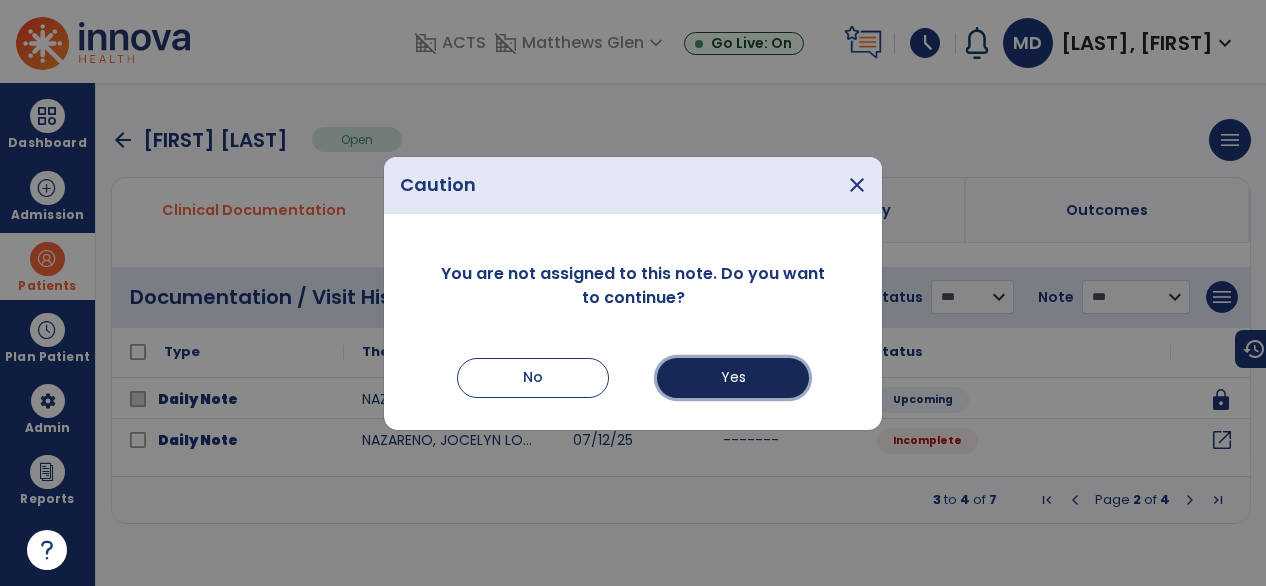 click on "Yes" at bounding box center (733, 378) 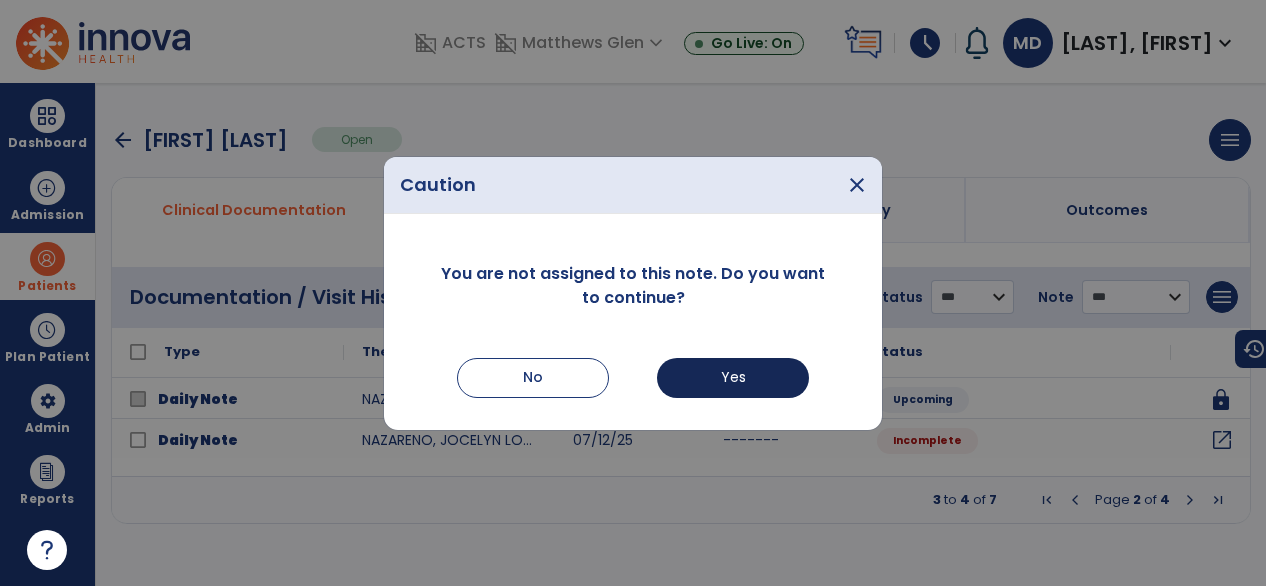 select on "*" 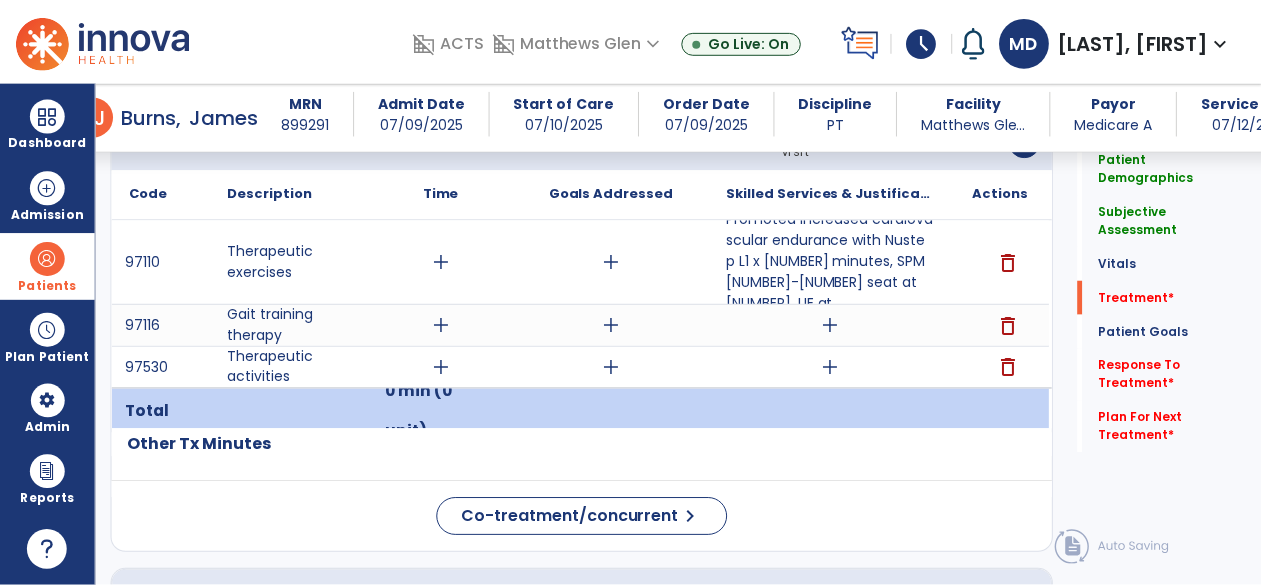 scroll, scrollTop: 1137, scrollLeft: 0, axis: vertical 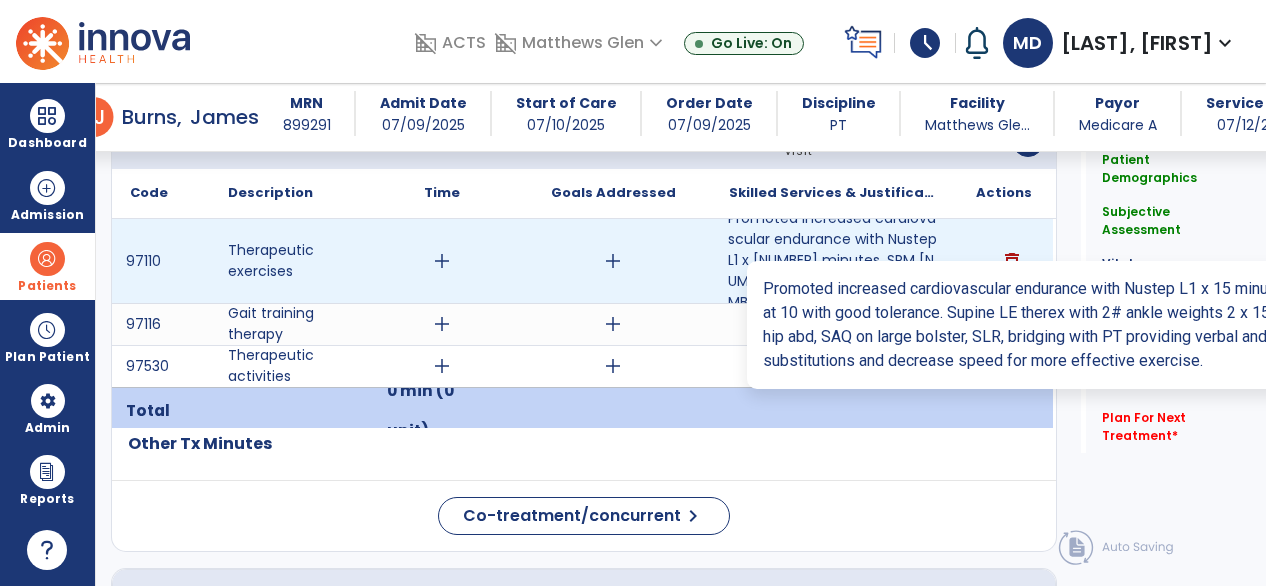 click on "Promoted increased cardiovascular endurance with Nustep L1 x [NUMBER] minutes, SPM [NUMBER]-[NUMBER] seat at [NUMBER], UE at..." at bounding box center (833, 260) 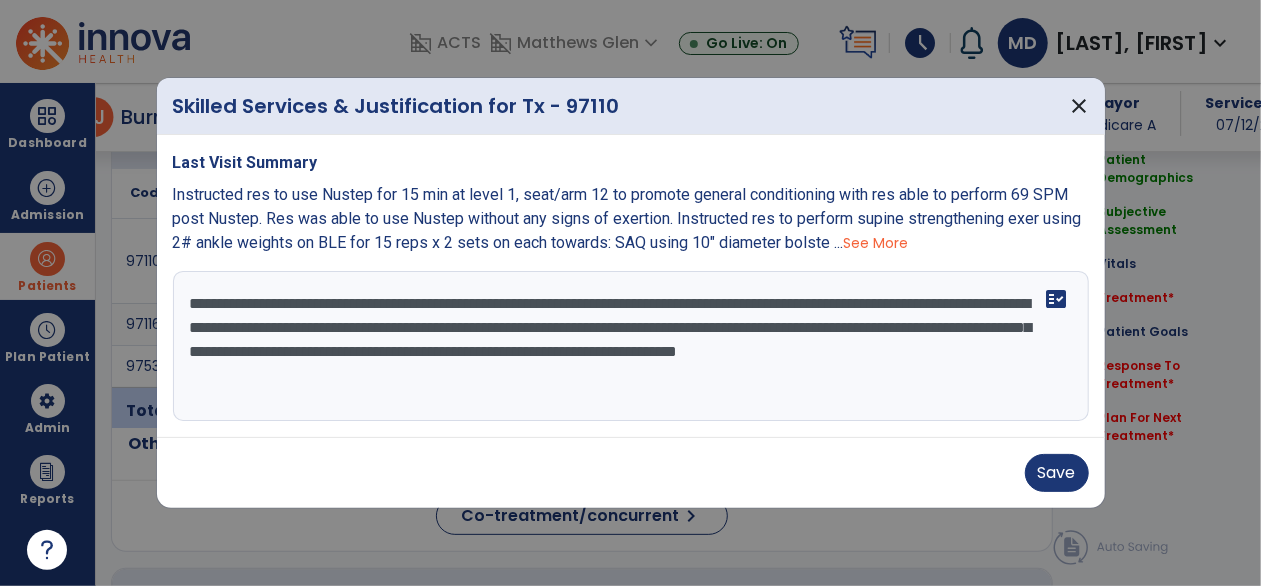 scroll, scrollTop: 1137, scrollLeft: 0, axis: vertical 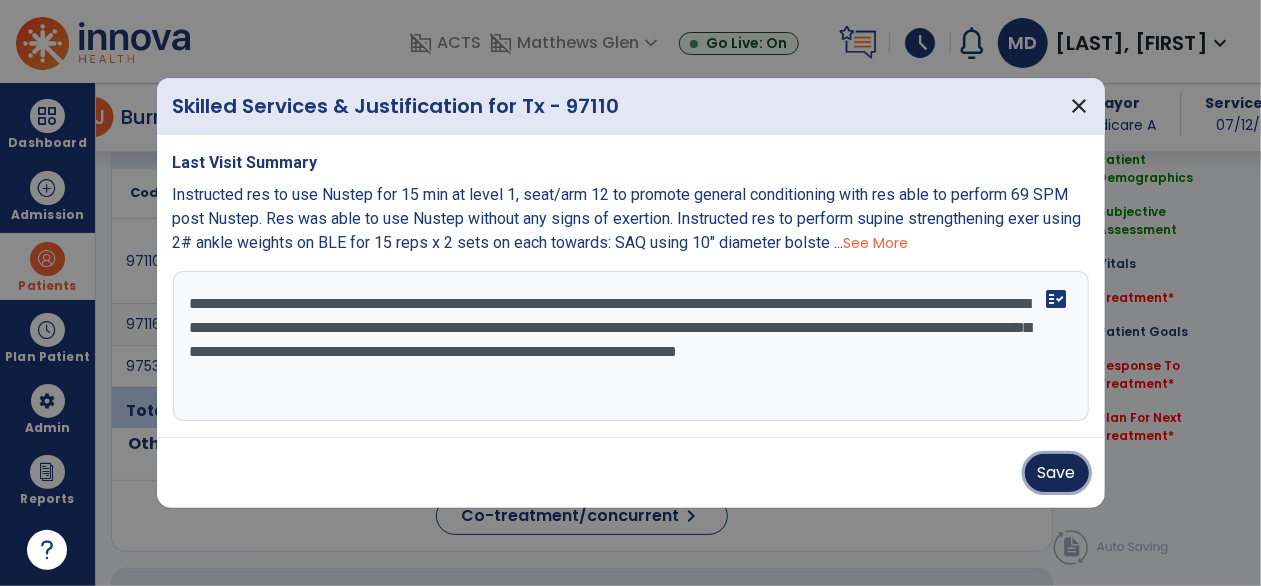 click on "Save" at bounding box center (1057, 473) 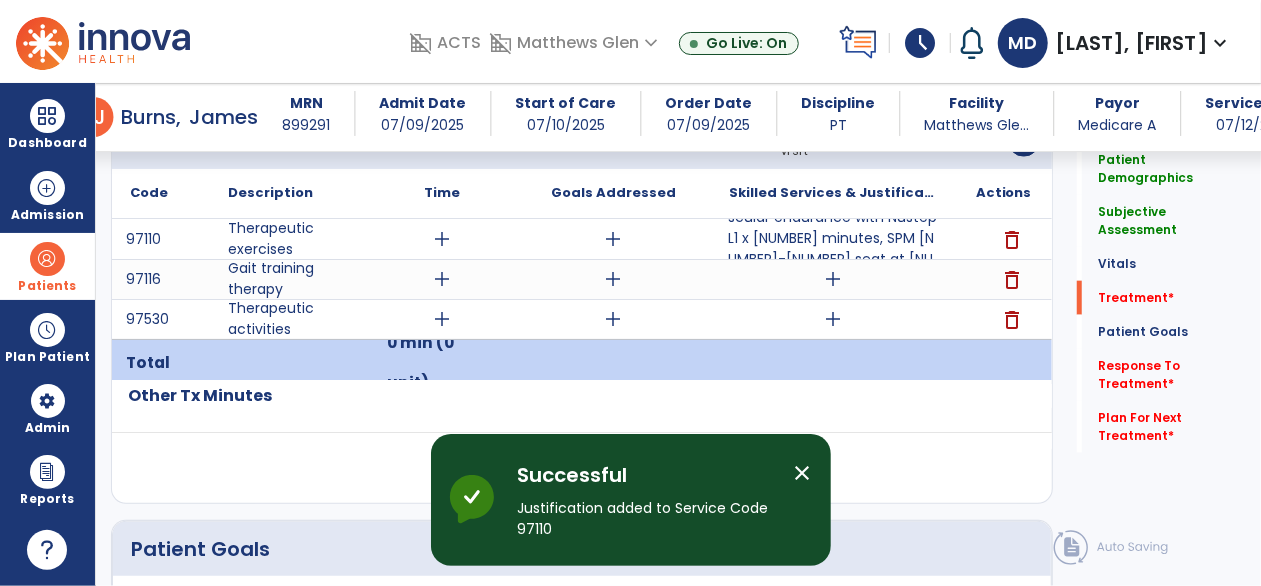 click on "Code
Description
Time" 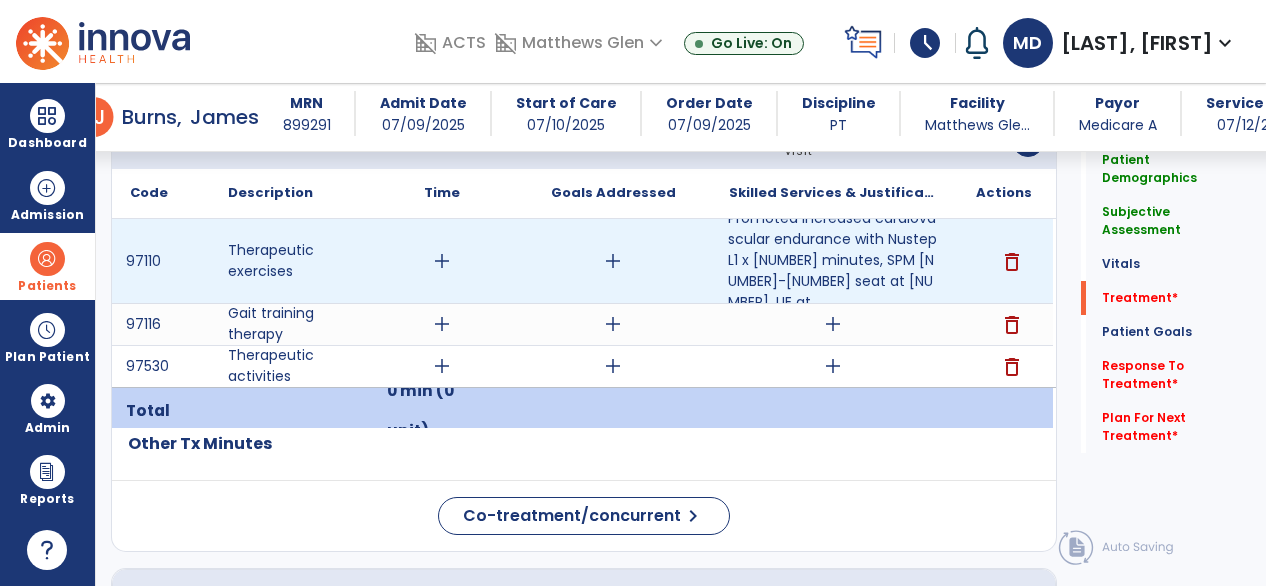 click on "add" at bounding box center (442, 261) 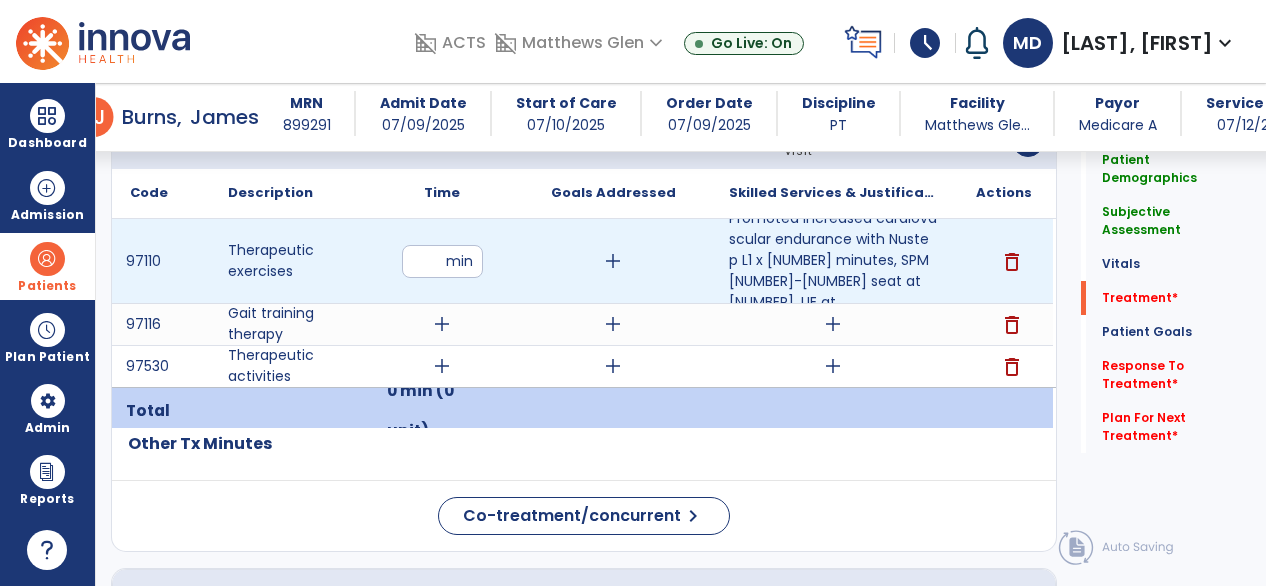 type on "**" 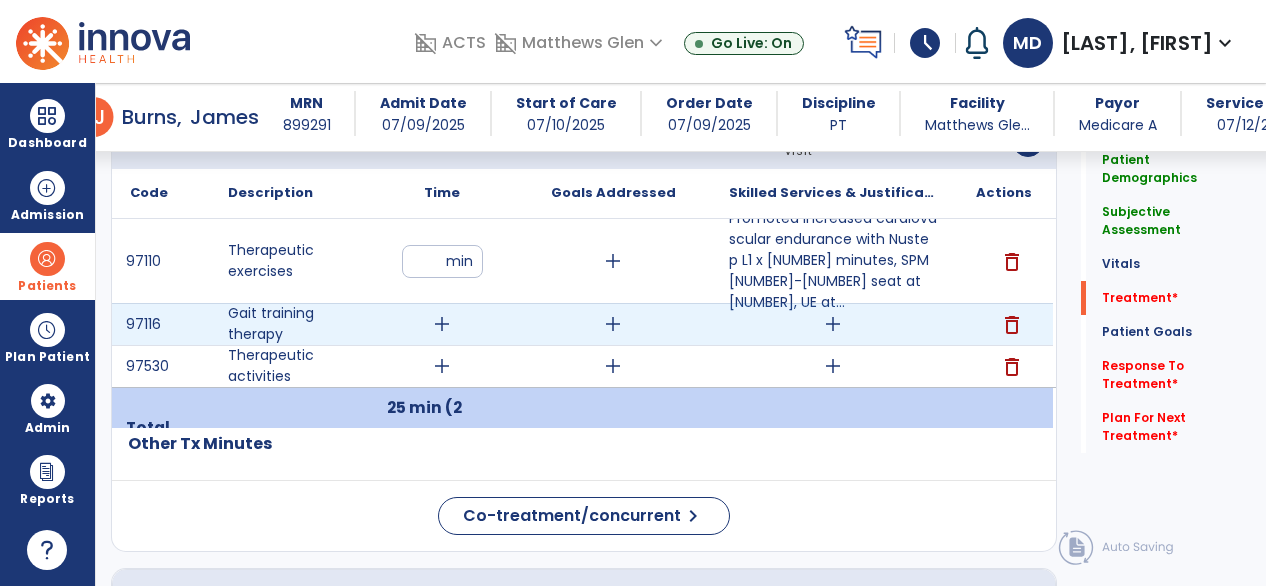 click on "add" at bounding box center (442, 324) 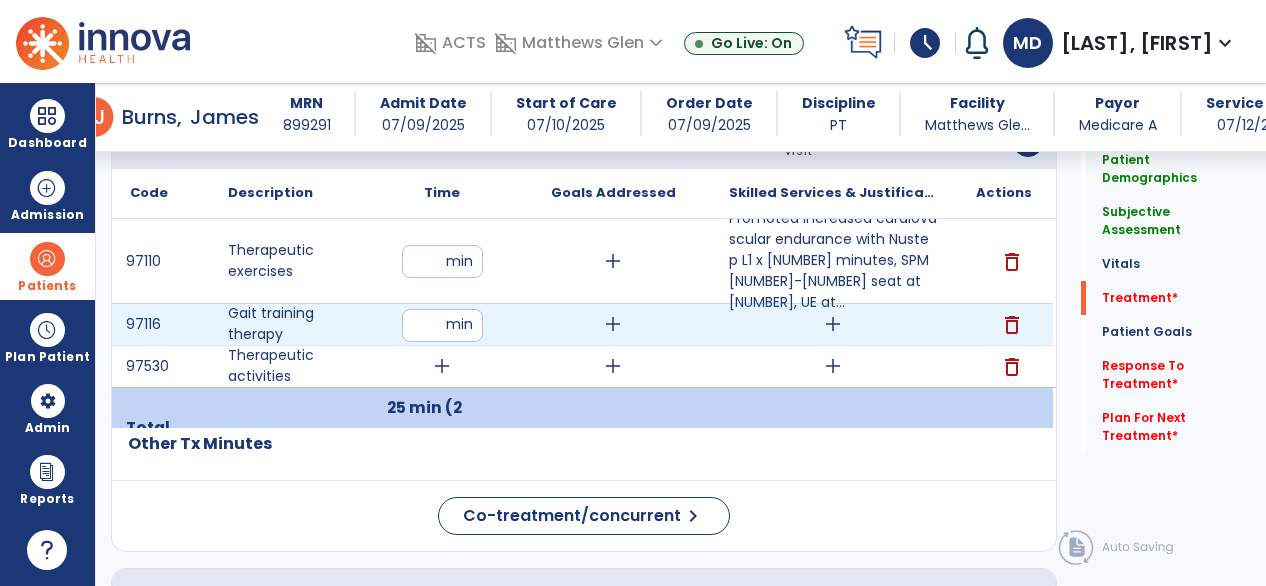 type on "**" 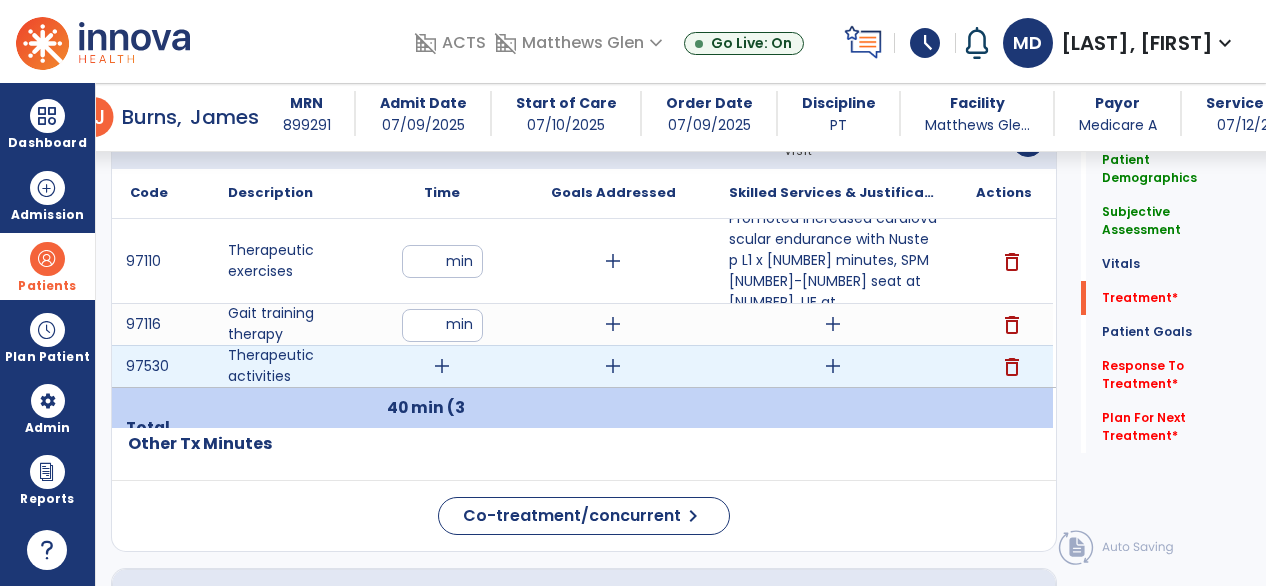 click on "add" at bounding box center (442, 366) 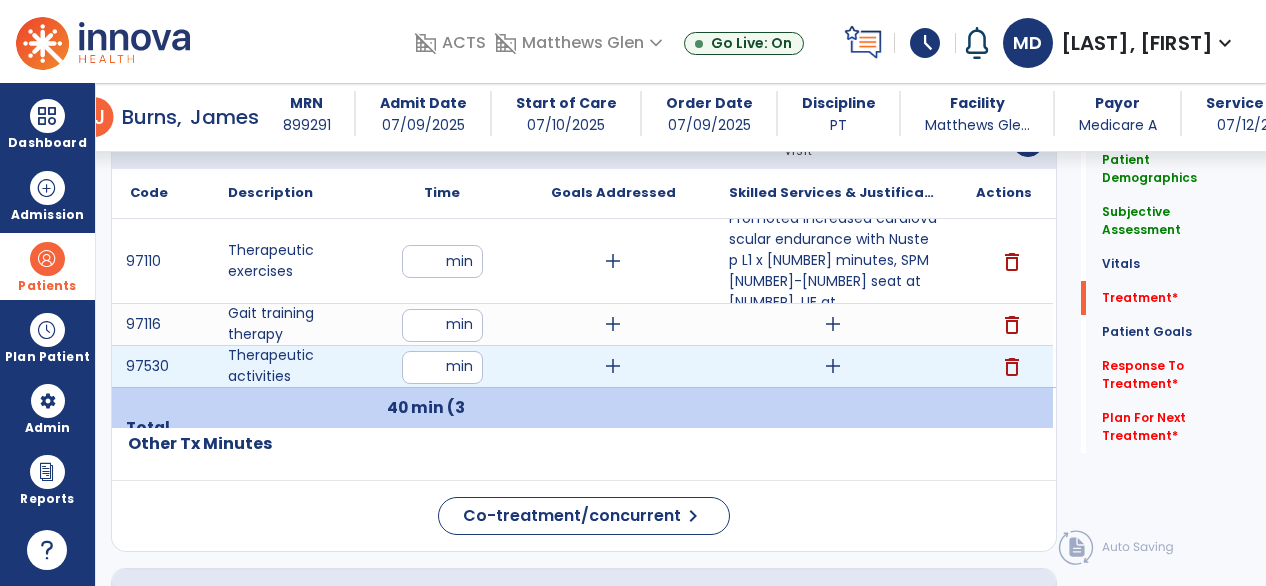 type on "**" 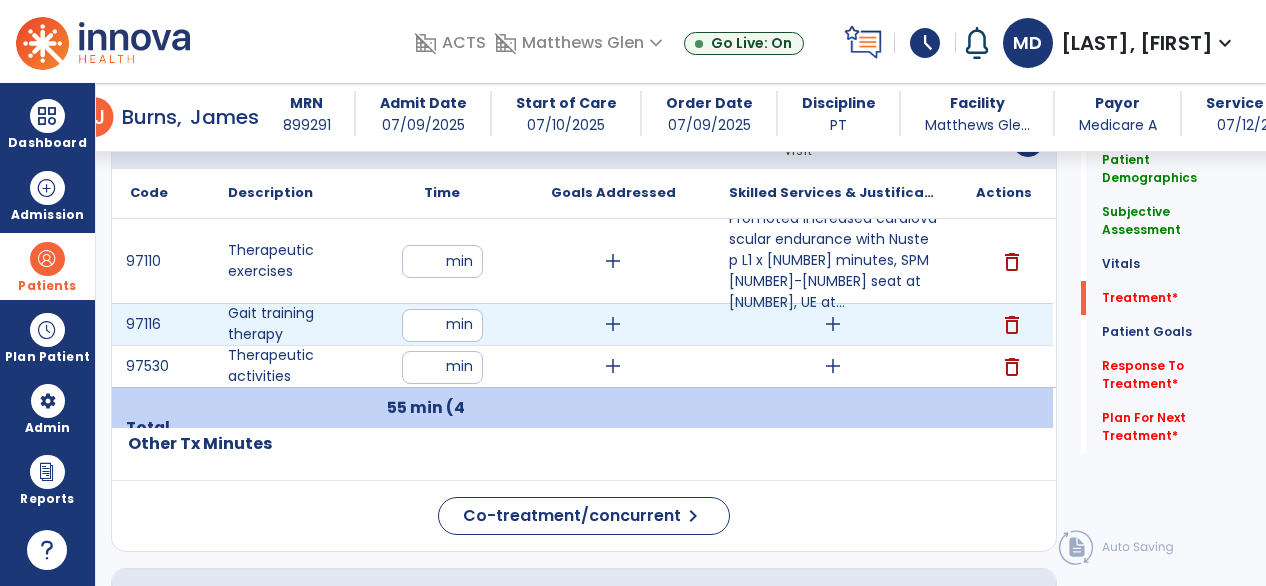 click on "add" at bounding box center [613, 324] 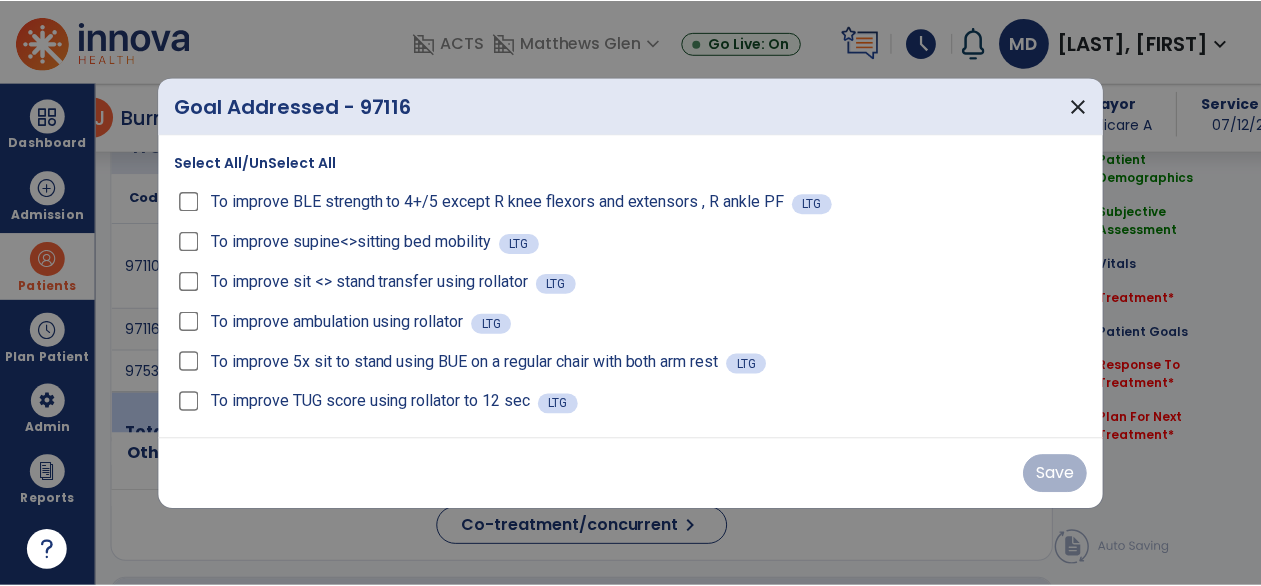 scroll, scrollTop: 1137, scrollLeft: 0, axis: vertical 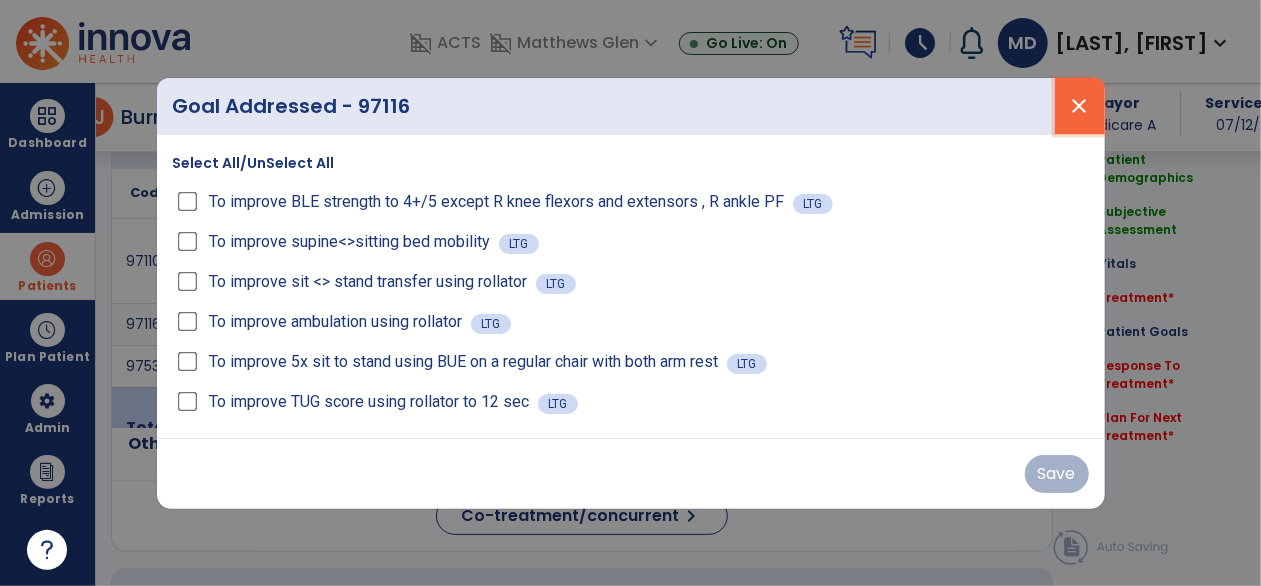click on "close" at bounding box center [1080, 106] 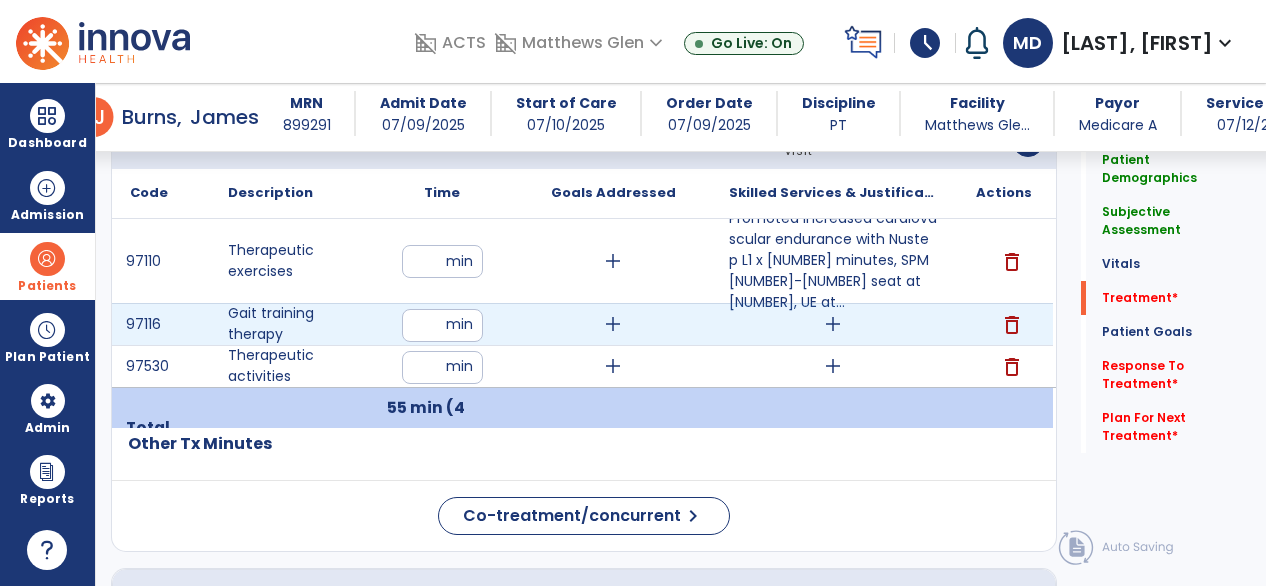 click on "add" at bounding box center [833, 324] 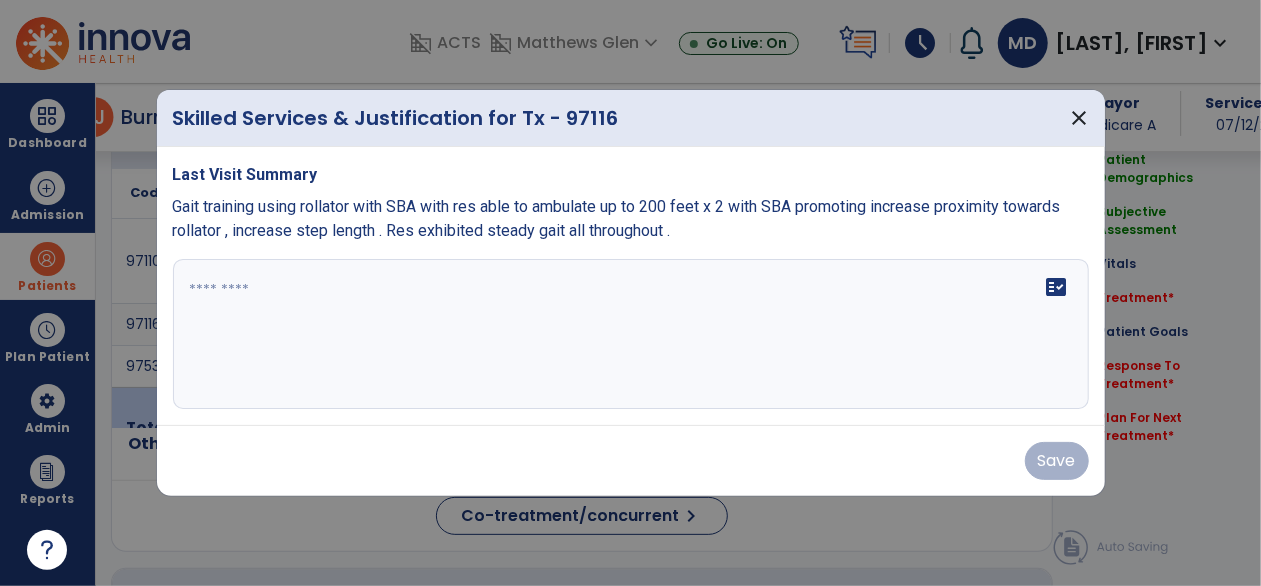 scroll, scrollTop: 1137, scrollLeft: 0, axis: vertical 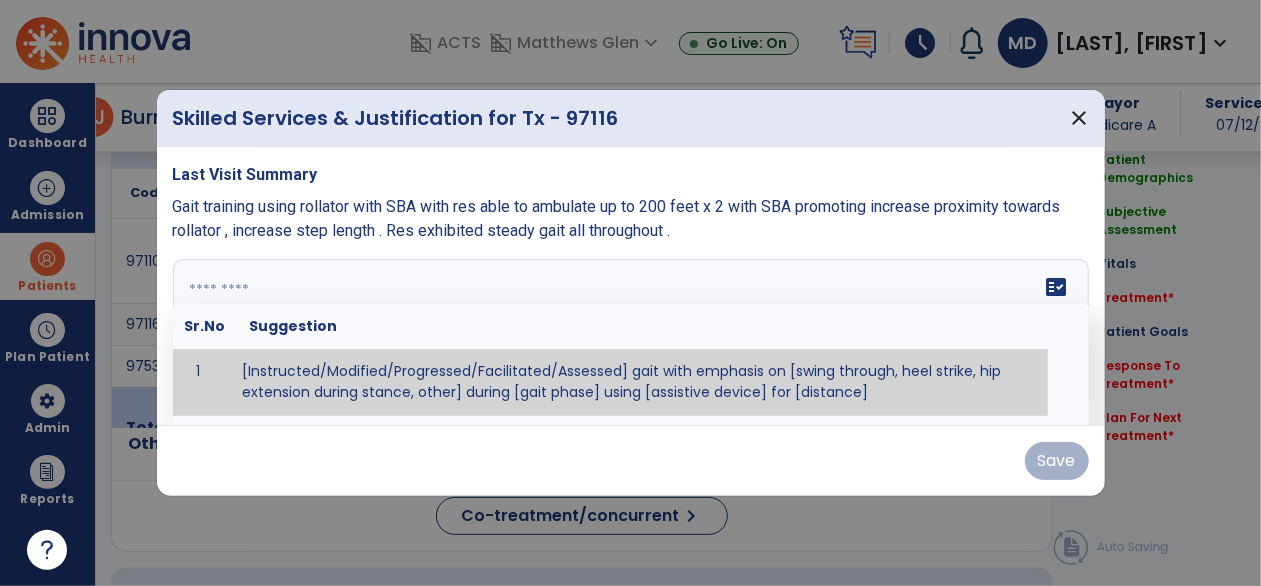 click on "fact_check  Sr.No Suggestion 1 [Instructed/Modified/Progressed/Facilitated/Assessed] gait with emphasis on [swing through, heel strike, hip extension during stance, other] during [gait phase] using [assistive device] for [distance] 2 [Instructed/Modified/Progressed/Facilitated/Assessed] use of [assistive device] and [NWB, PWB, step-to gait pattern, step through gait pattern] 3 [Instructed/Modified/Progressed/Facilitated/Assessed] patient's ability to [ascend/descend # of steps, perform directional changes, walk on even/uneven surfaces, pick-up objects off floor, velocity changes, other] using [assistive device]. 4 [Instructed/Modified/Progressed/Facilitated/Assessed] pre-gait activities including [identify exercise] in order to prepare for gait training. 5" at bounding box center [631, 334] 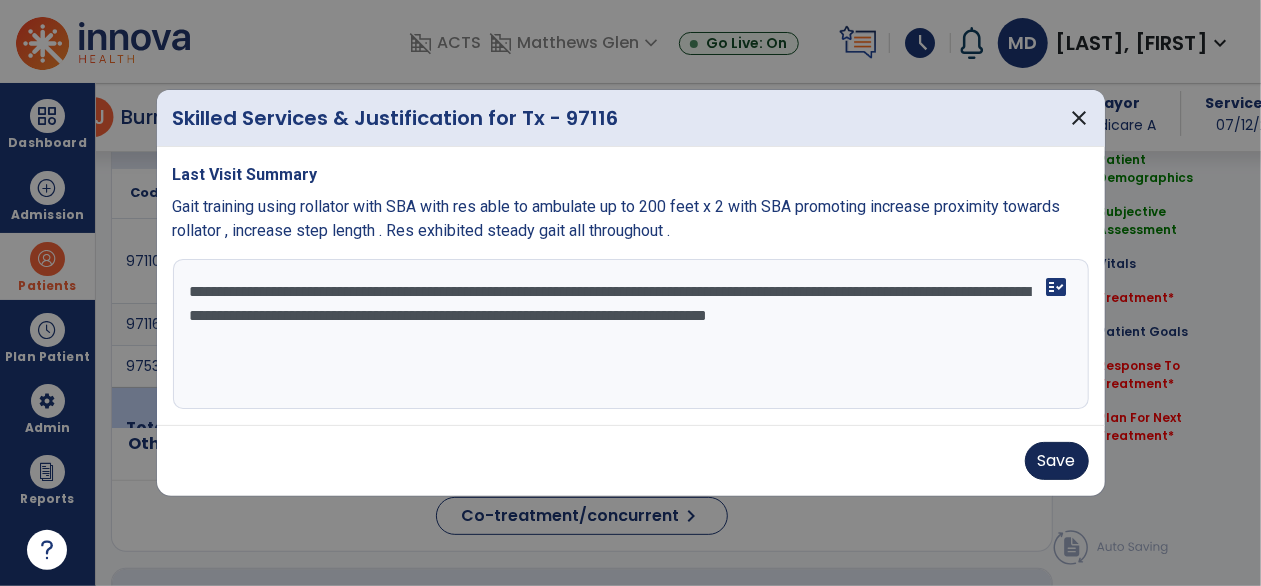 type on "**********" 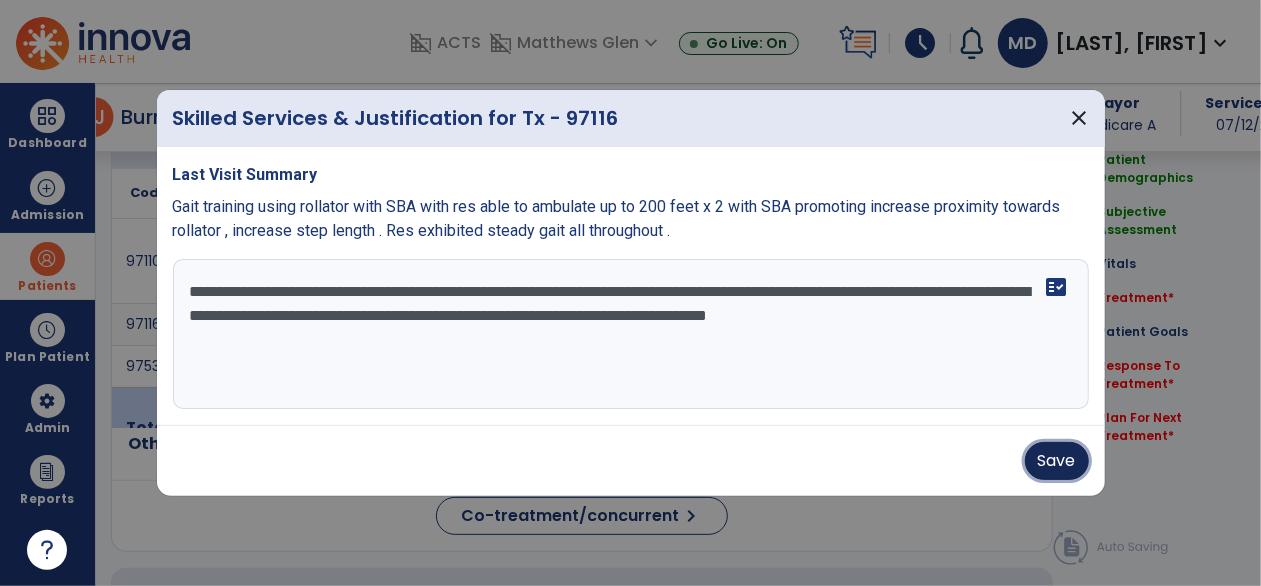 click on "Save" at bounding box center (1057, 461) 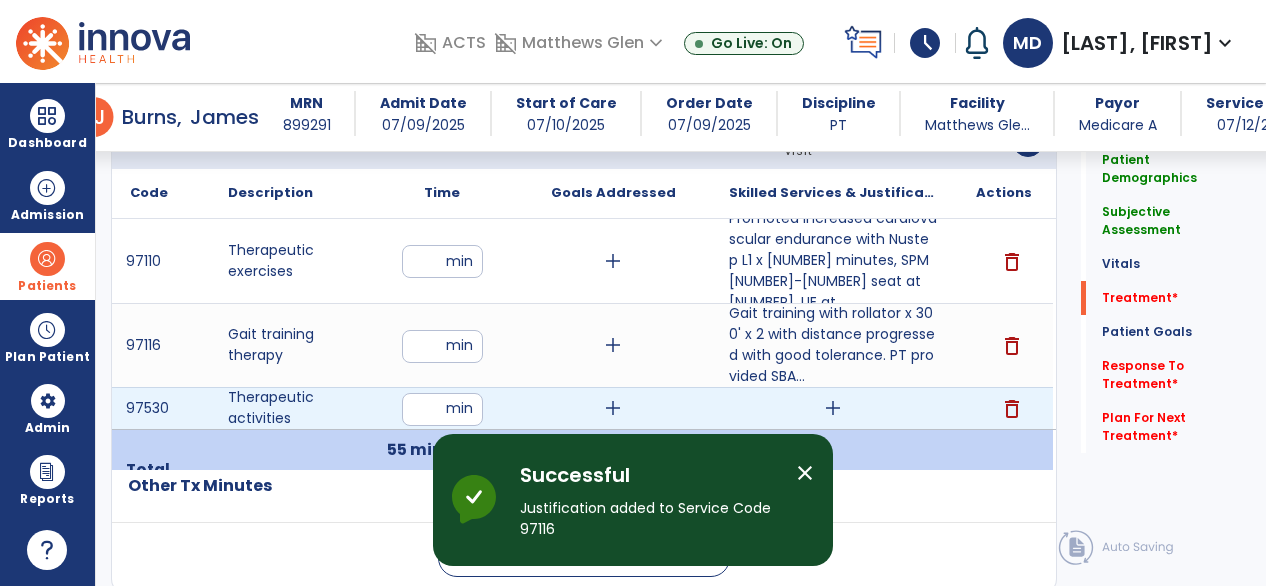 click on "add" at bounding box center [833, 408] 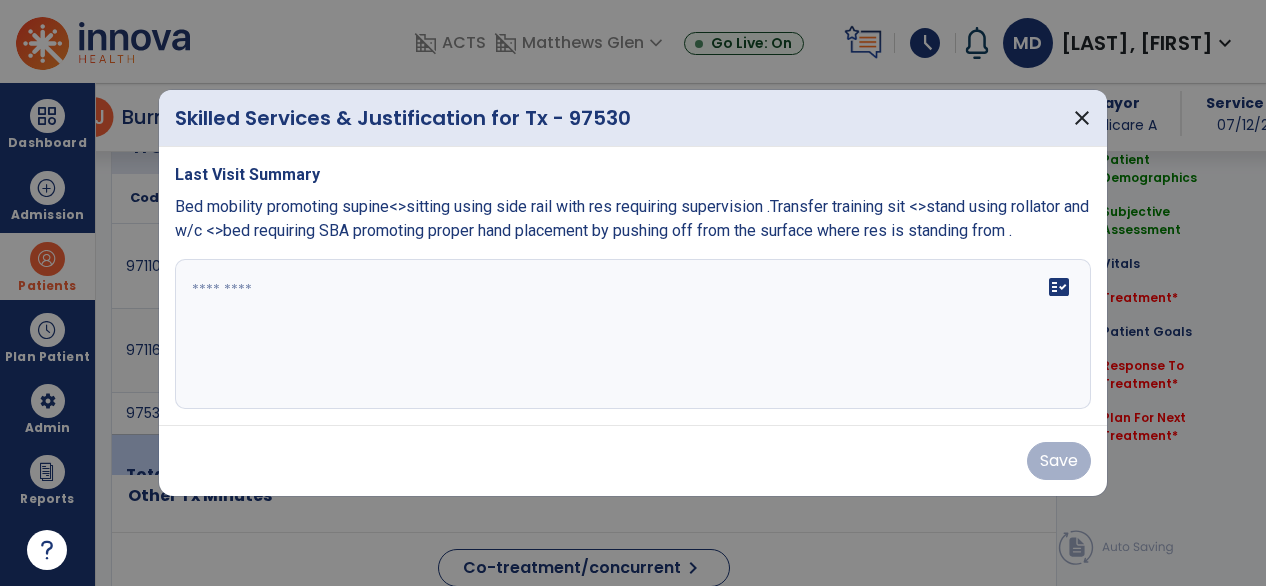 scroll, scrollTop: 1137, scrollLeft: 0, axis: vertical 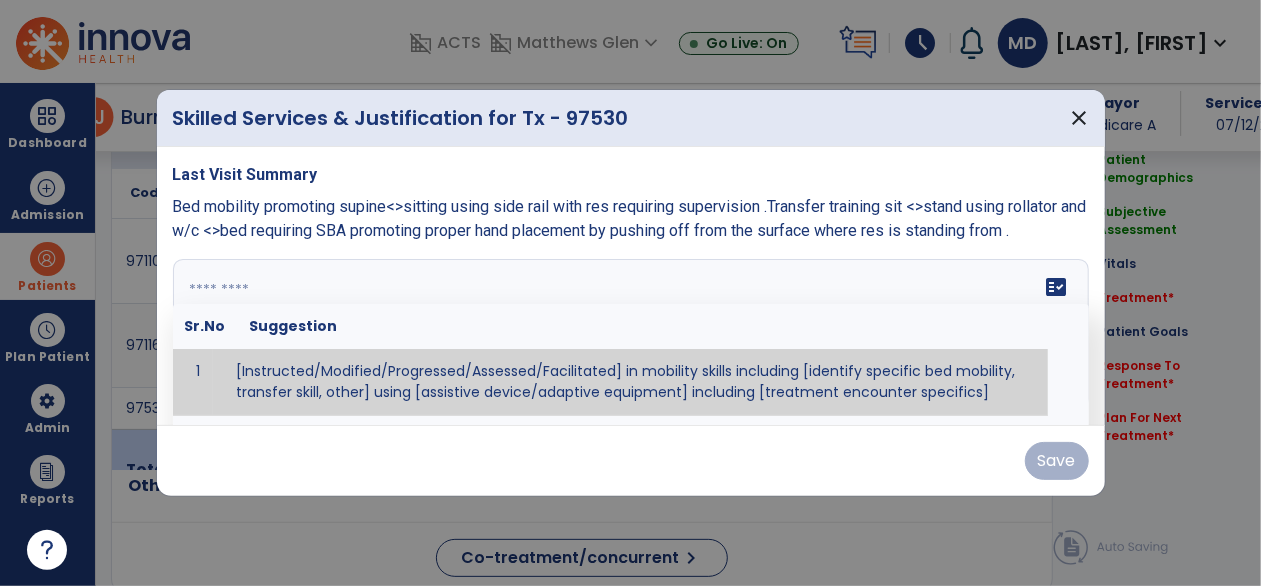 click at bounding box center (631, 334) 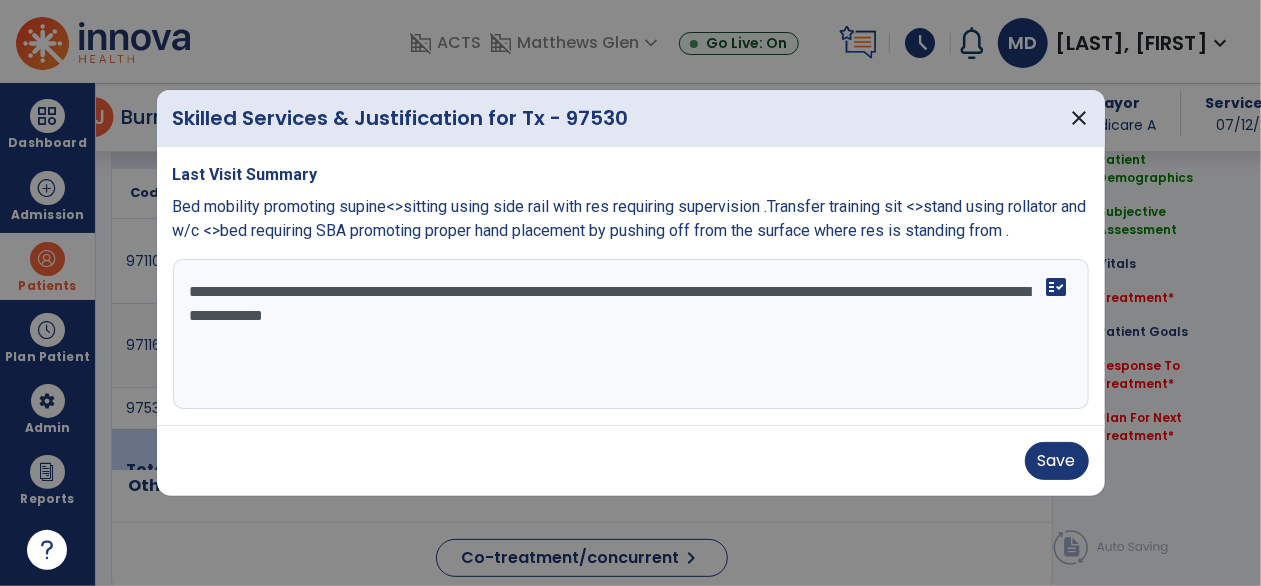 click on "**********" at bounding box center (631, 334) 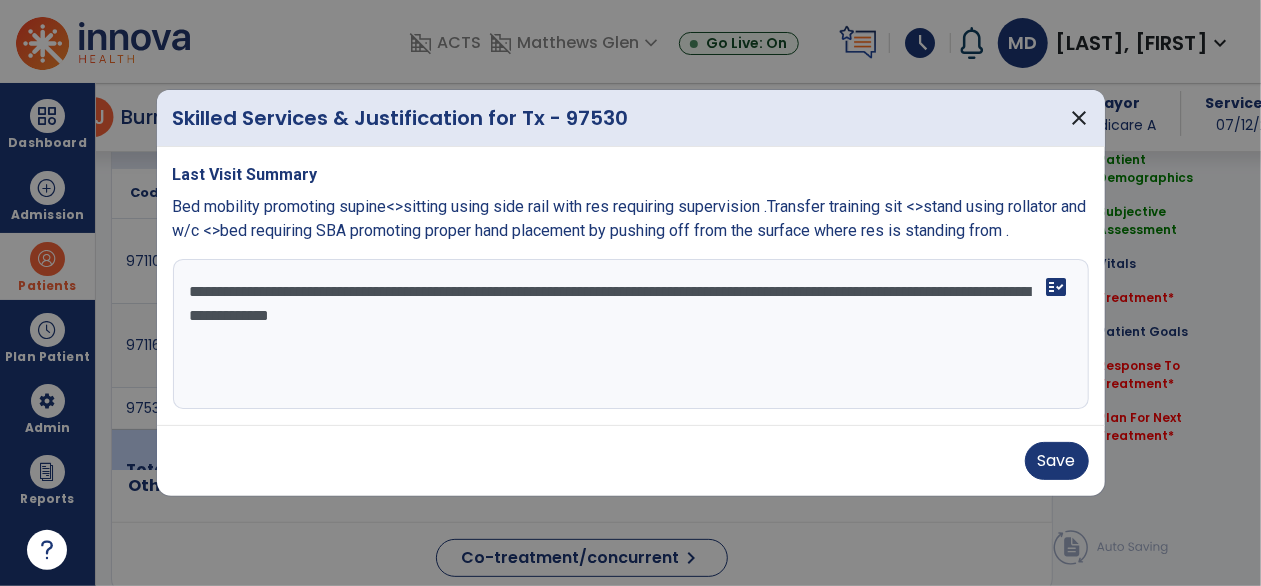 click on "**********" at bounding box center (631, 334) 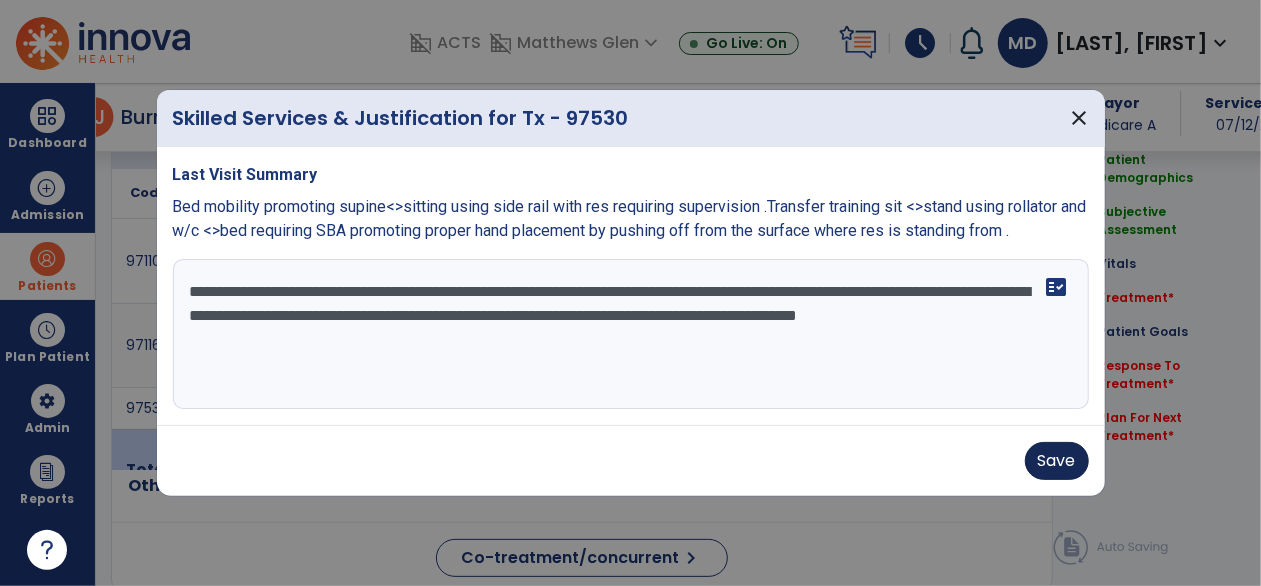 type on "**********" 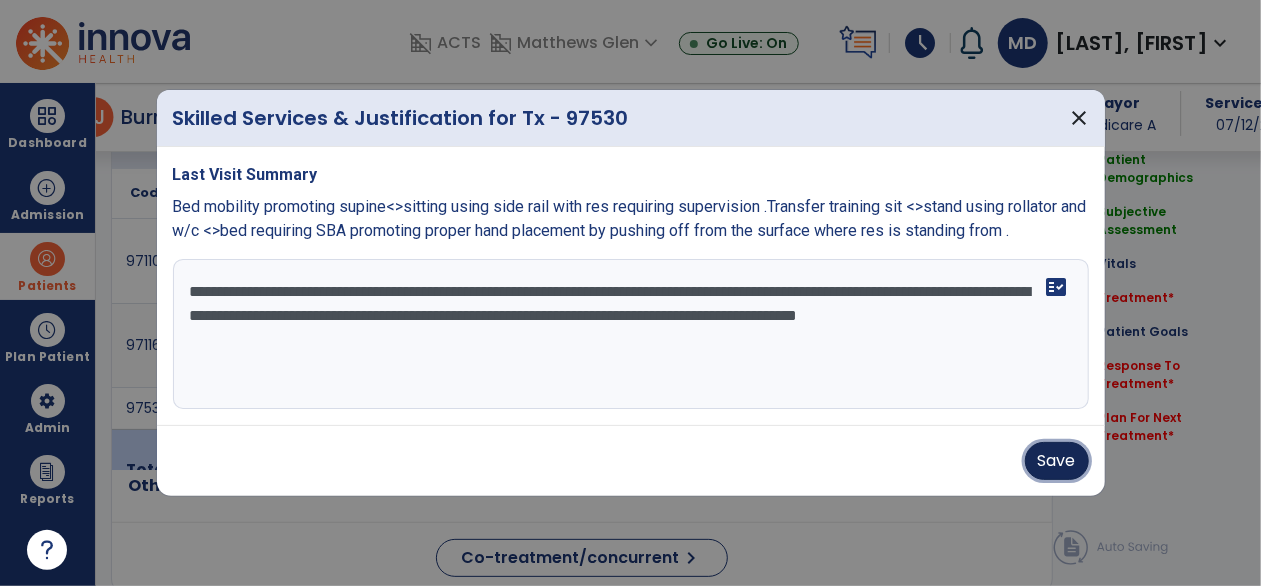 click on "Save" at bounding box center (1057, 461) 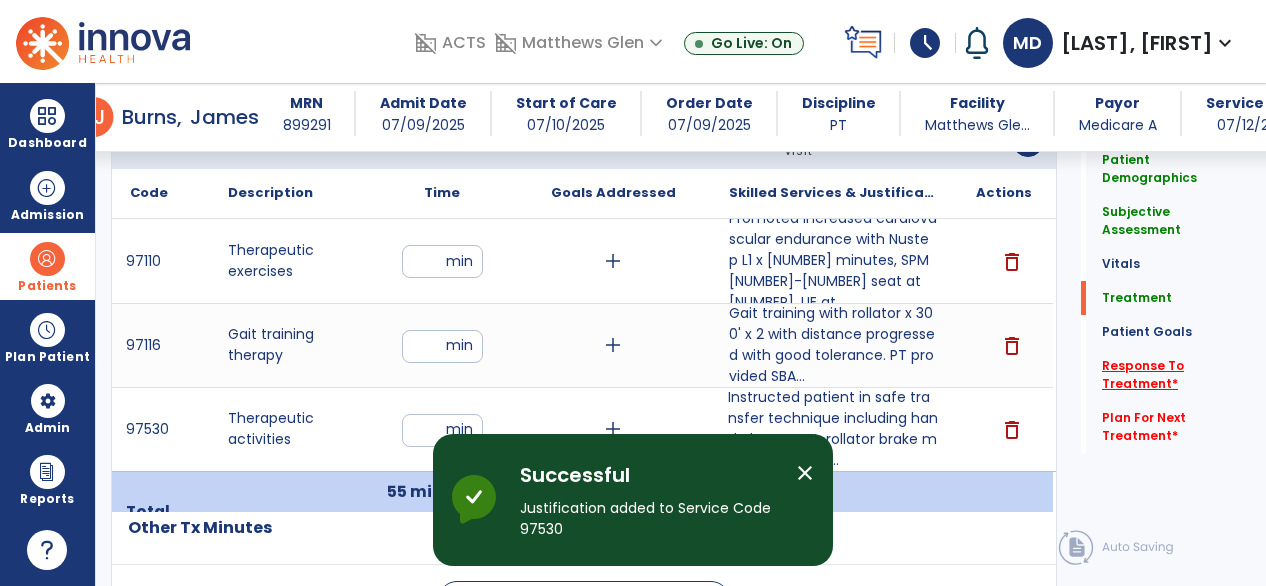 click on "Response To Treatment   *" 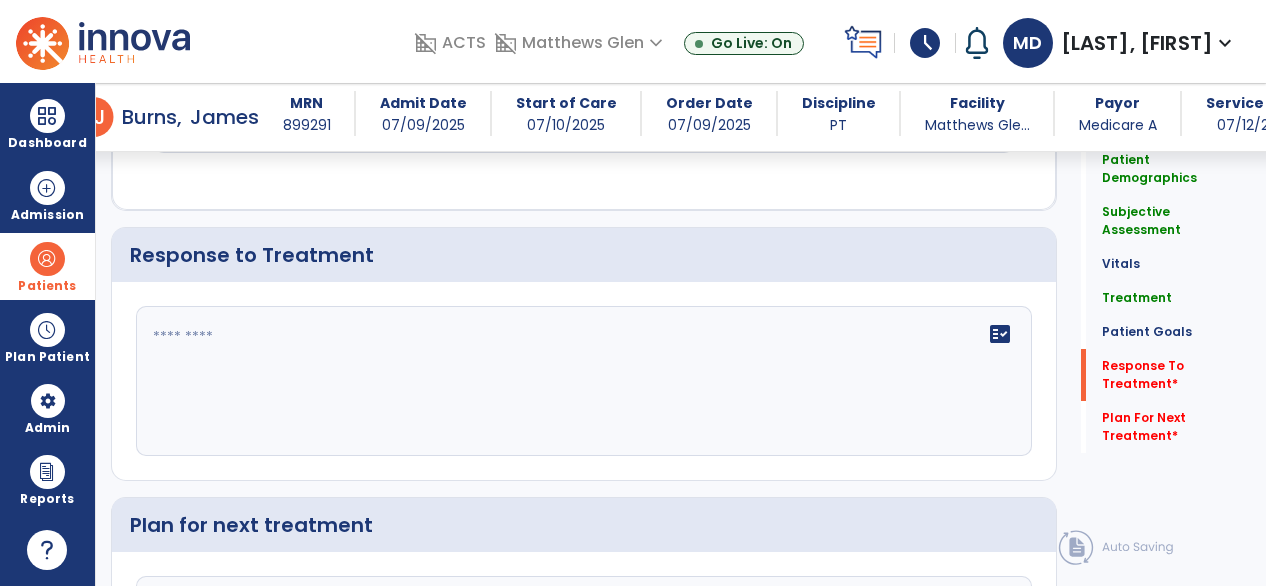 scroll, scrollTop: 2878, scrollLeft: 0, axis: vertical 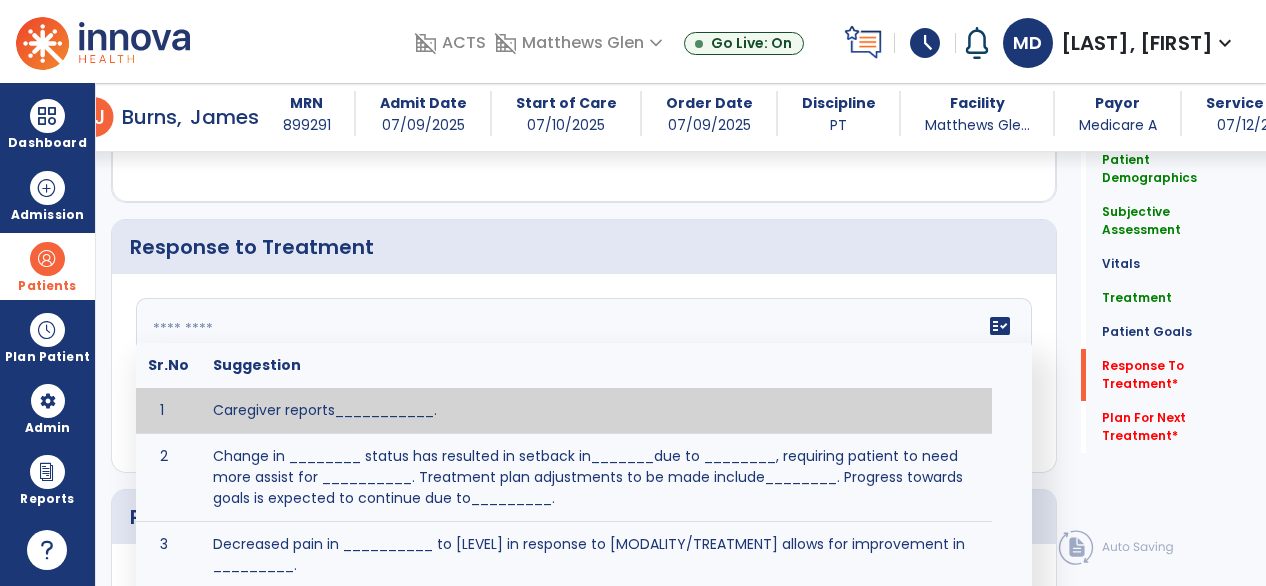 click on "fact_check  Sr.No Suggestion 1 Caregiver reports___________. 2 Change in ________ status has resulted in setback in_______due to ________, requiring patient to need more assist for __________.   Treatment plan adjustments to be made include________.  Progress towards goals is expected to continue due to_________. 3 Decreased pain in __________ to [LEVEL] in response to [MODALITY/TREATMENT] allows for improvement in _________. 4 Functional gains in _______ have impacted the patient's ability to perform_________ with a reduction in assist levels to_________. 5 Functional progress this week has been significant due to__________. 6 Gains in ________ have improved the patient's ability to perform ______with decreased levels of assist to___________. 7 Improvement in ________allows patient to tolerate higher levels of challenges in_________. 8 Pain in [AREA] has decreased to [LEVEL] in response to [TREATMENT/MODALITY], allowing fore ease in completing__________. 9 10 11 12 13 14 15 16 17 18 19 20 21" 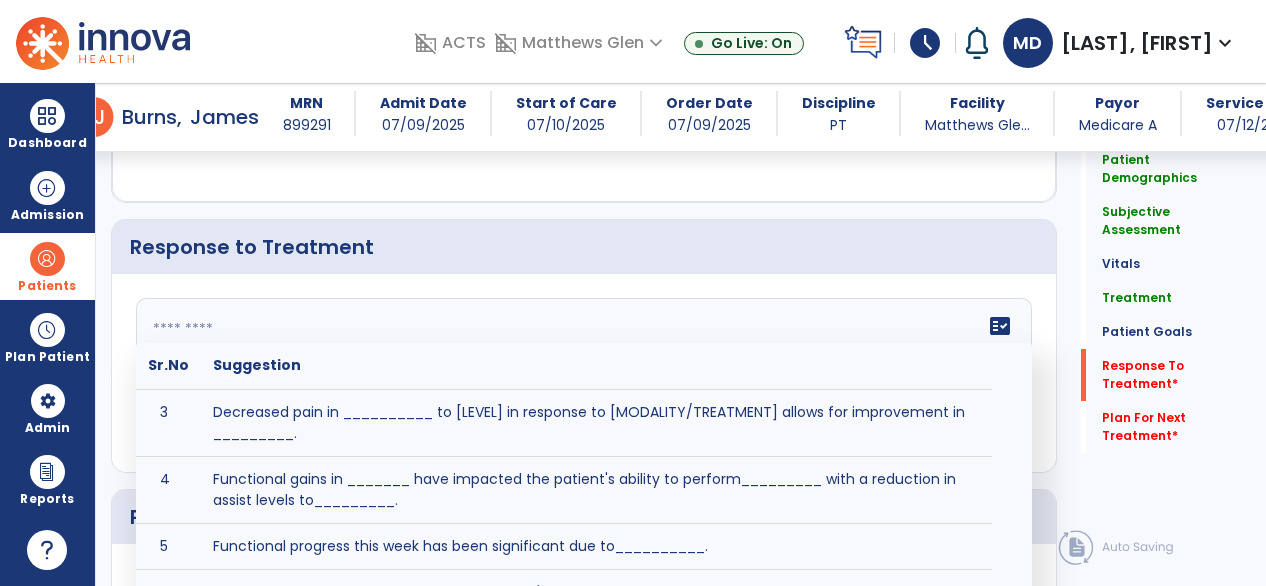 scroll, scrollTop: 122, scrollLeft: 0, axis: vertical 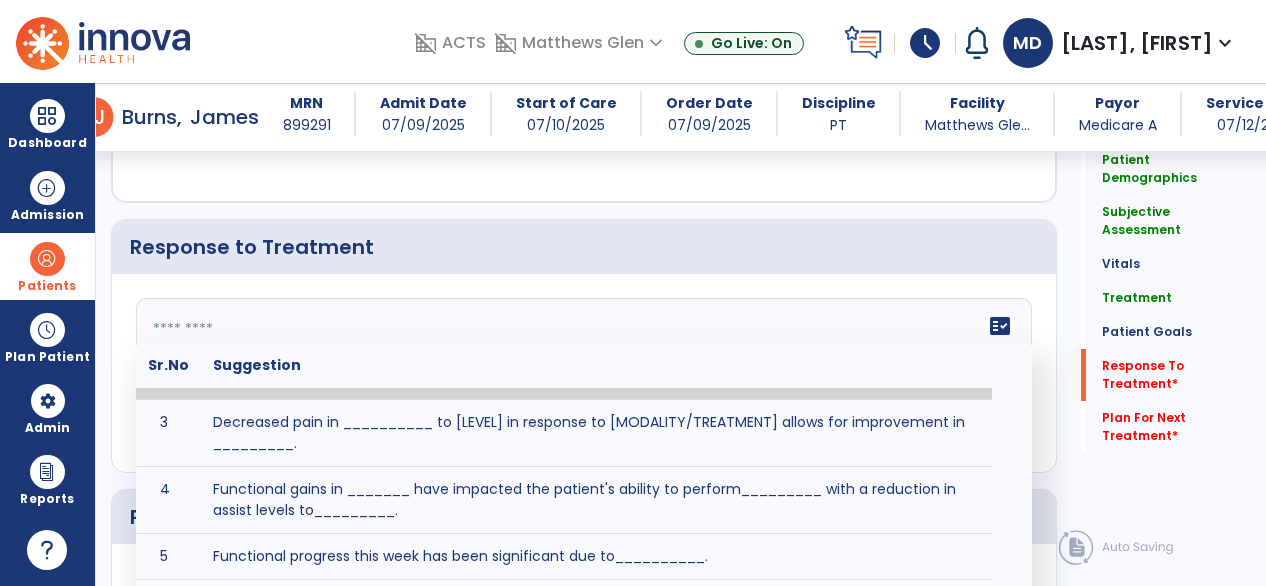 click 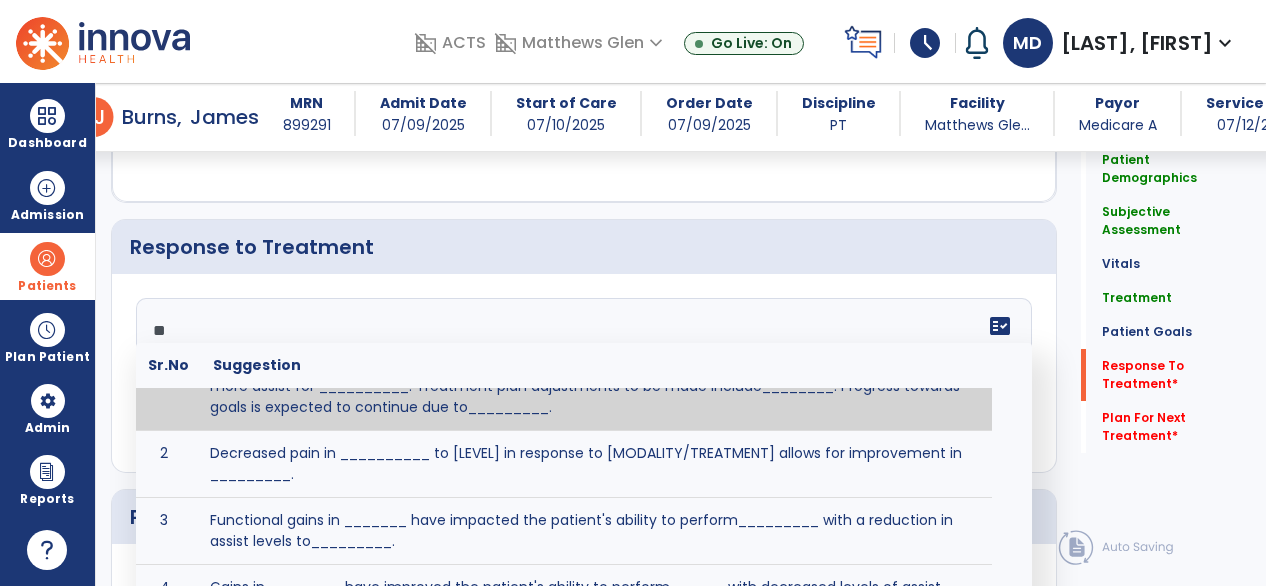 scroll, scrollTop: 0, scrollLeft: 0, axis: both 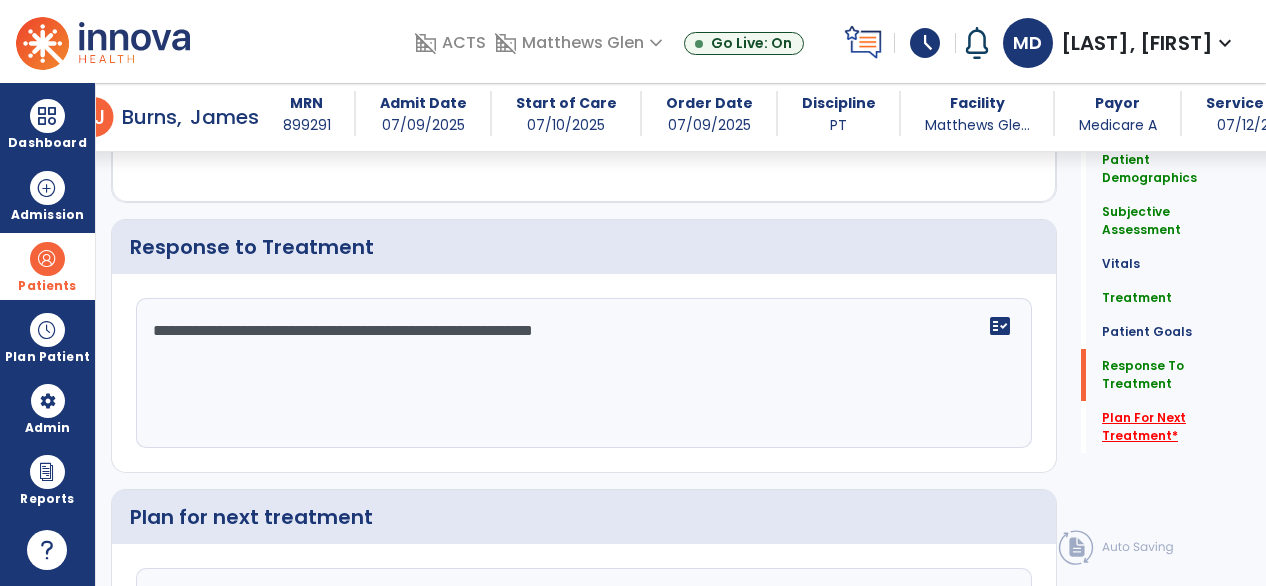 type on "**********" 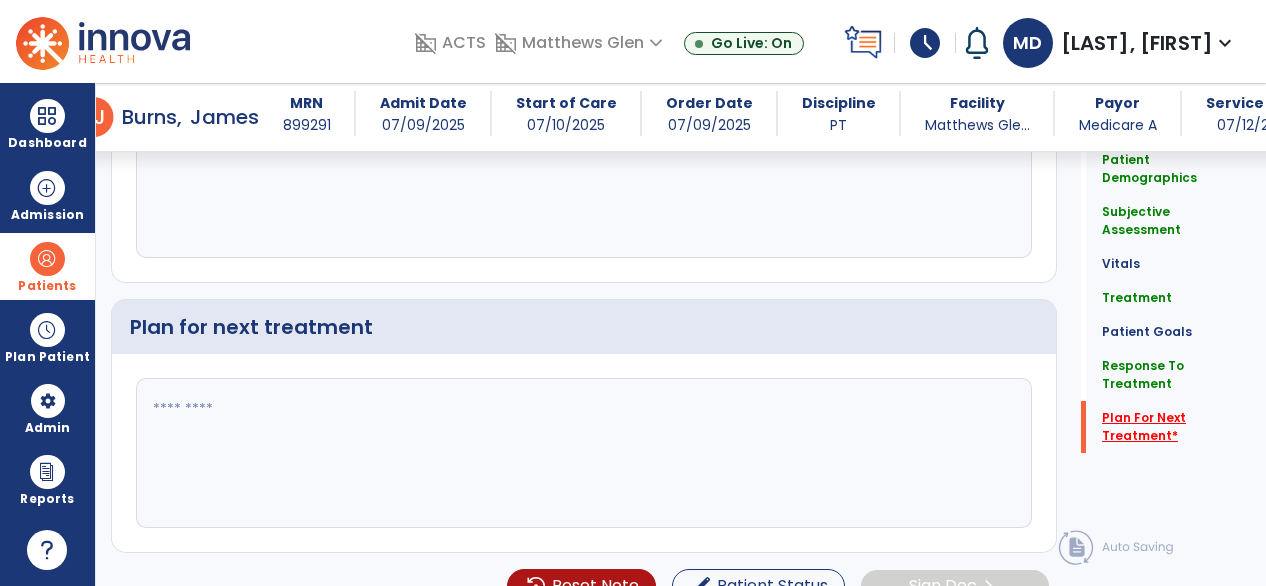 scroll, scrollTop: 3086, scrollLeft: 0, axis: vertical 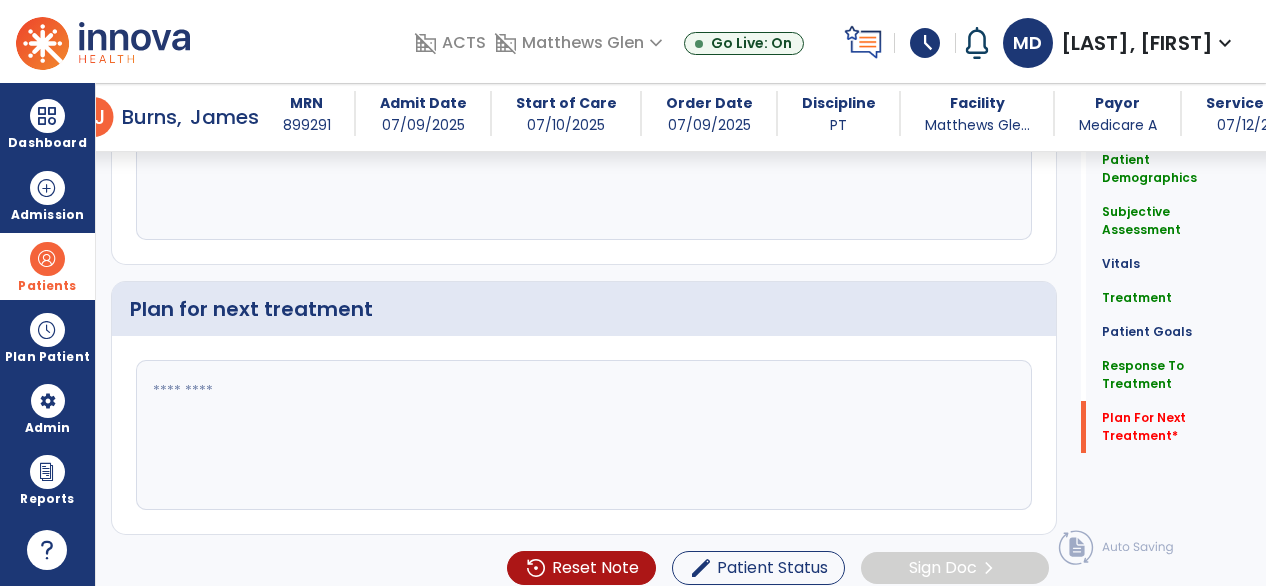 click 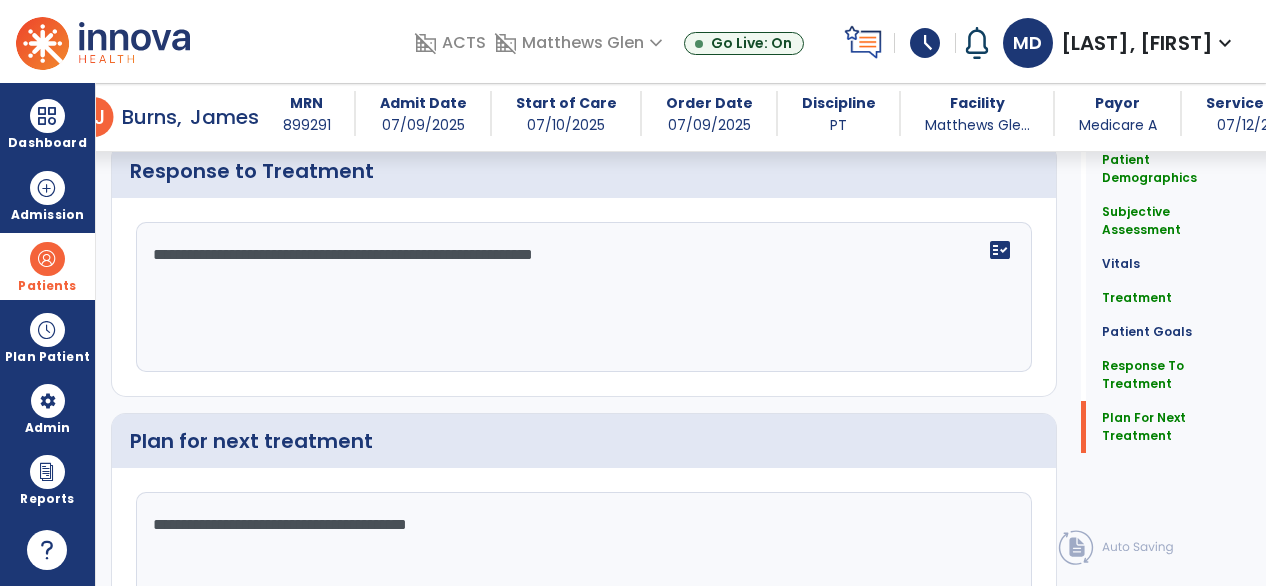 scroll, scrollTop: 3086, scrollLeft: 0, axis: vertical 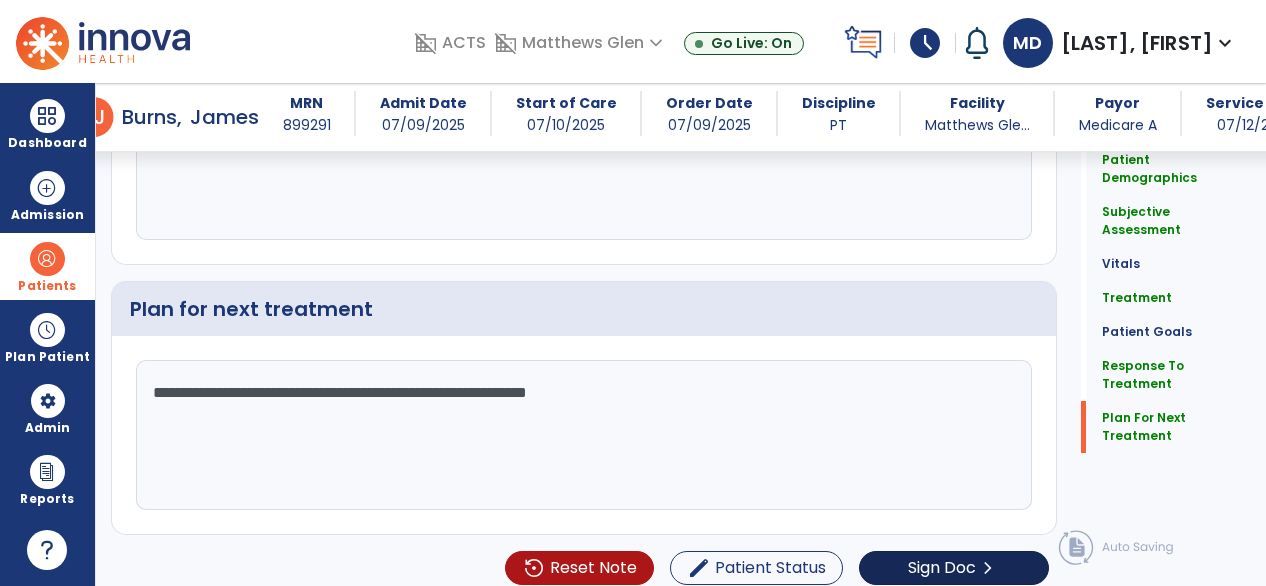 type on "**********" 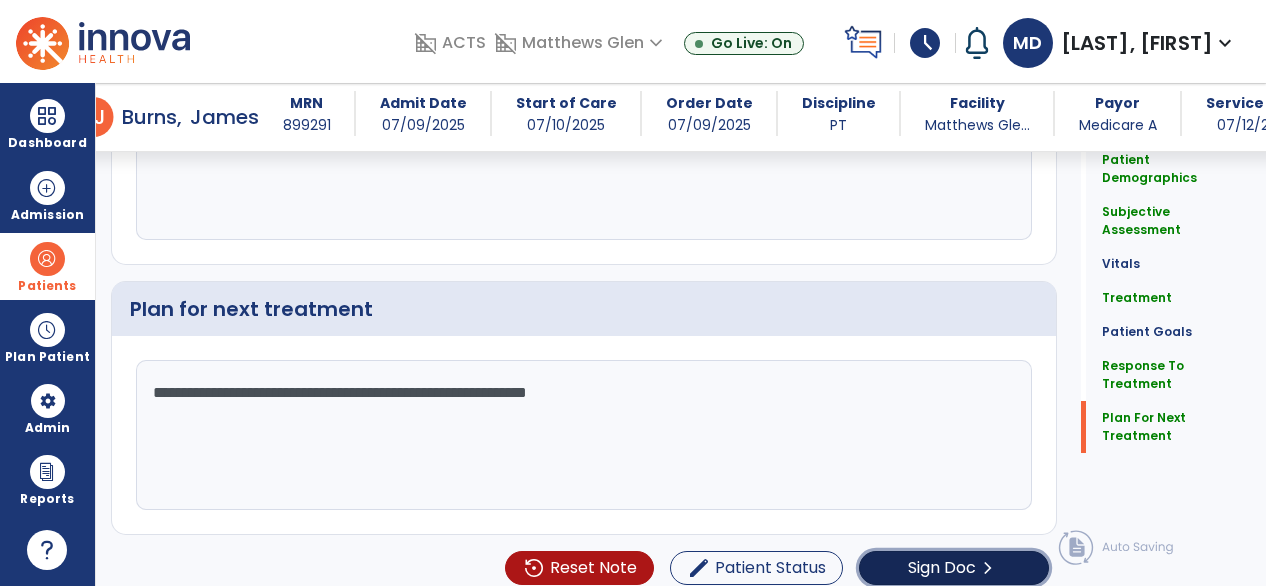 click on "chevron_right" 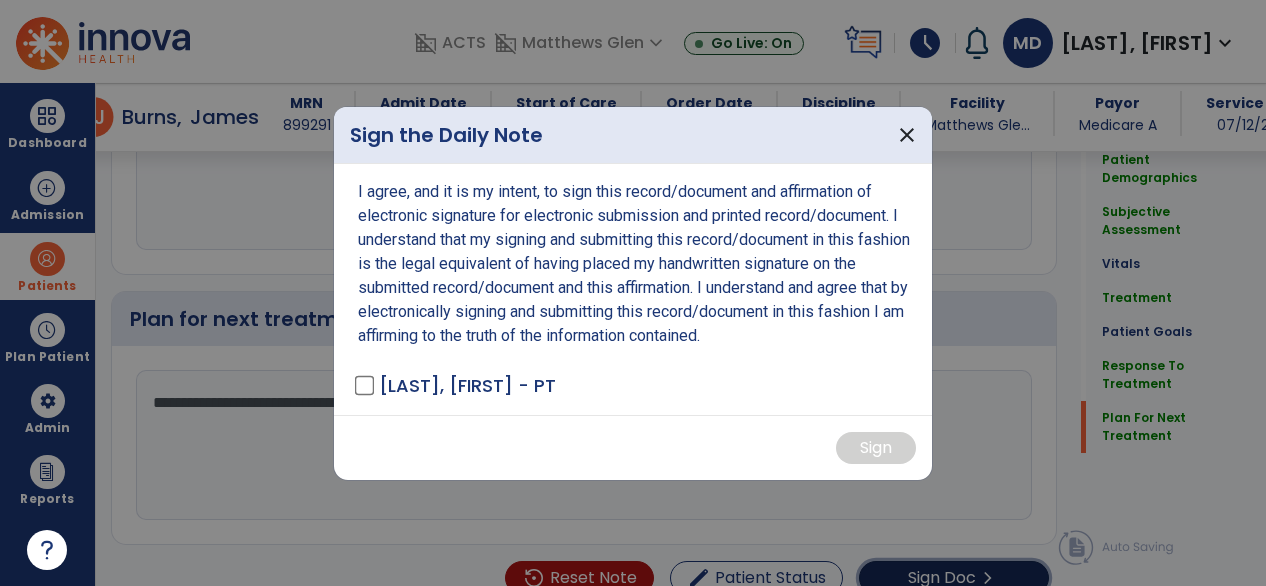 scroll, scrollTop: 3086, scrollLeft: 0, axis: vertical 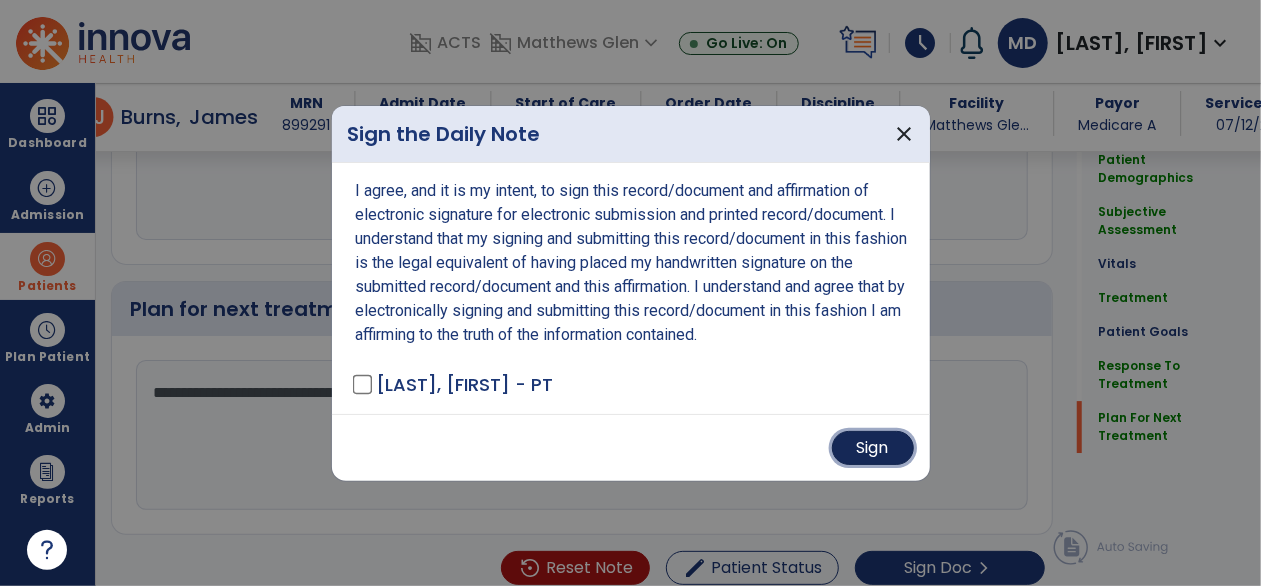 click on "Sign" at bounding box center [873, 448] 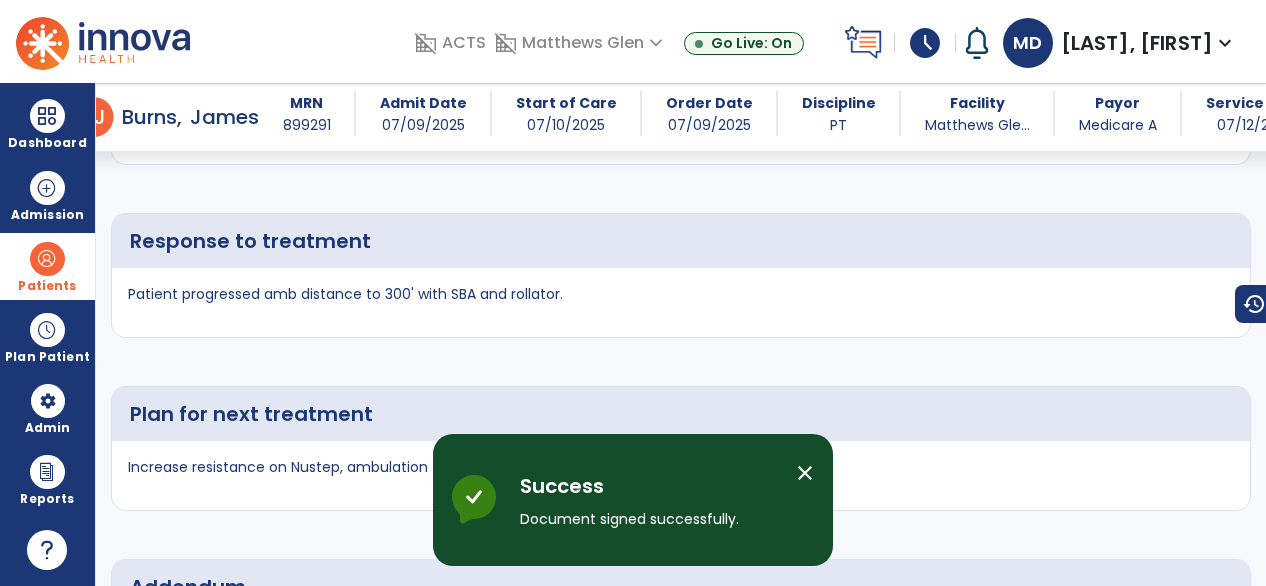 scroll, scrollTop: 4405, scrollLeft: 0, axis: vertical 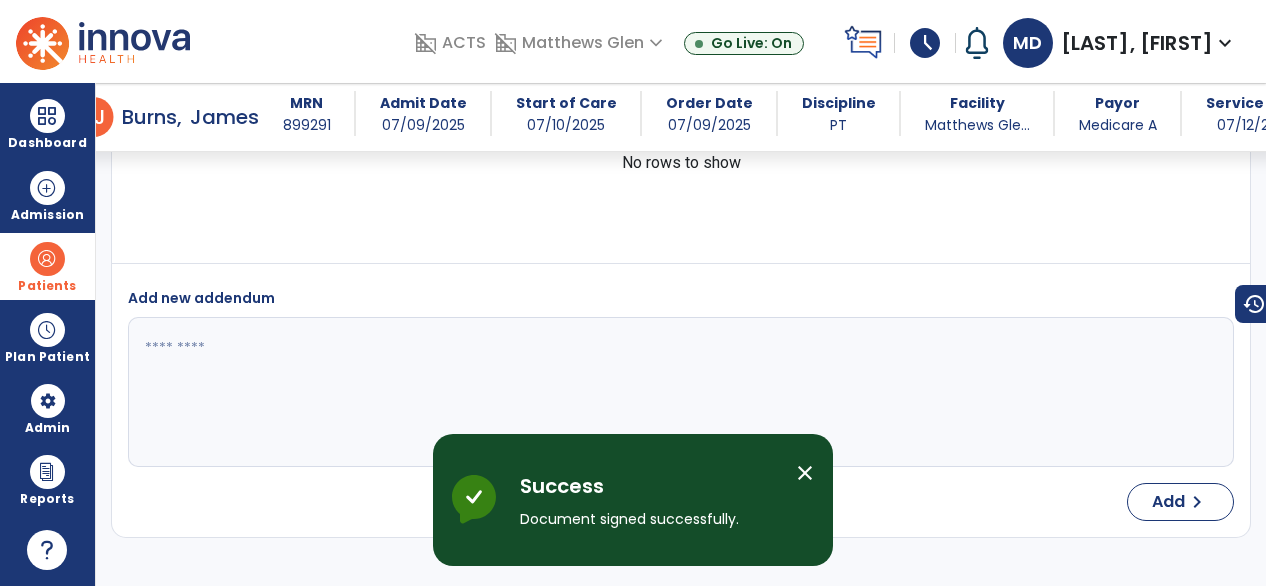 click at bounding box center [47, 259] 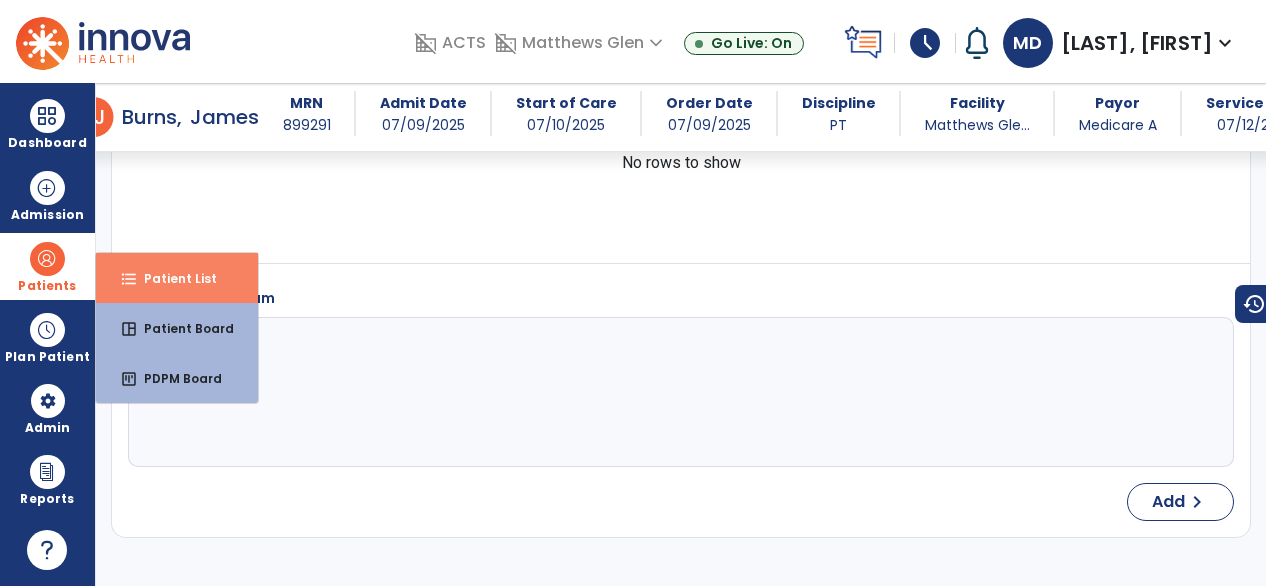 click on "Patient List" at bounding box center [172, 278] 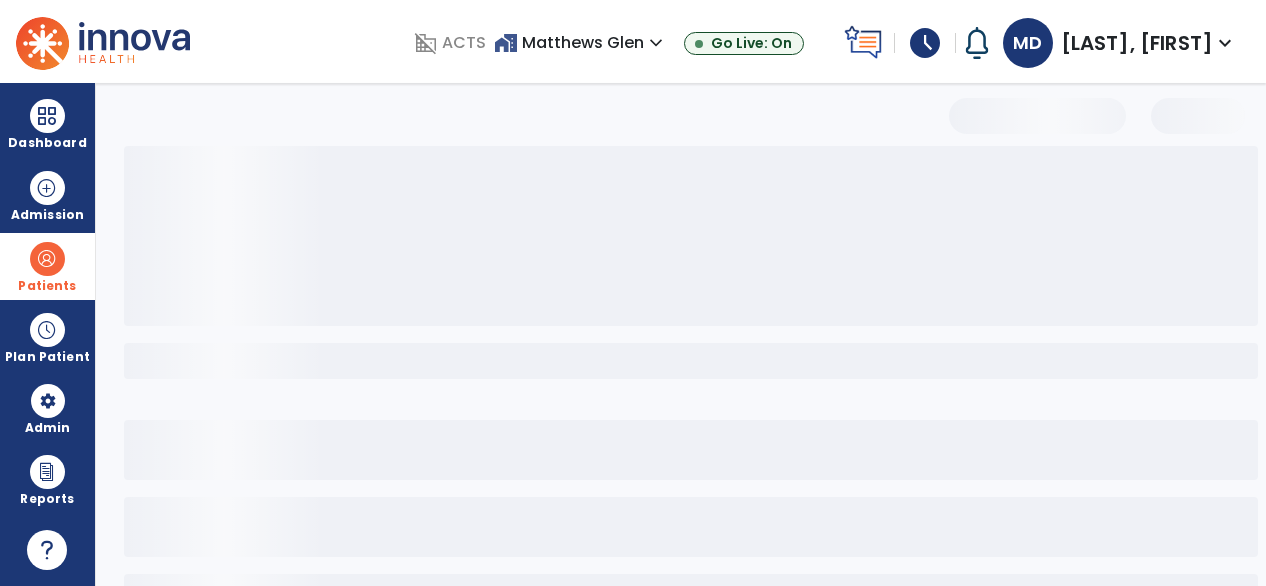 scroll, scrollTop: 156, scrollLeft: 0, axis: vertical 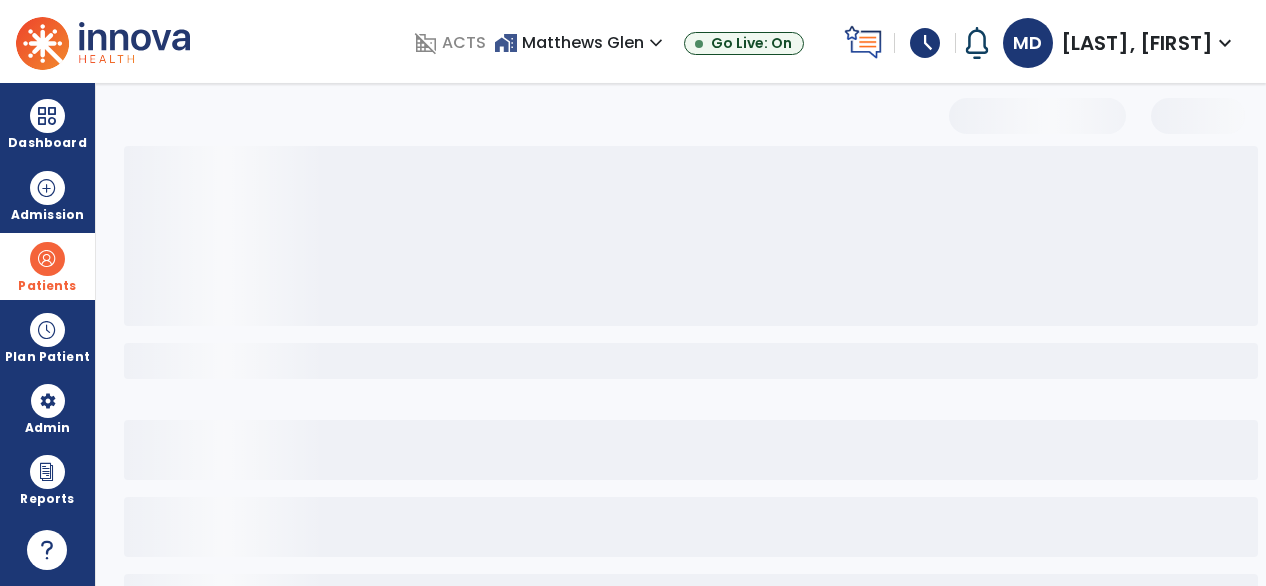 select on "***" 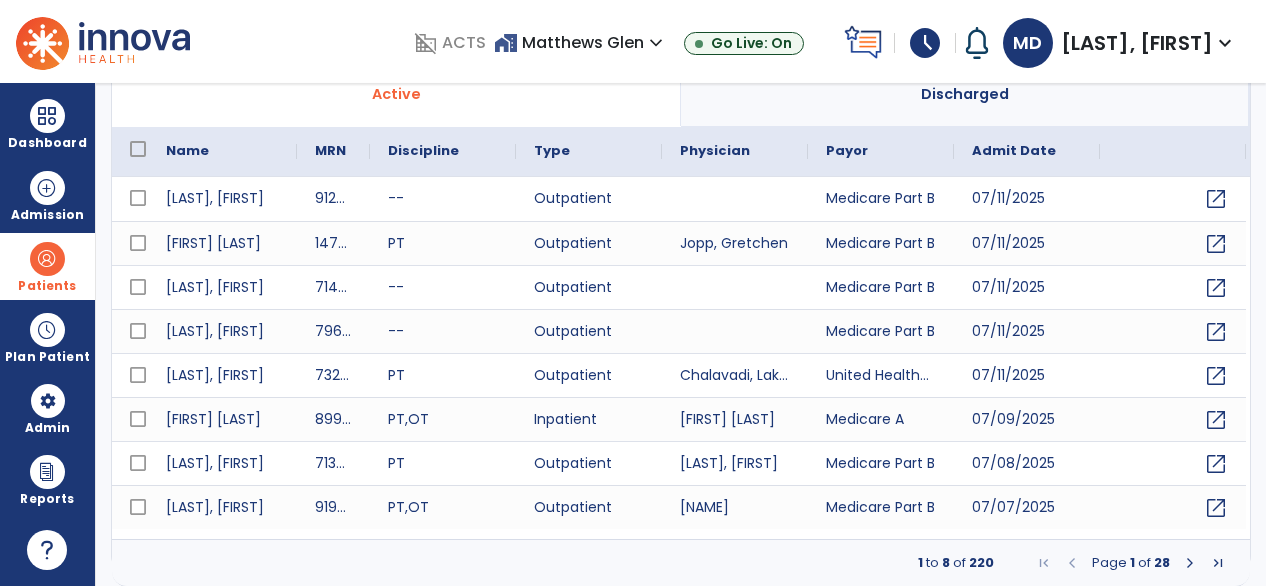scroll, scrollTop: 0, scrollLeft: 0, axis: both 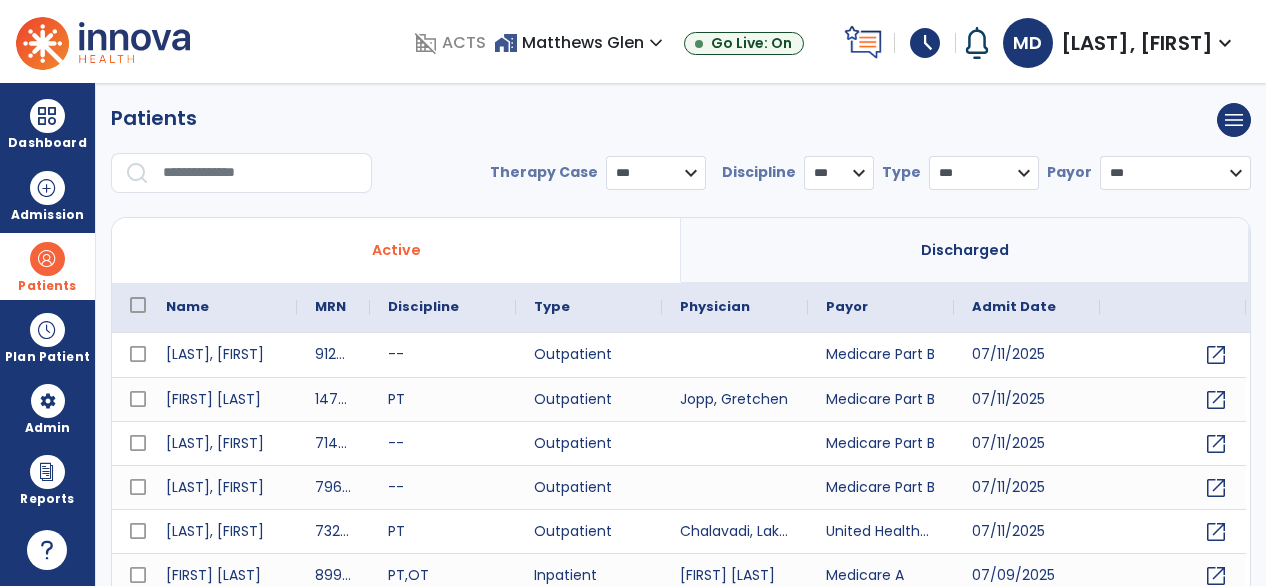 click at bounding box center (260, 173) 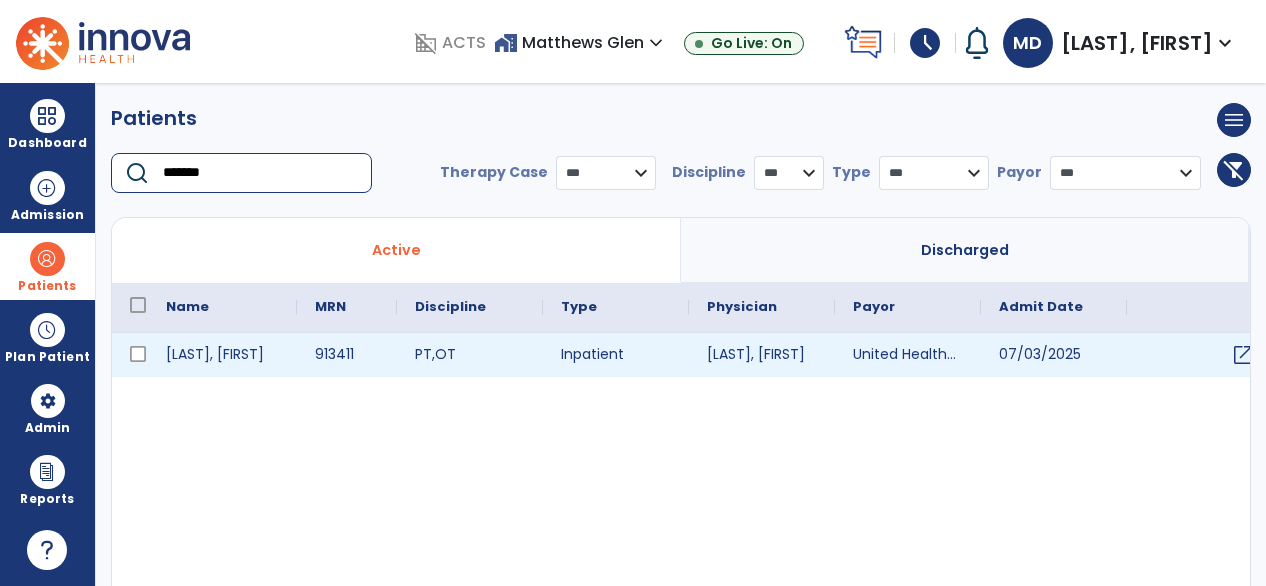 type on "*******" 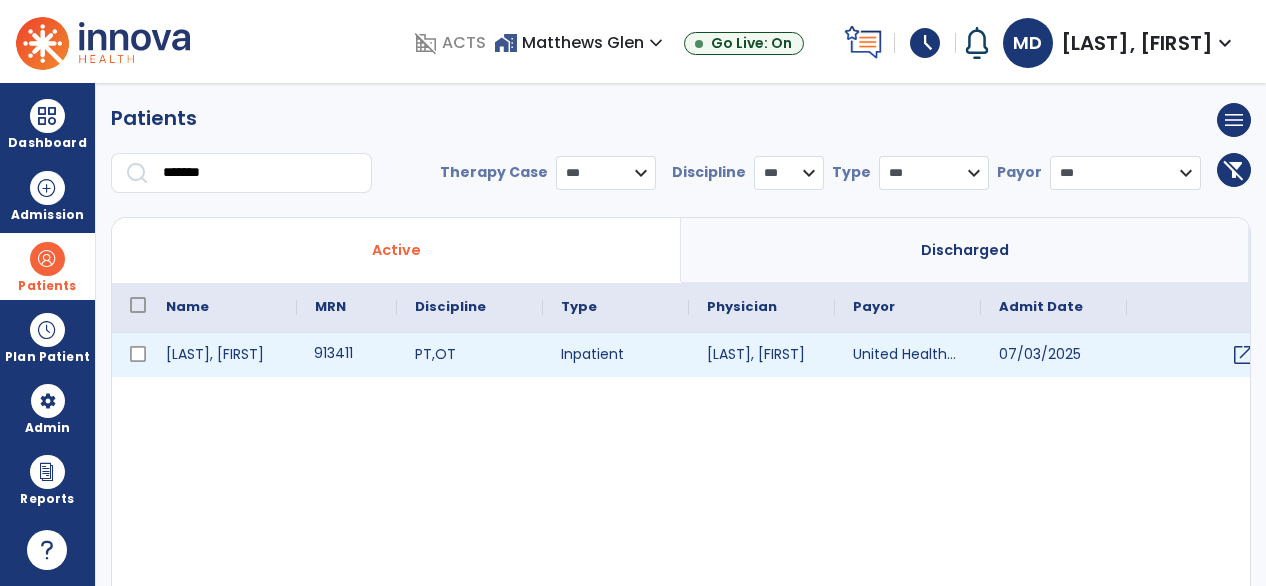 click on "913411" at bounding box center [347, 355] 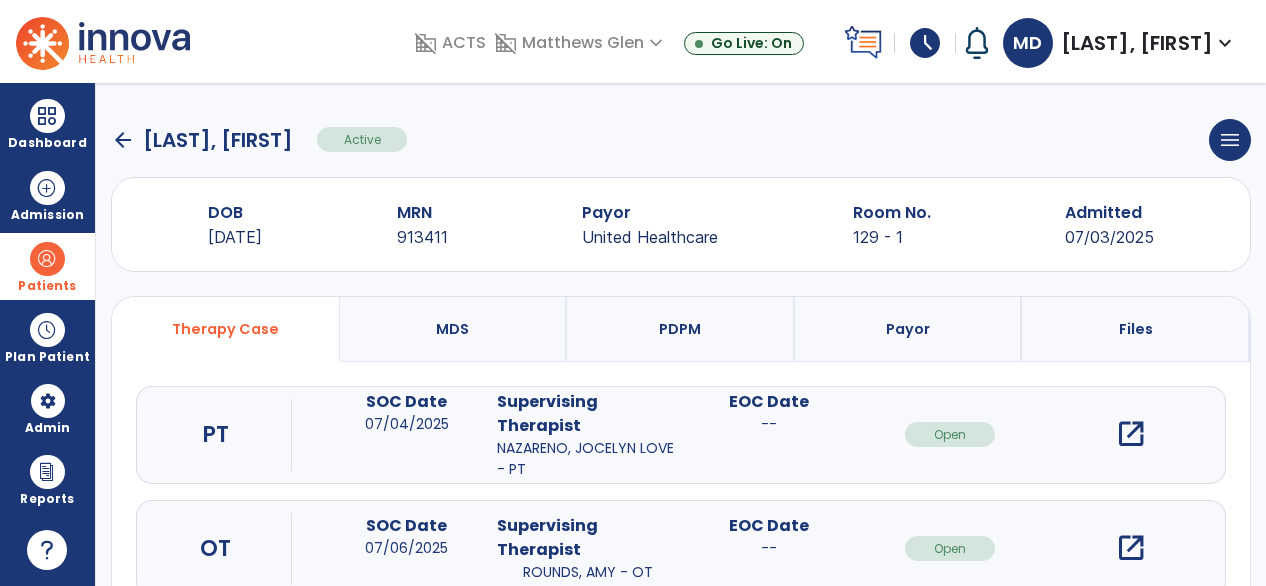 click on "open_in_new" at bounding box center (1131, 434) 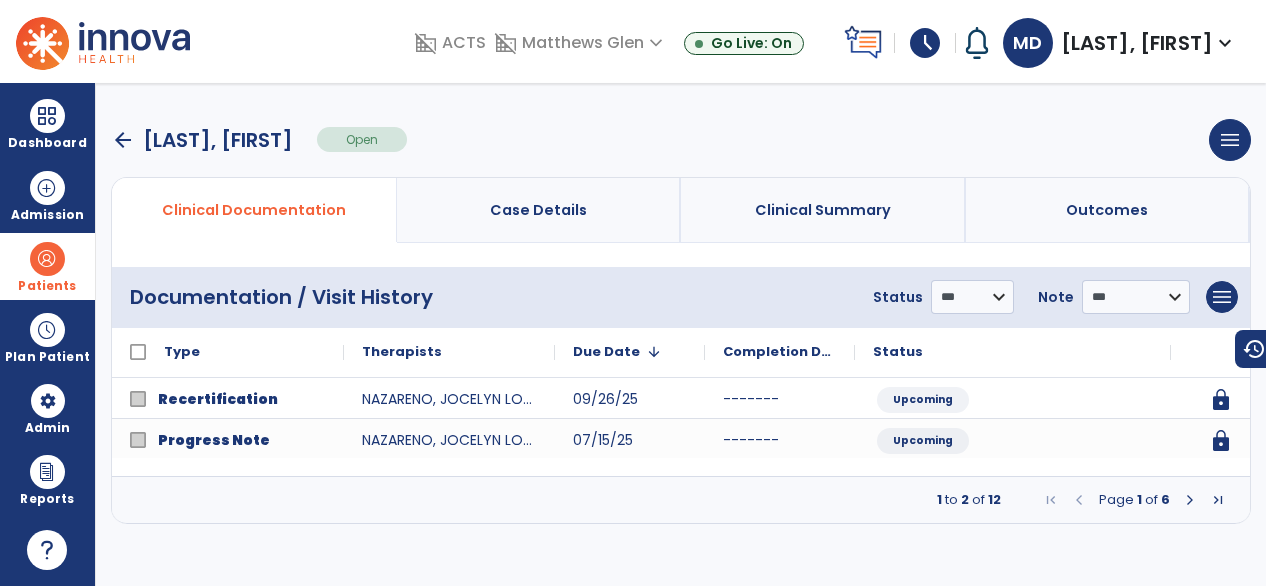 click at bounding box center (1190, 500) 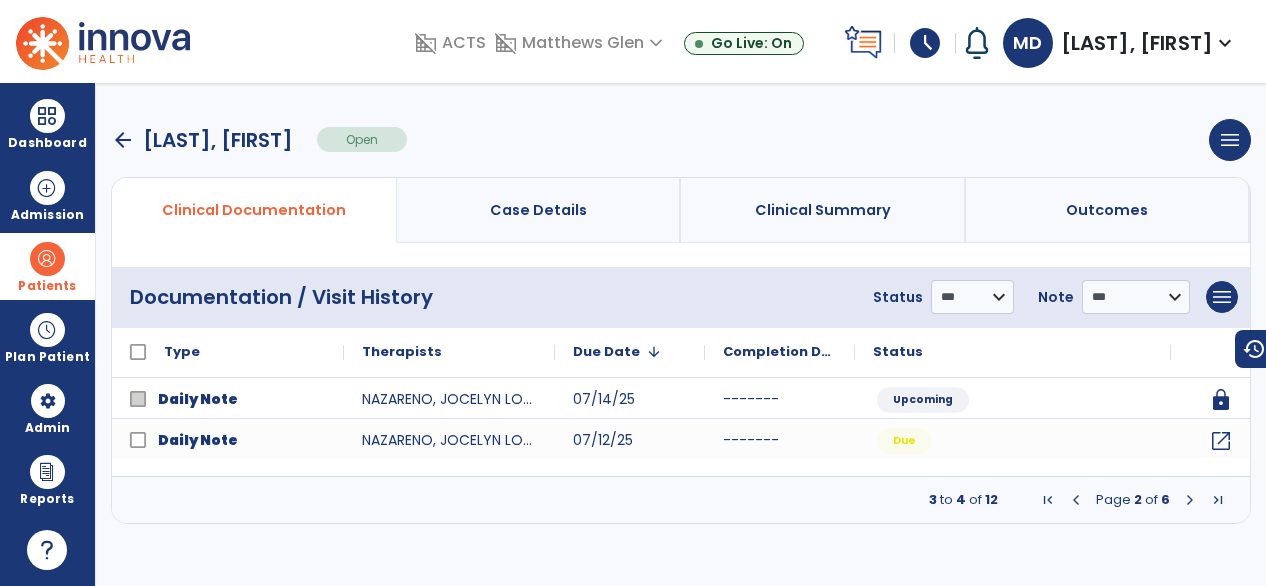 click at bounding box center [1190, 500] 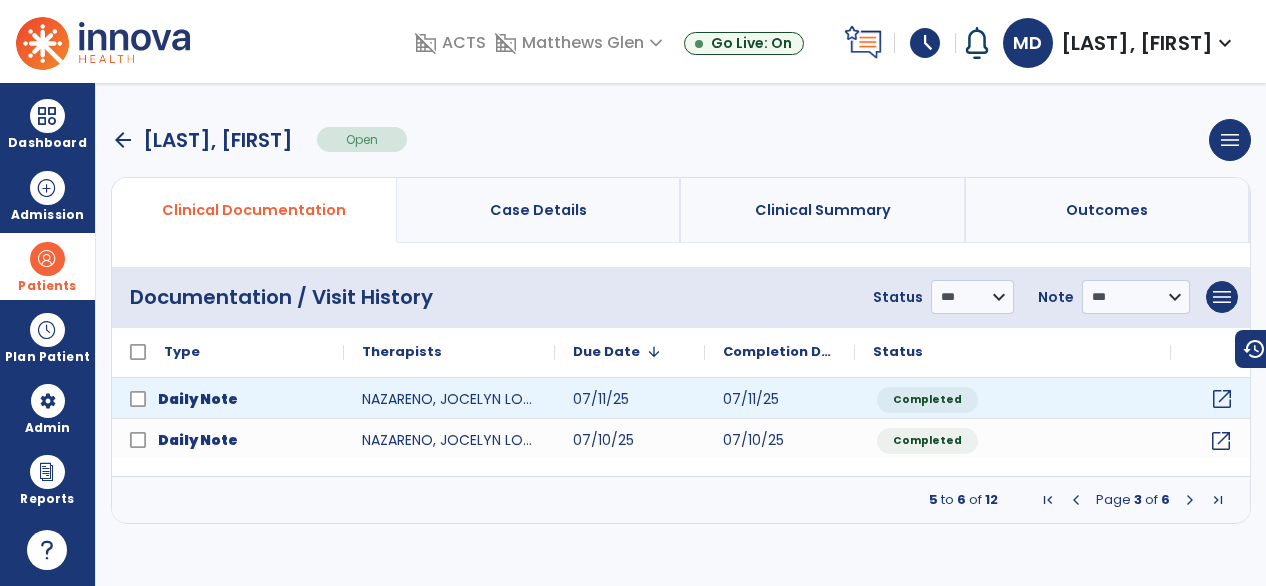 click on "open_in_new" 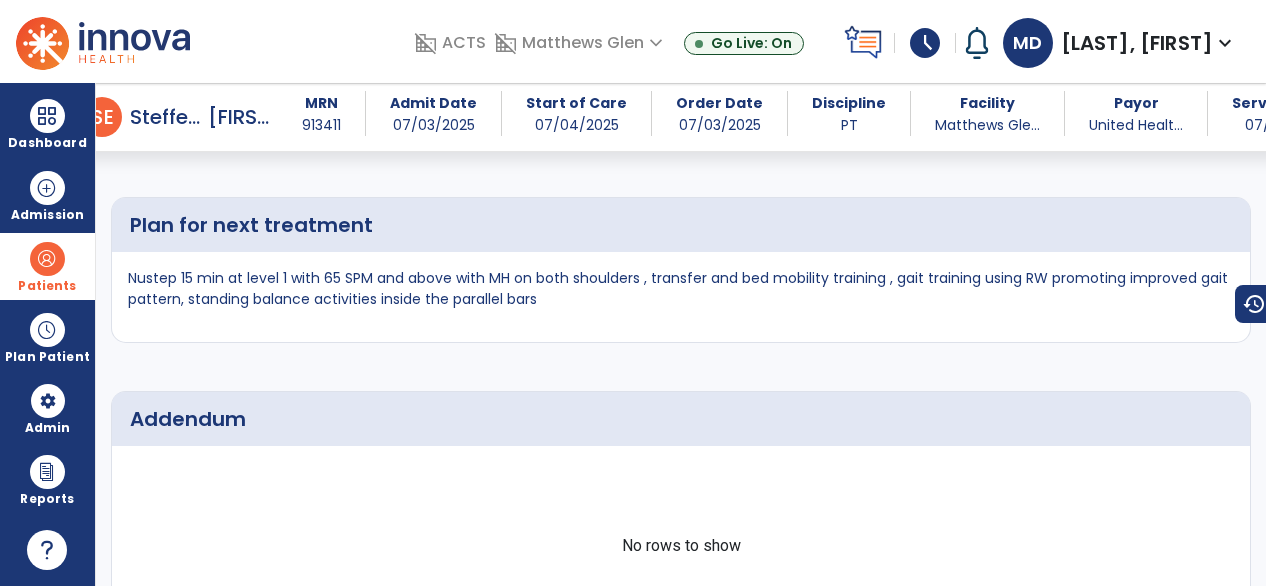 scroll, scrollTop: 4230, scrollLeft: 0, axis: vertical 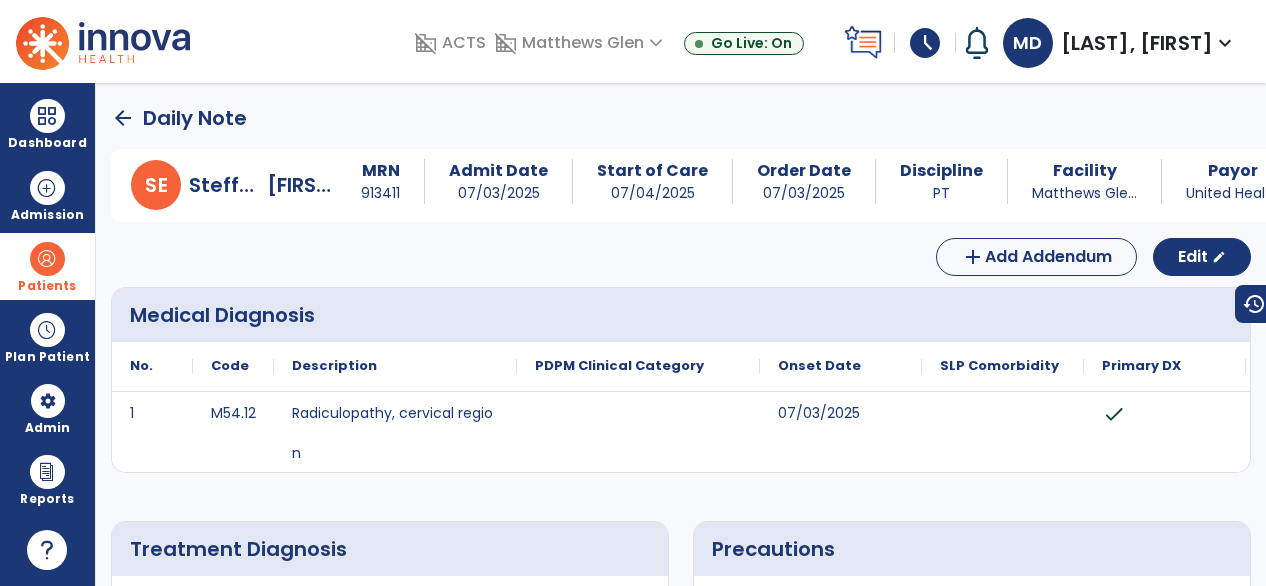 click on "arrow_back" 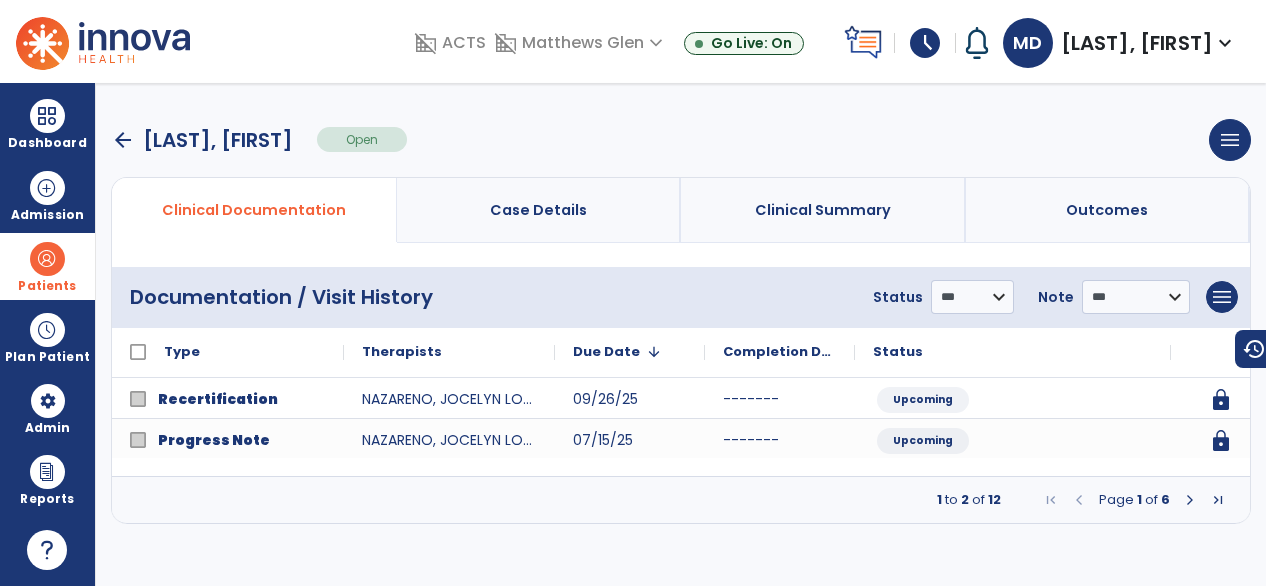 click at bounding box center (1190, 500) 